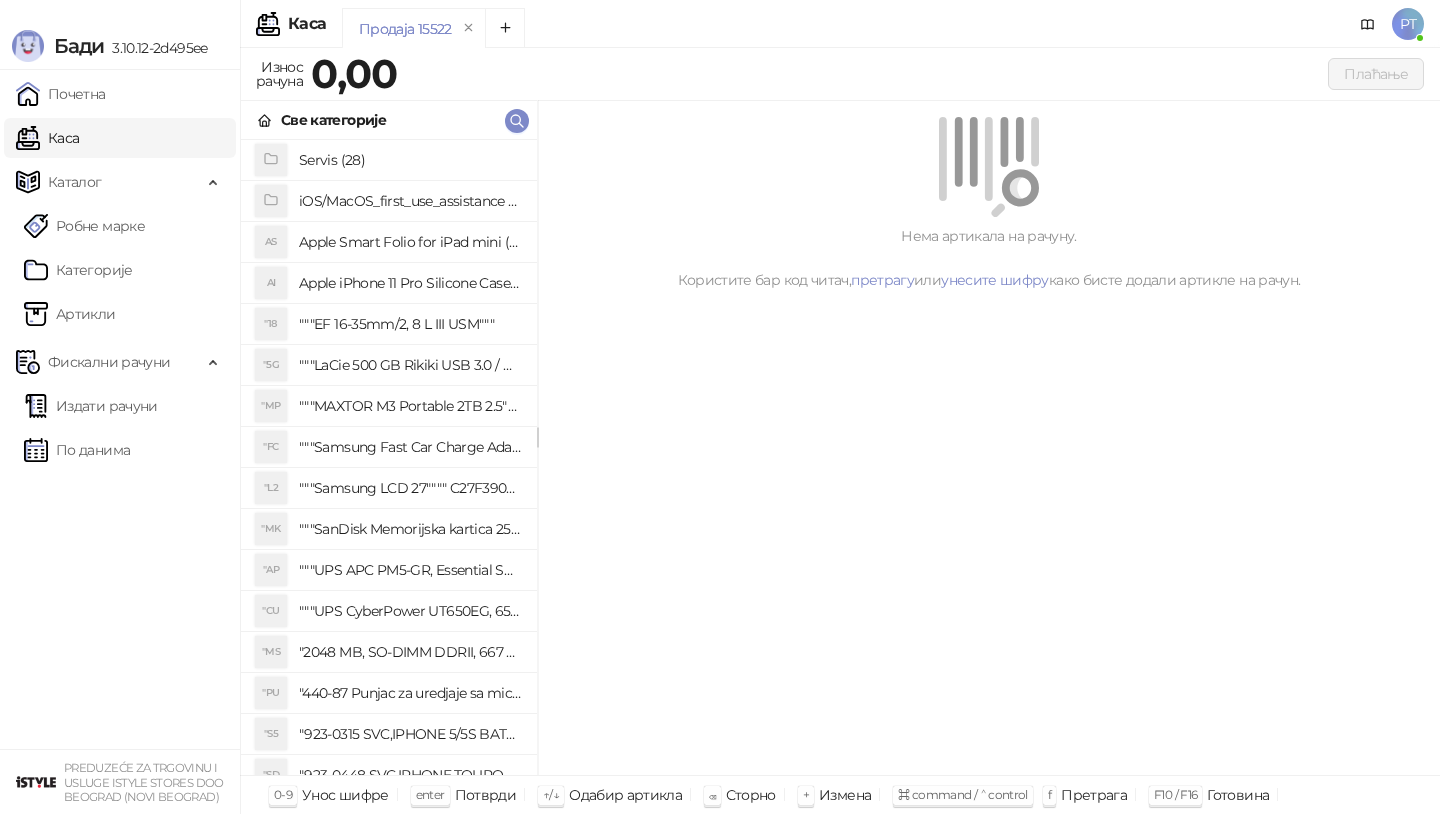 scroll, scrollTop: 0, scrollLeft: 0, axis: both 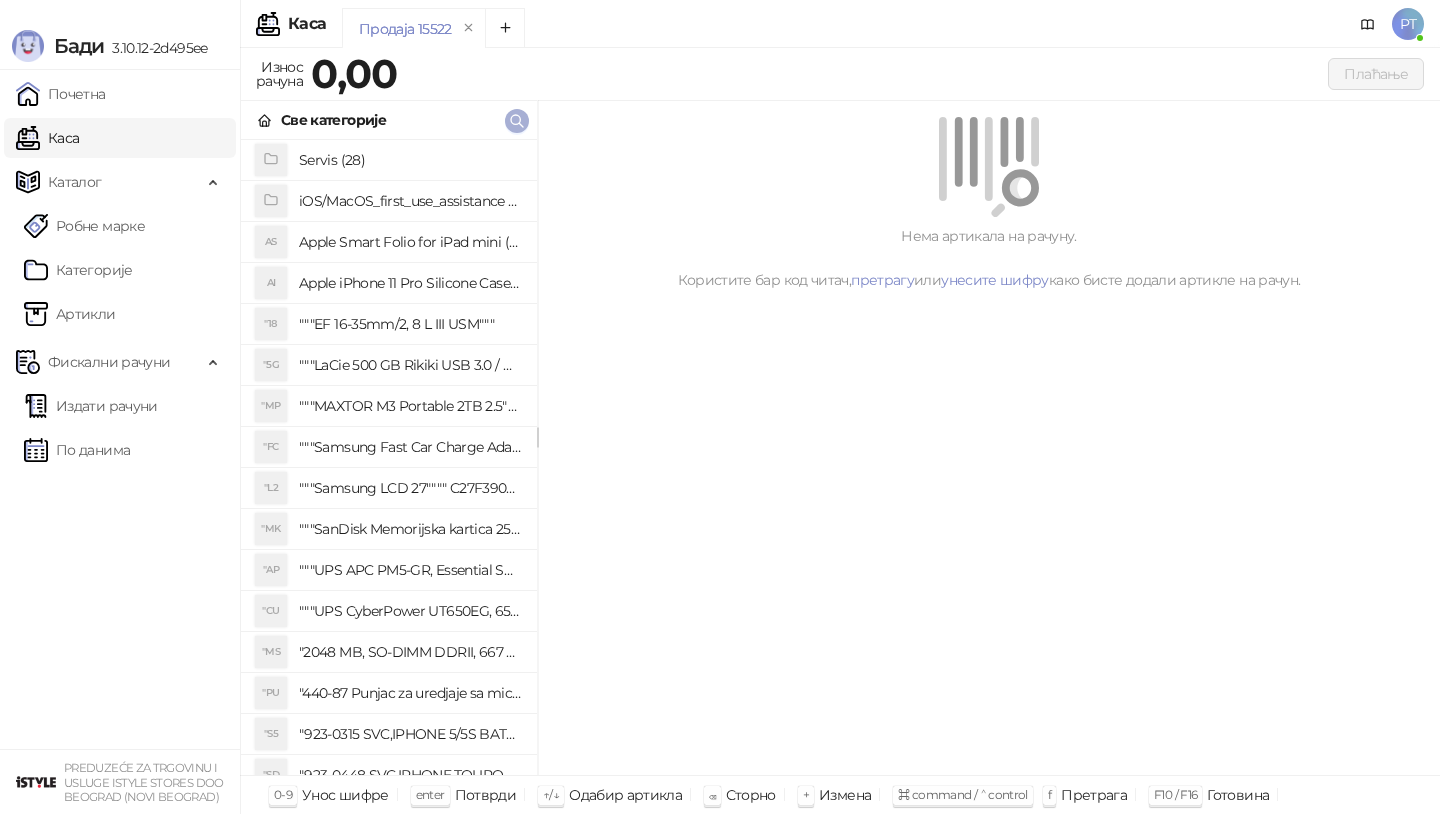click at bounding box center (517, 120) 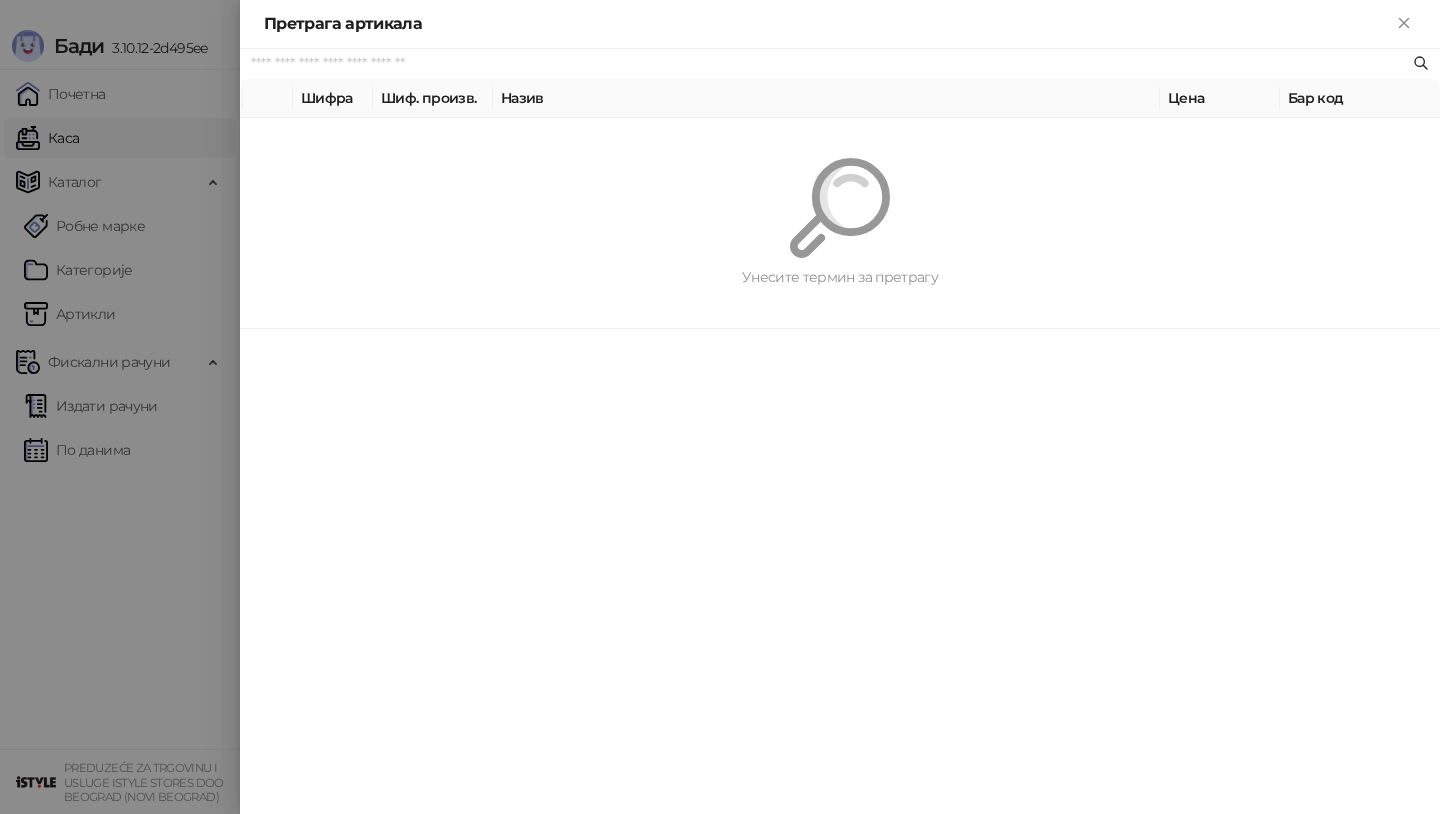 click on "Претрага артикала Шифра Шиф. произв. Назив Цена Бар код               Унесите термин за претрагу" at bounding box center [720, 407] 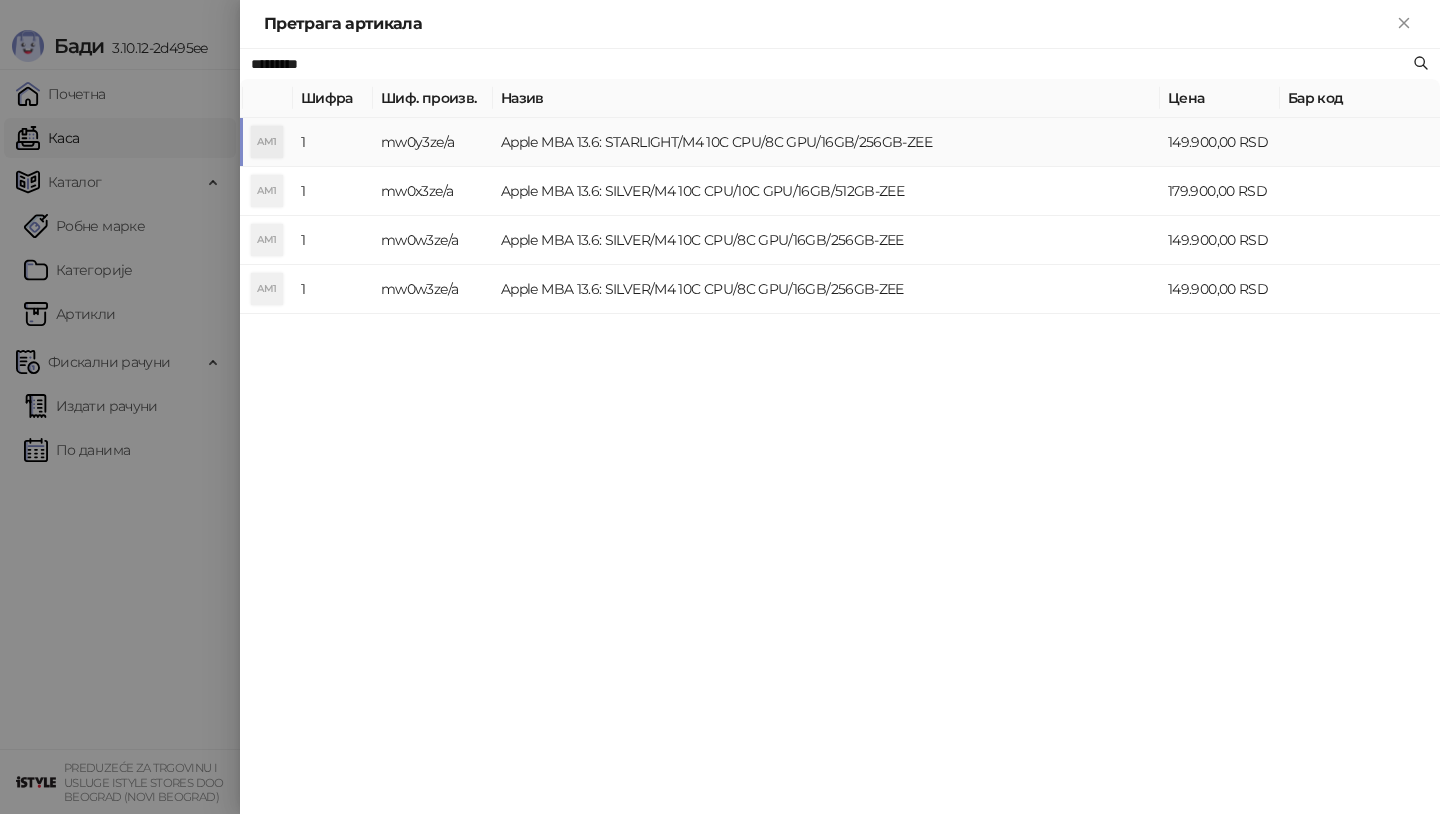 click on "AM1" at bounding box center [267, 142] 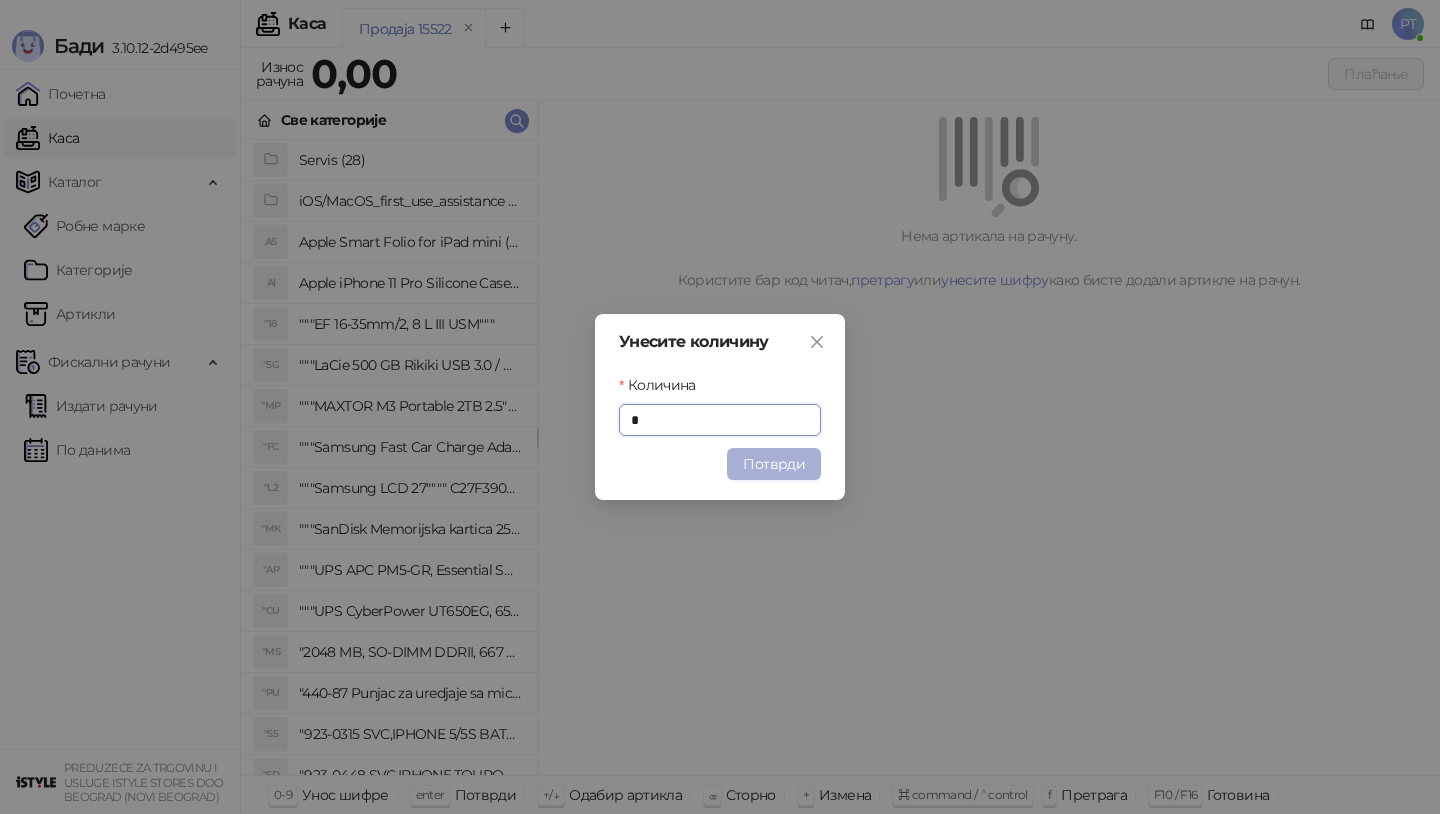 click on "Потврди" at bounding box center (774, 464) 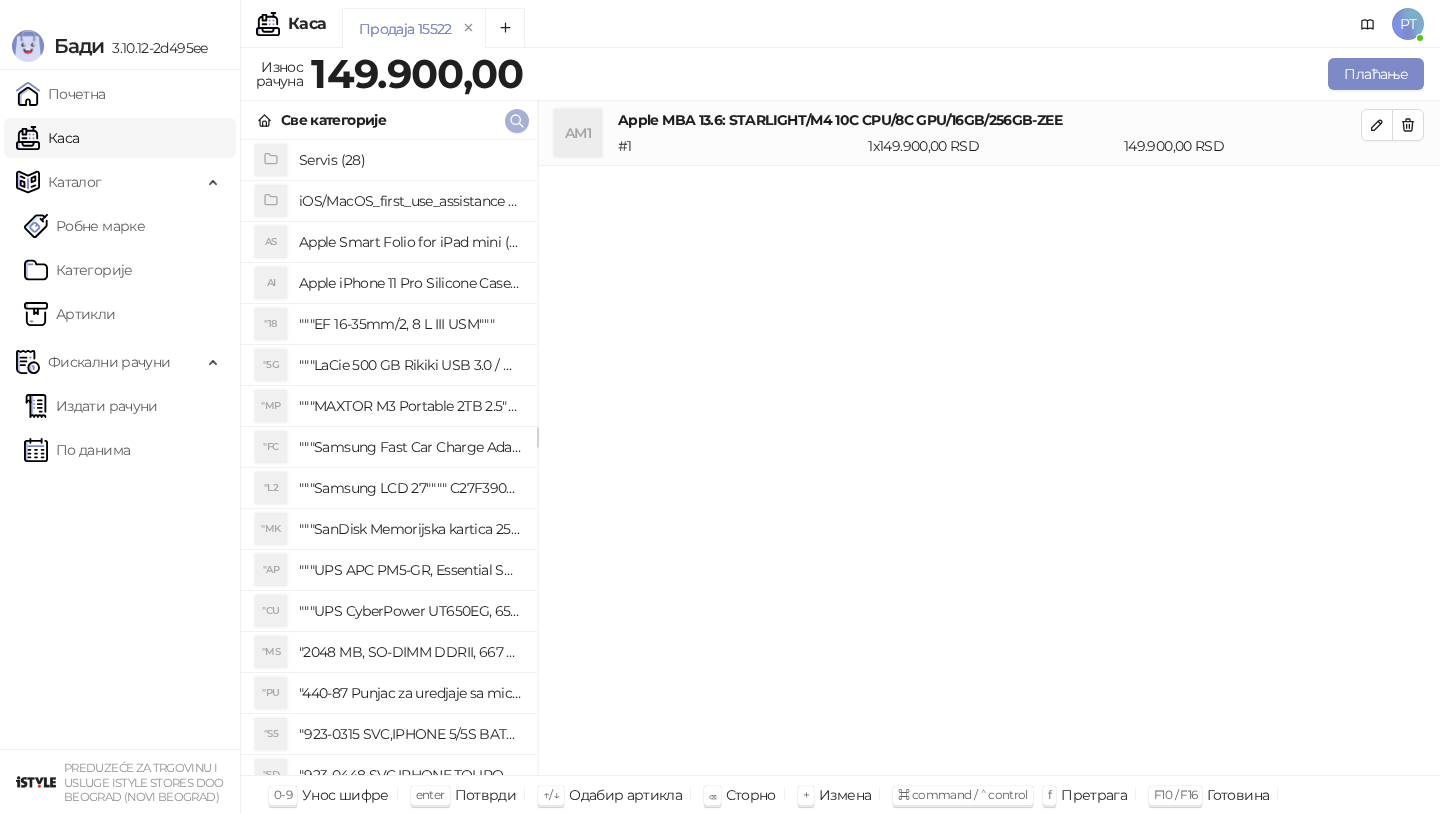 click at bounding box center [517, 121] 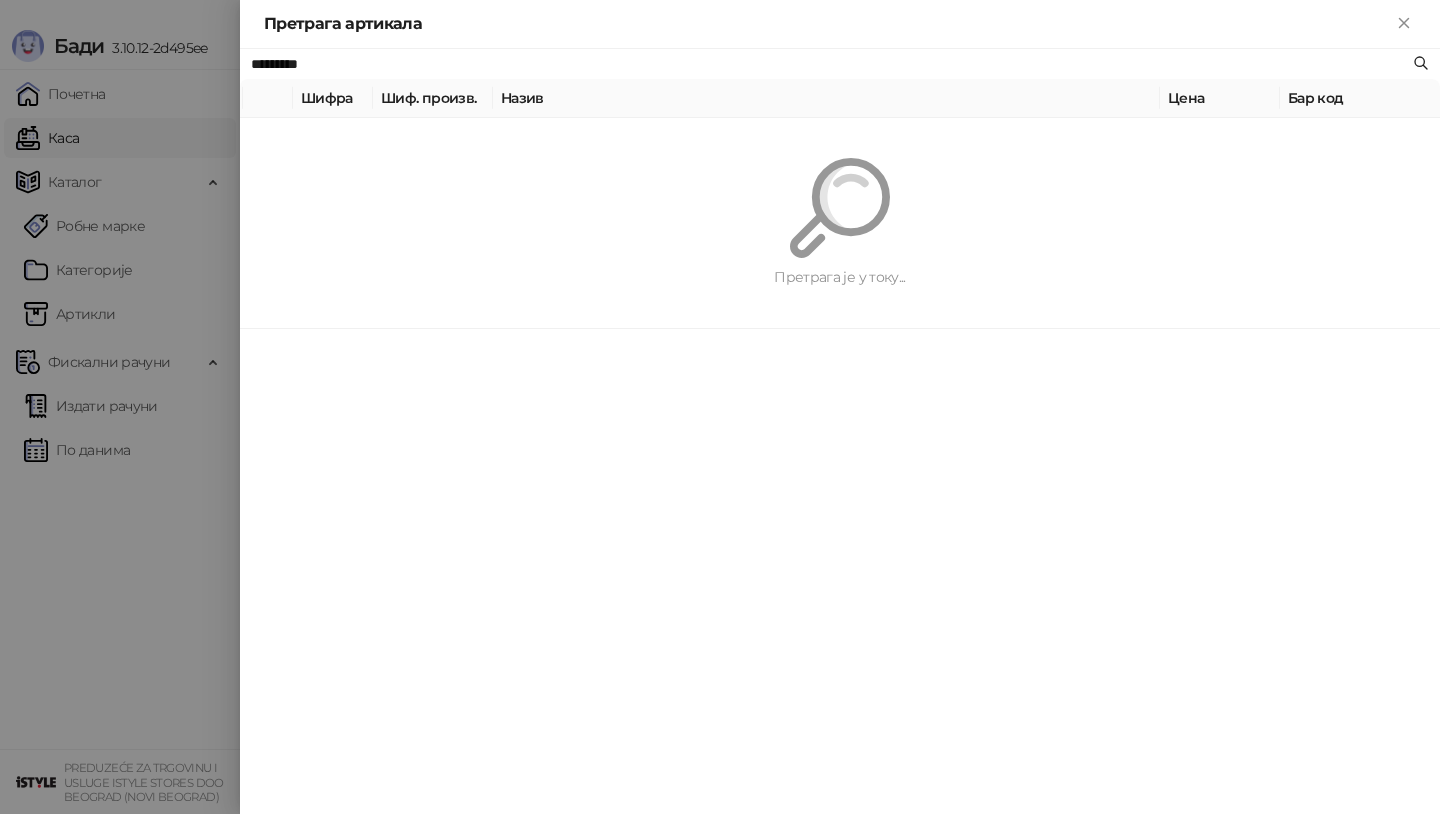 paste on "**********" 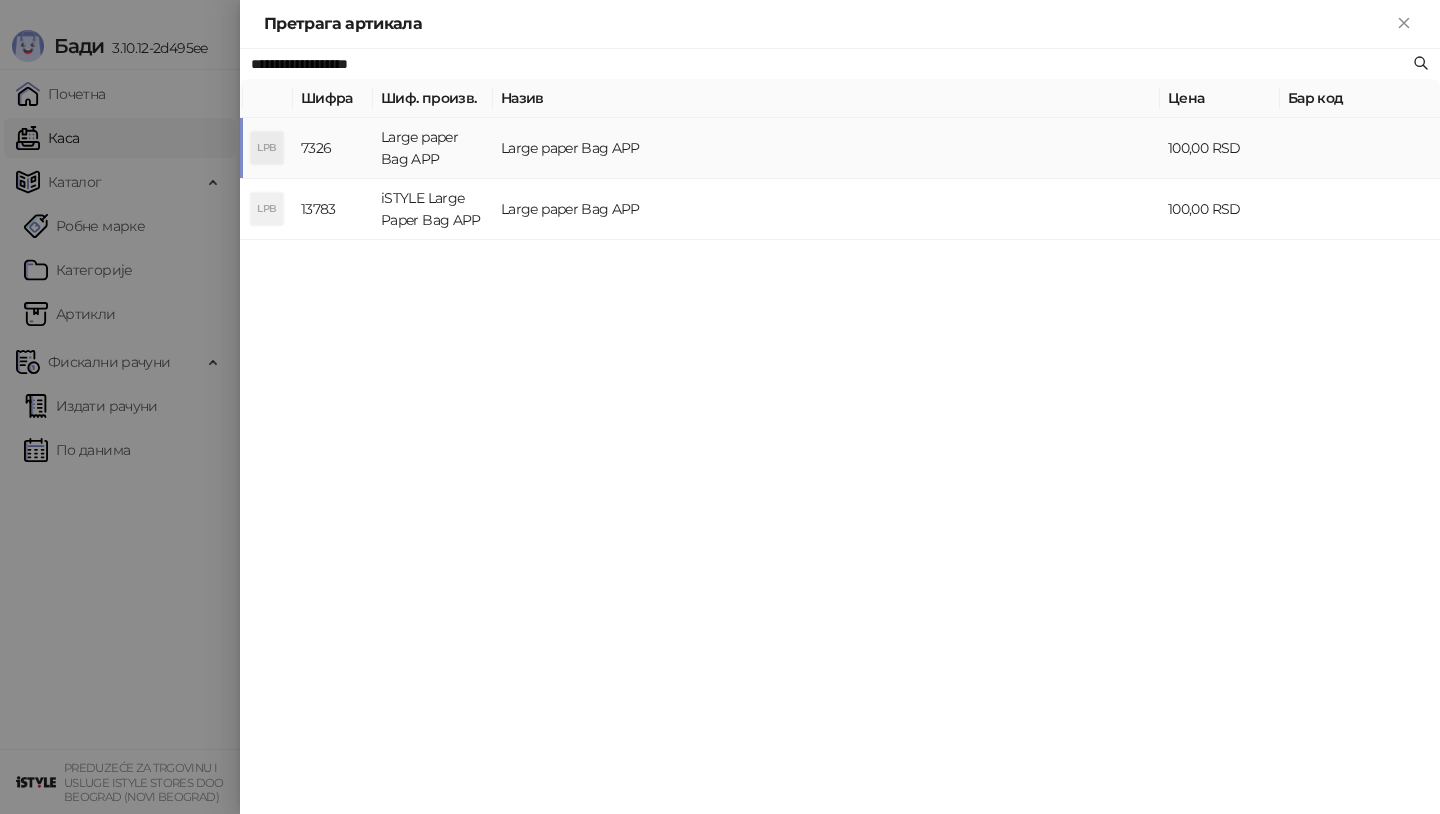 type on "**********" 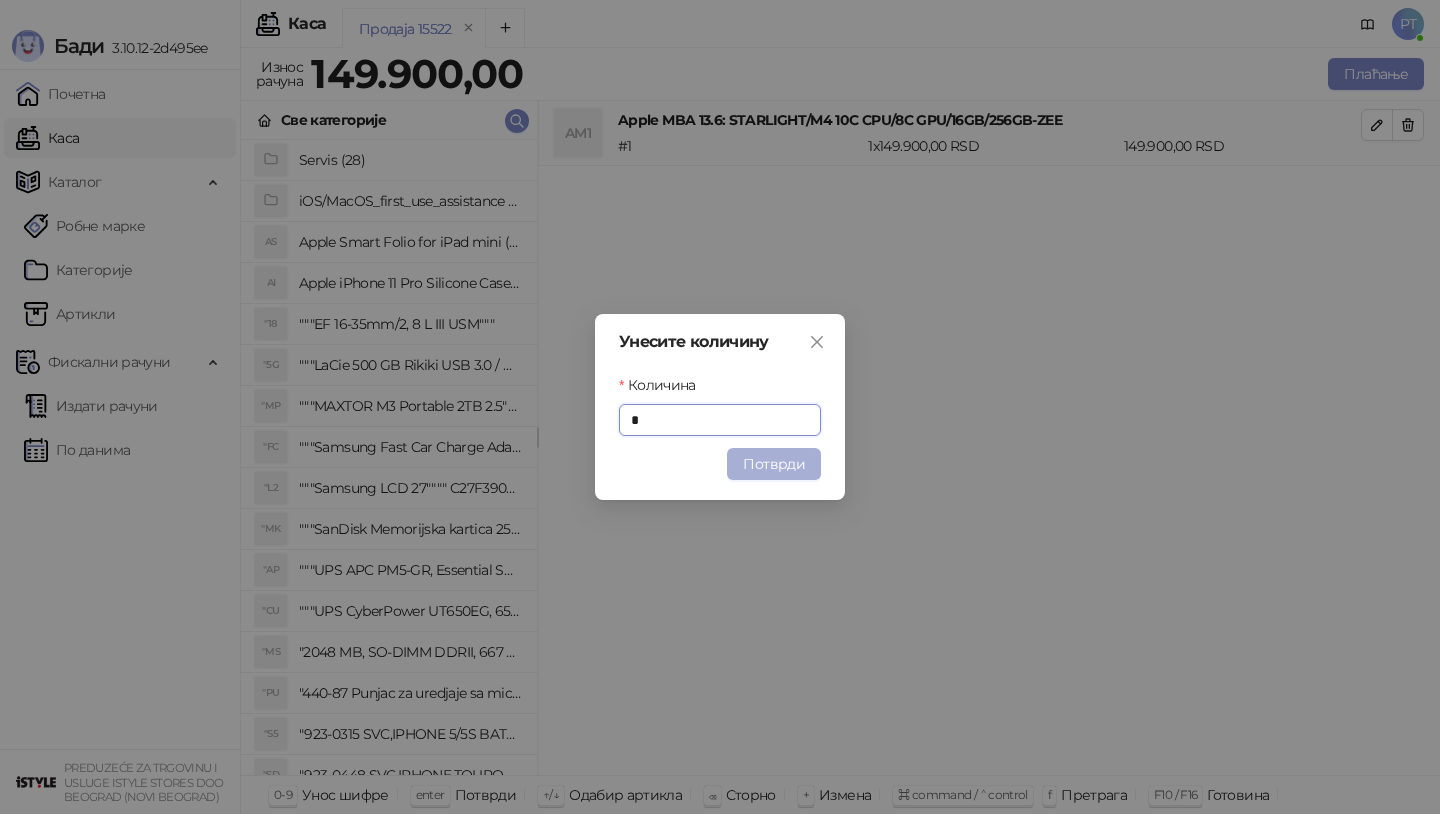 click on "Потврди" at bounding box center [774, 464] 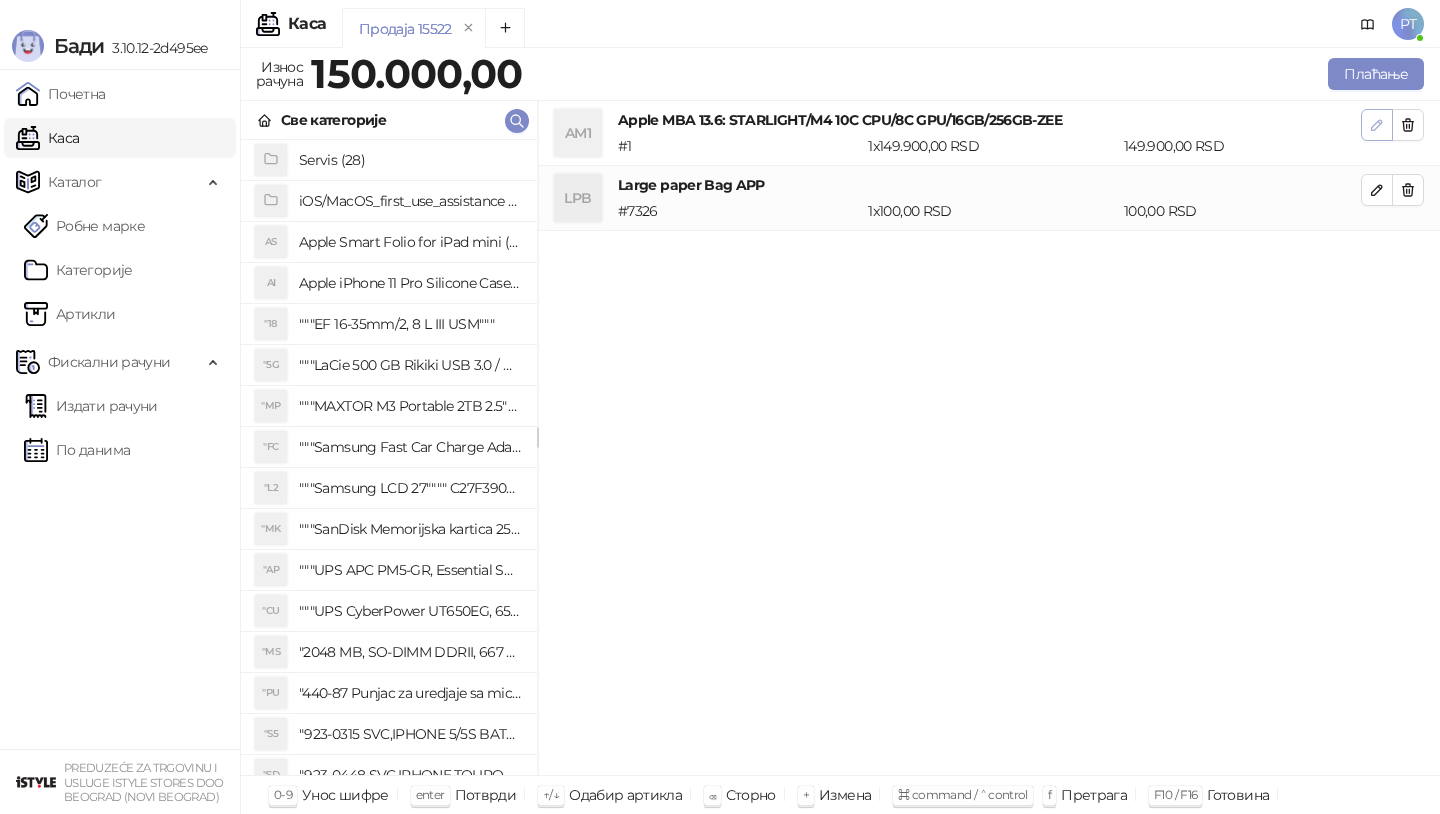 click 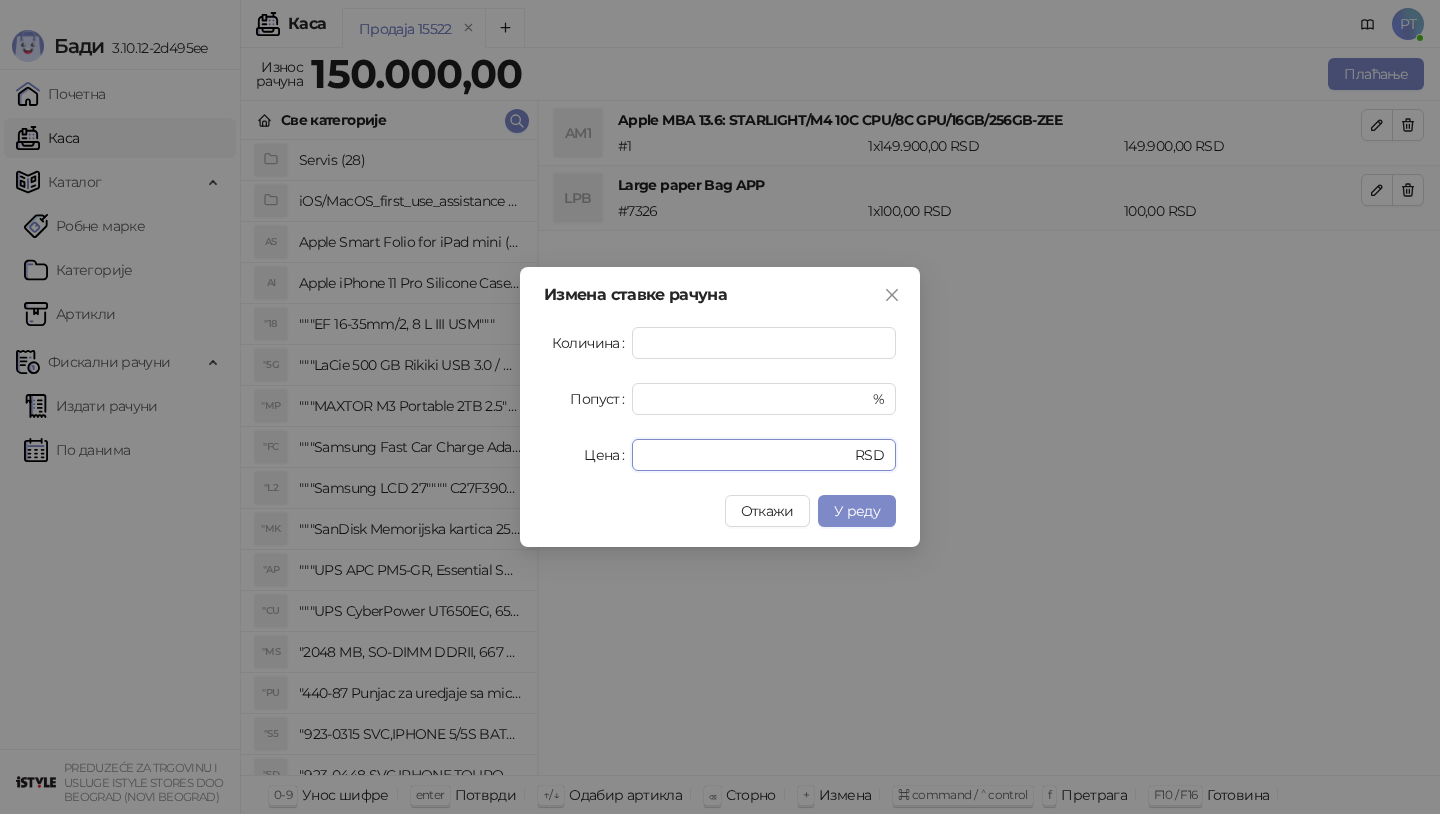 drag, startPoint x: 704, startPoint y: 449, endPoint x: 554, endPoint y: 449, distance: 150 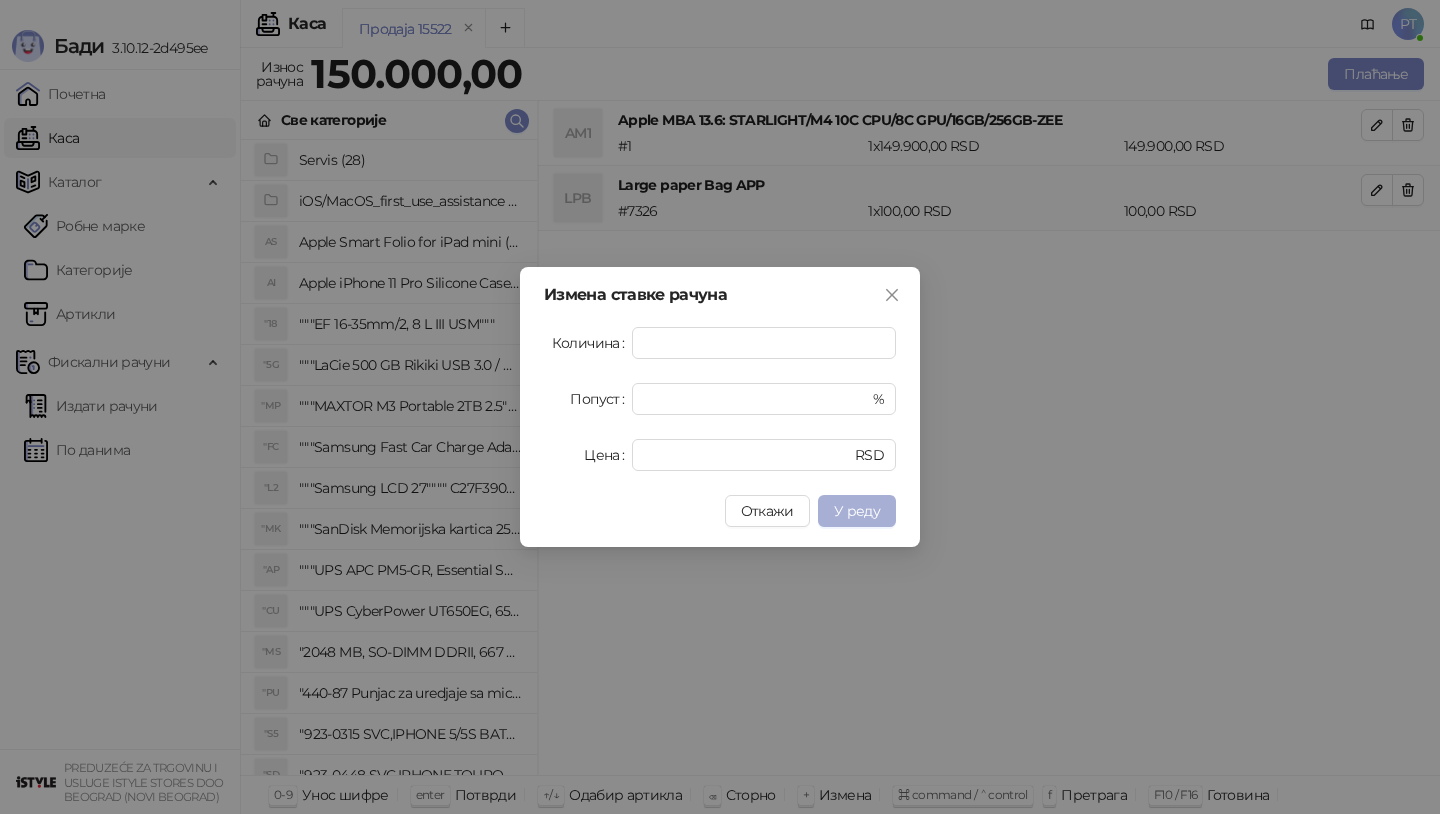 type on "******" 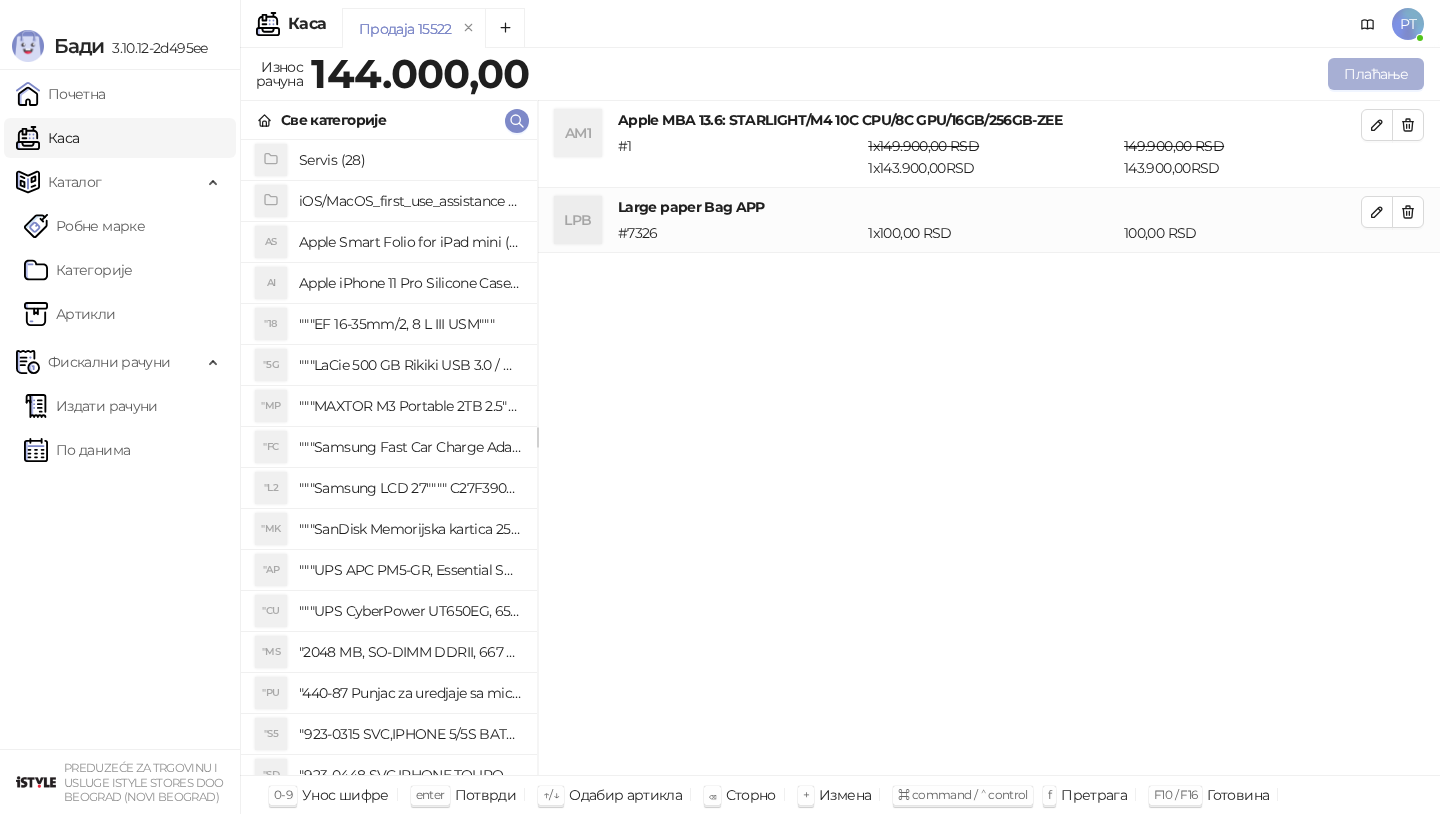 click on "Плаћање" at bounding box center [1376, 74] 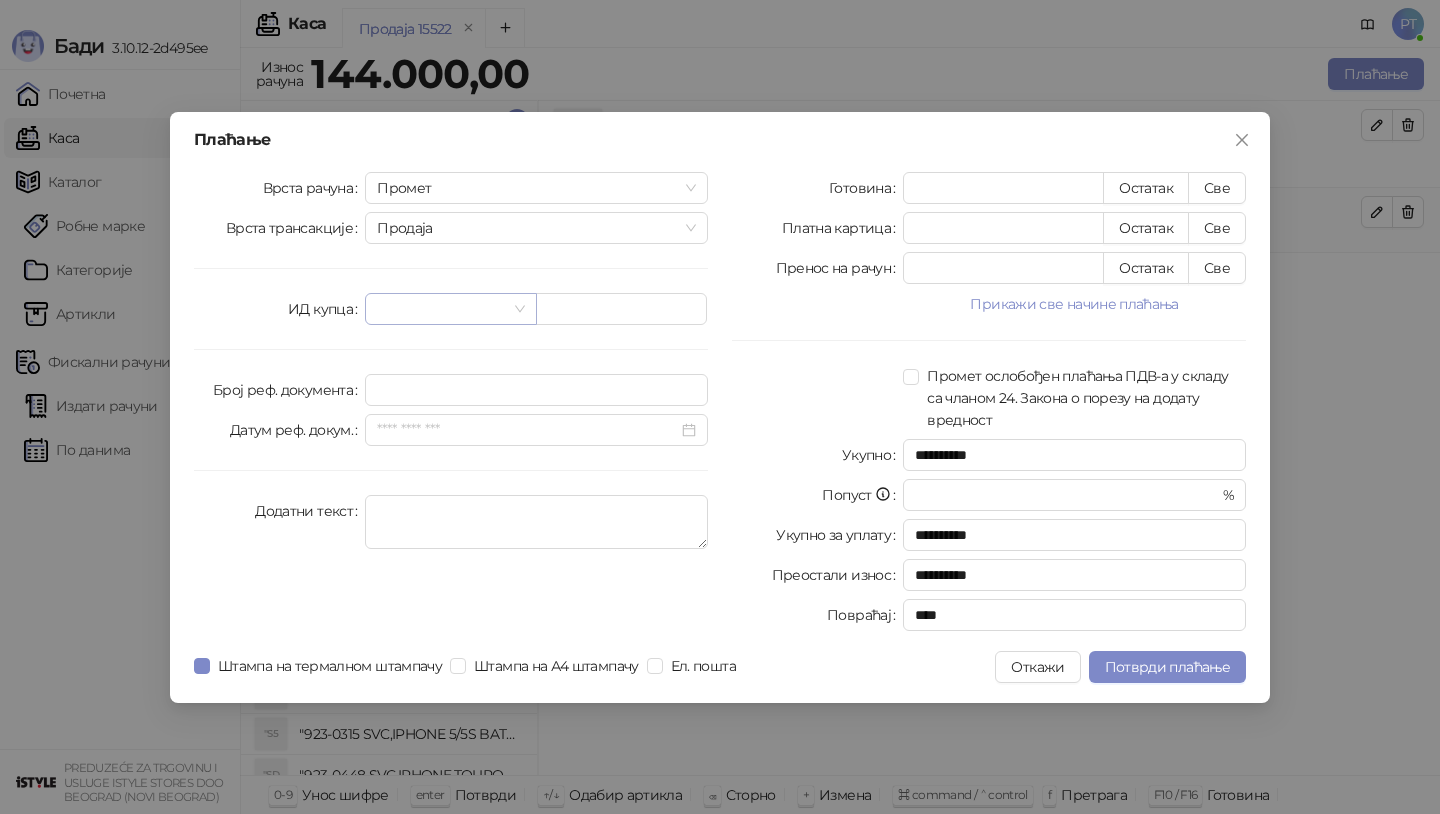 click at bounding box center (450, 309) 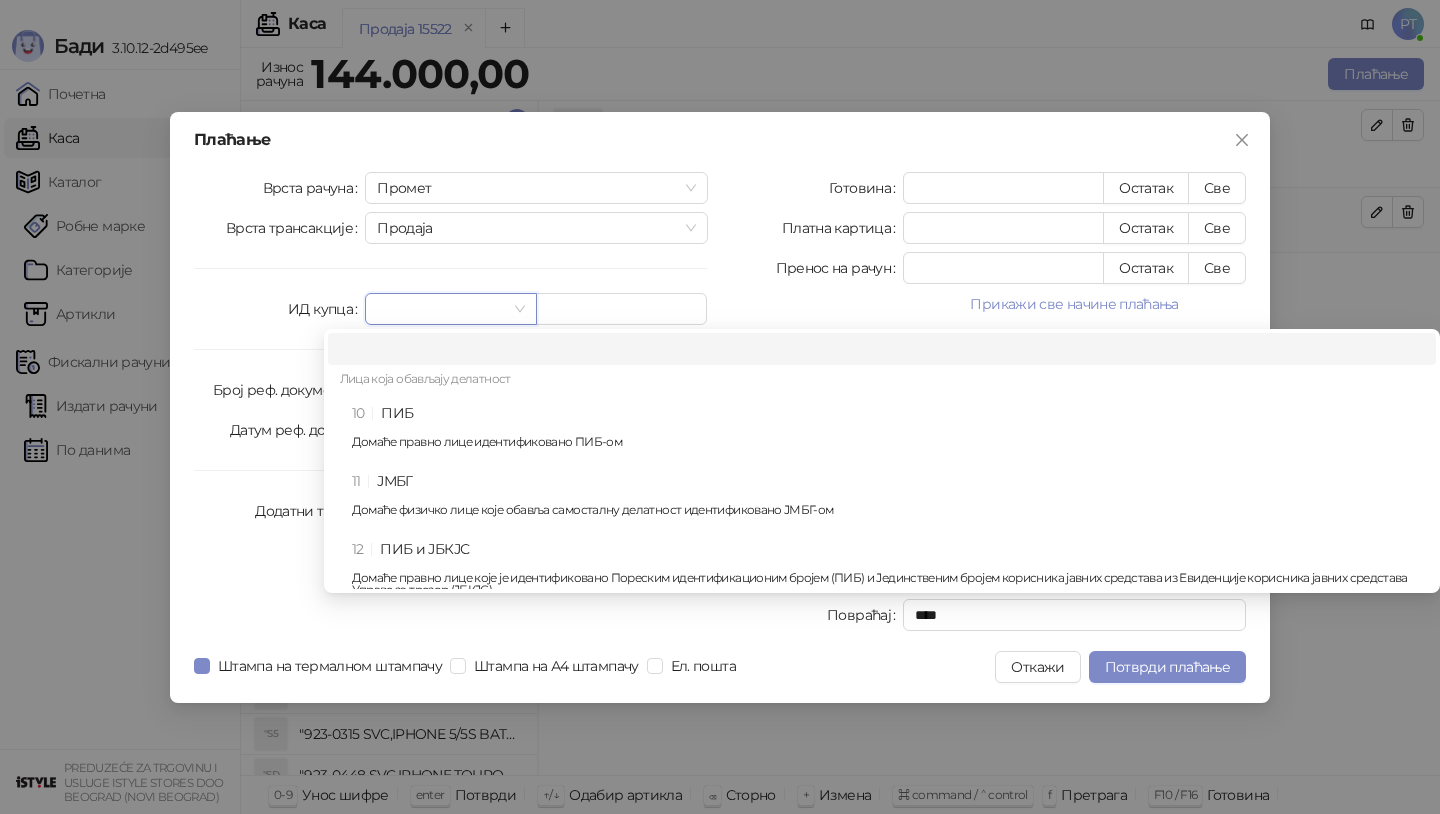 click on "Лица која обављају делатност" at bounding box center [882, 381] 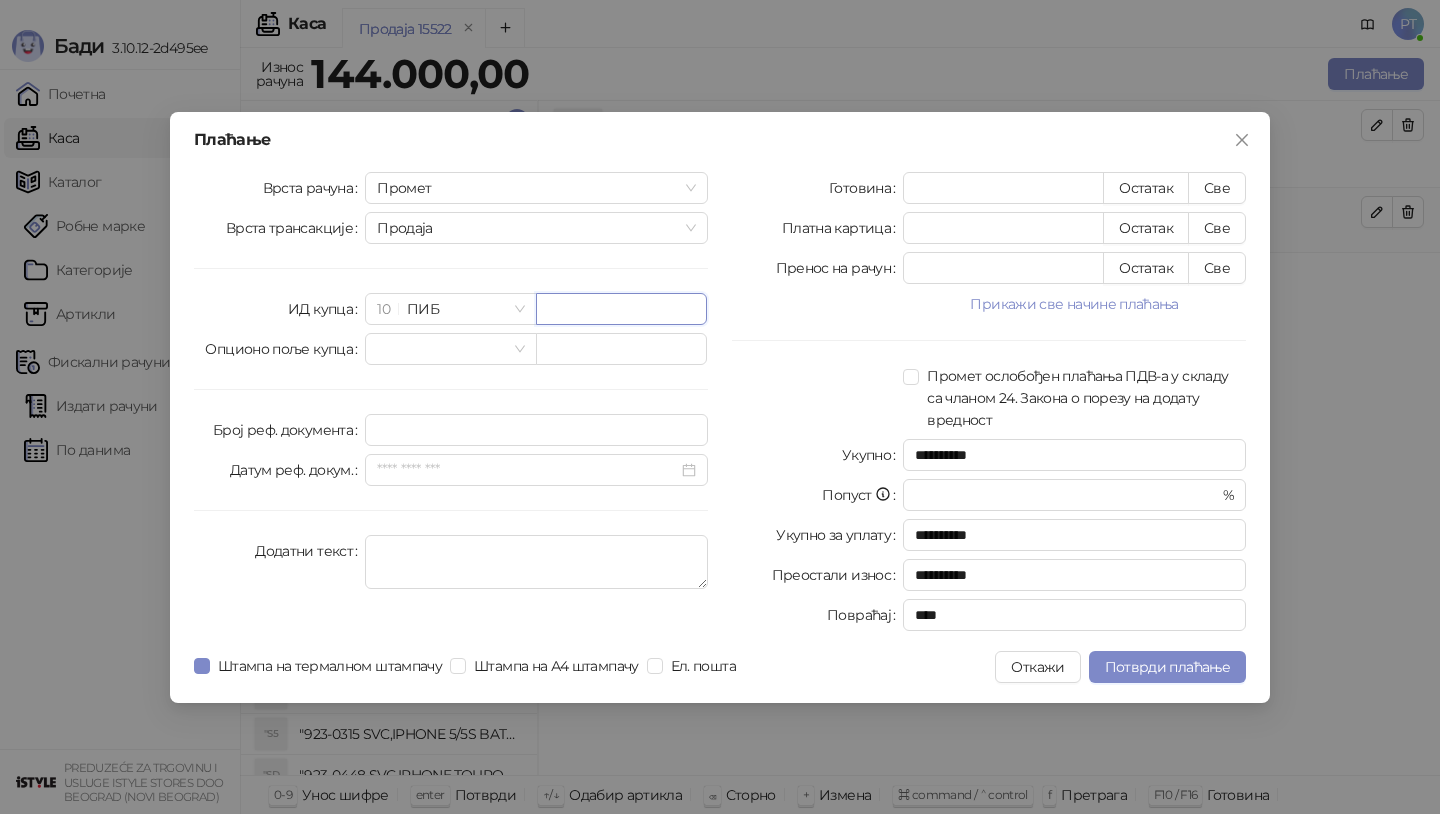 click at bounding box center (621, 309) 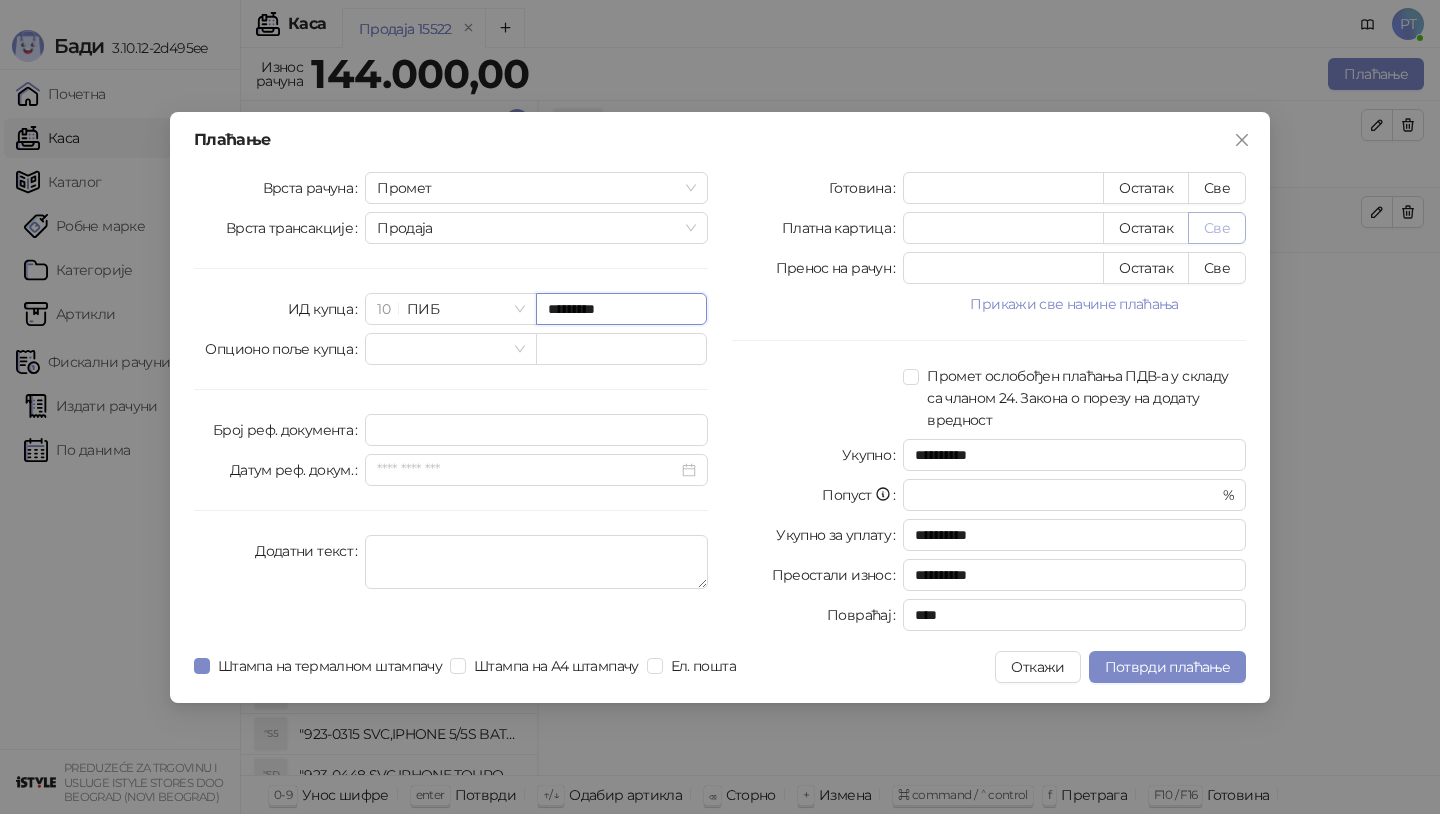 type on "*********" 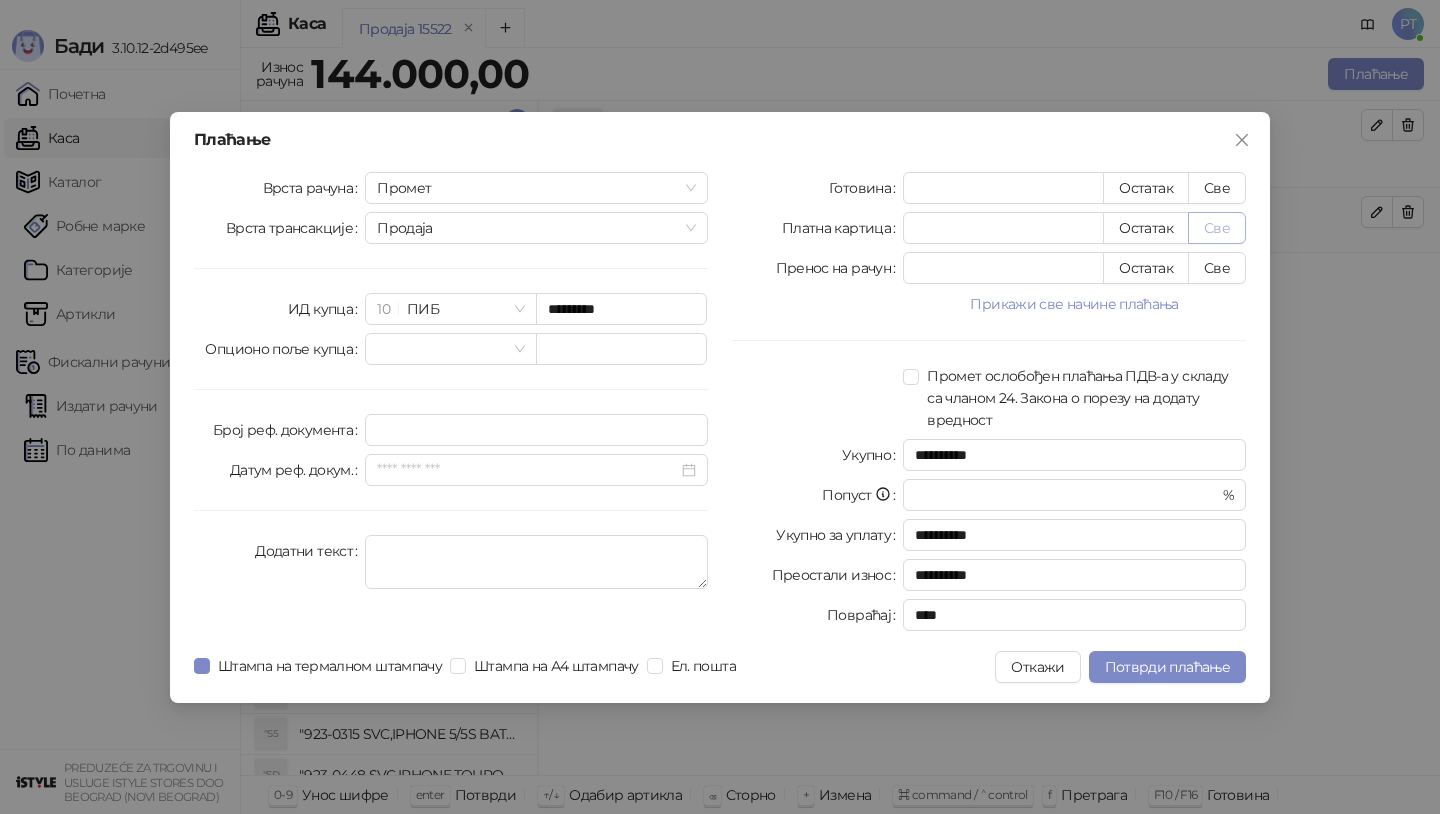 click on "Све" at bounding box center (1217, 228) 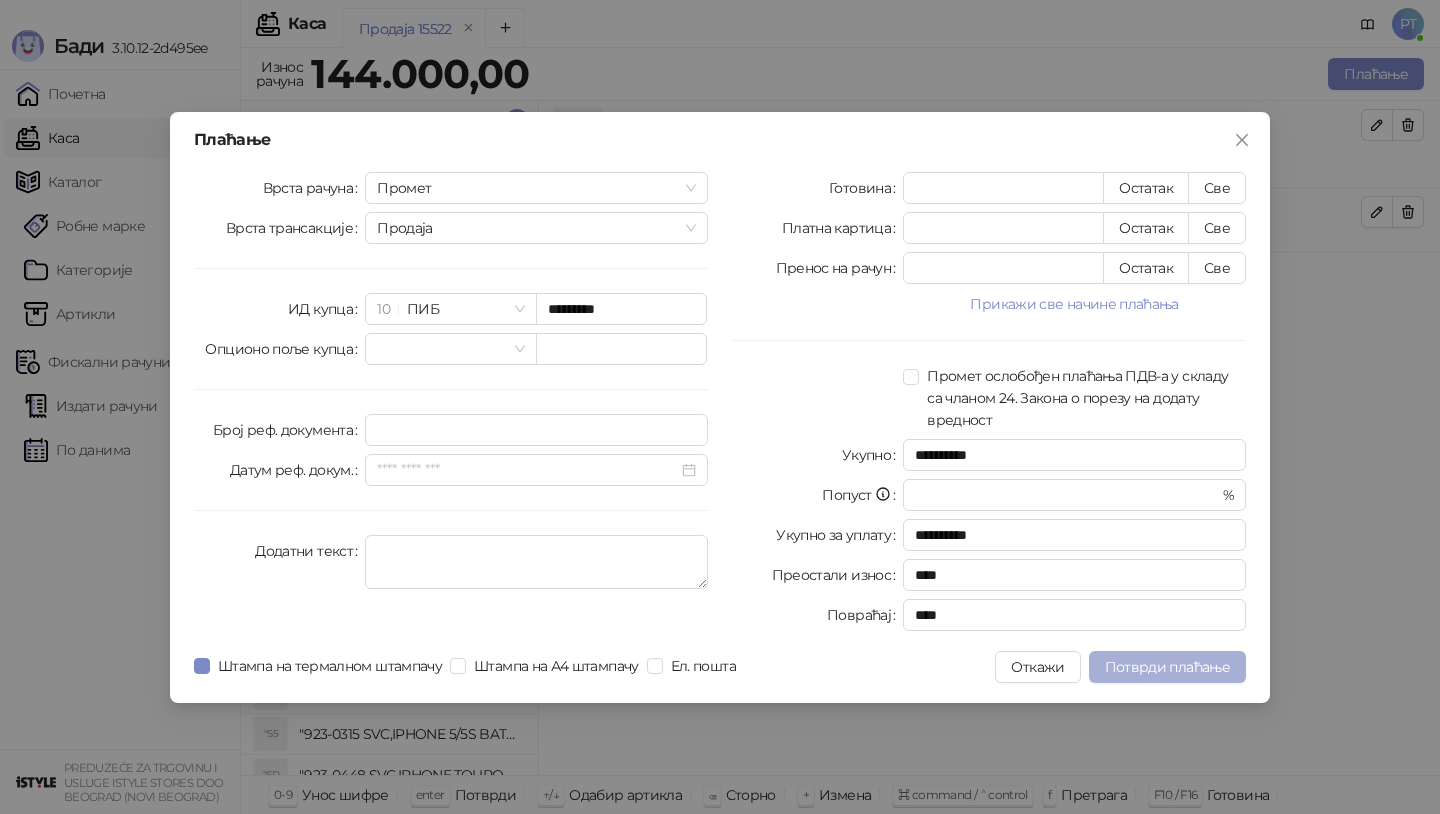 click on "Потврди плаћање" at bounding box center (1167, 667) 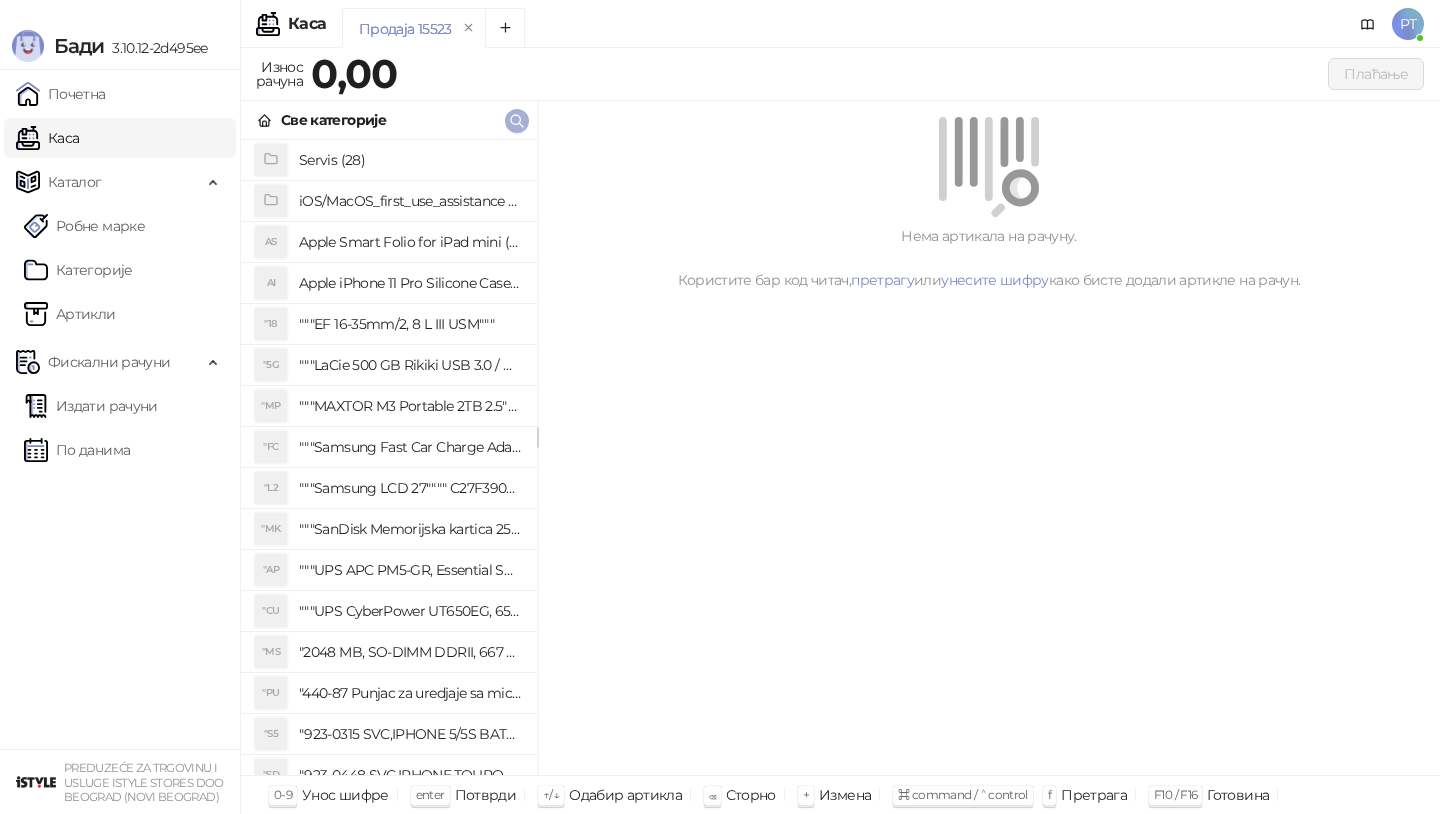 click 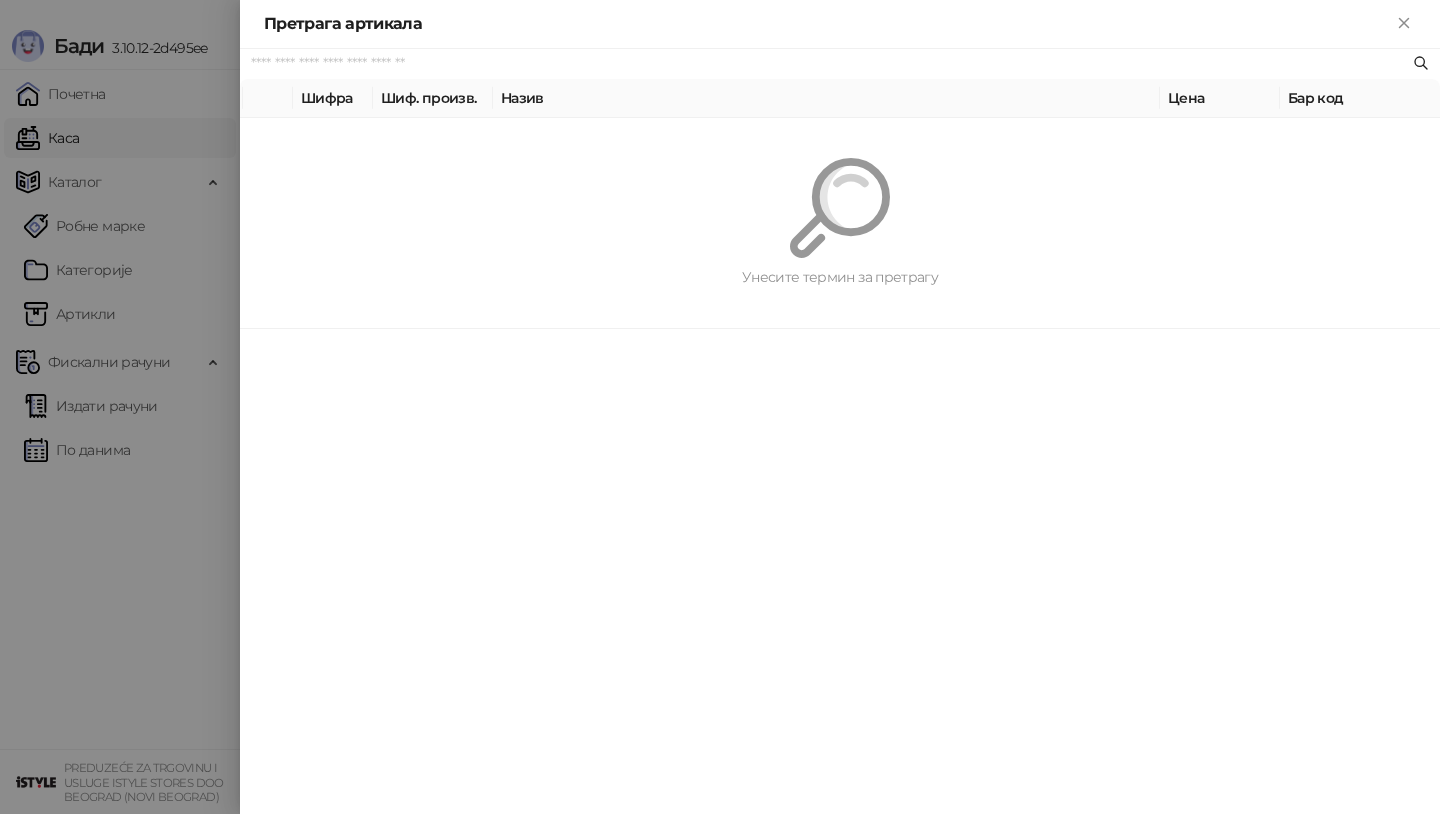 paste on "*********" 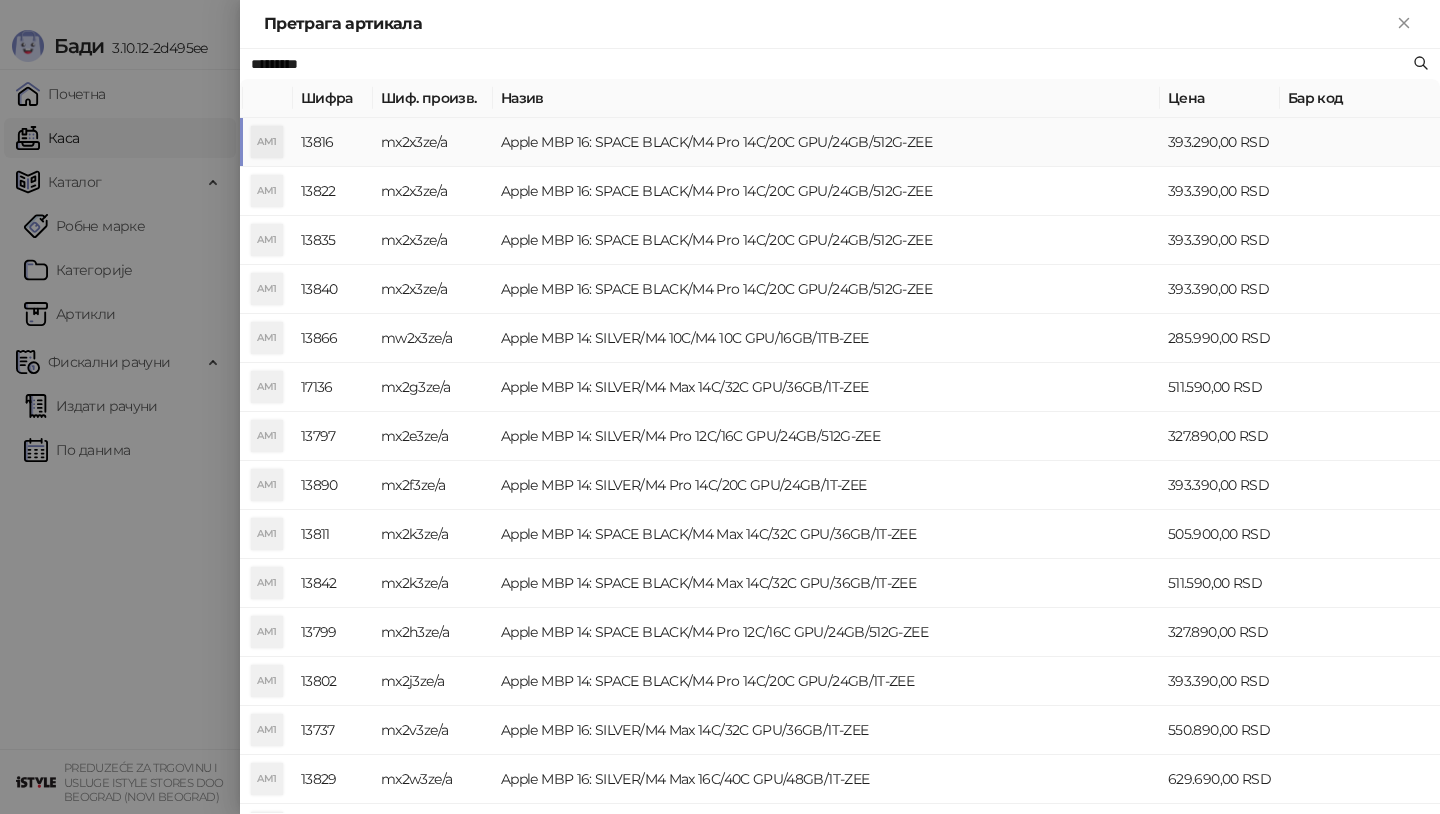 click on "AM1" at bounding box center (267, 142) 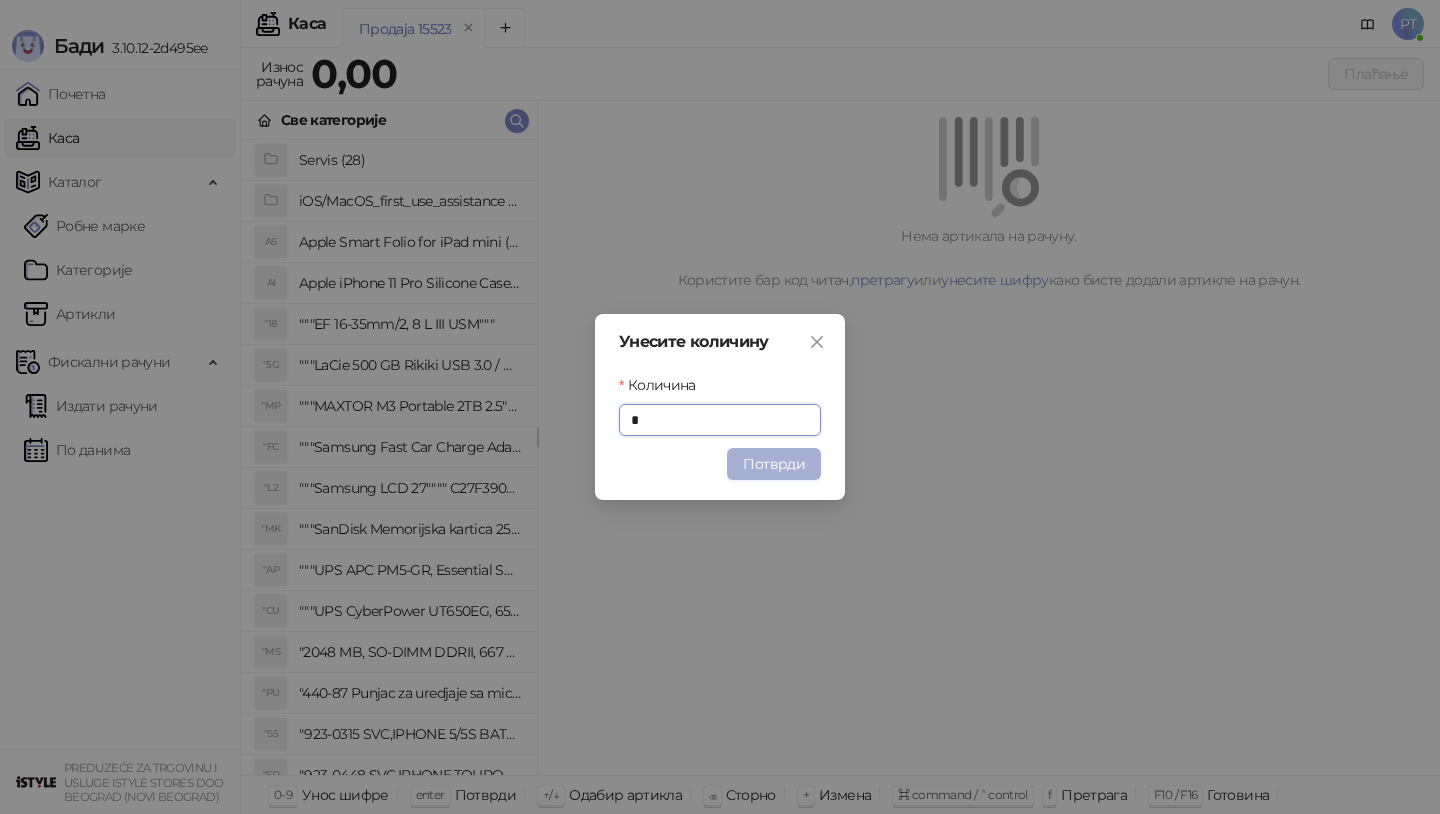 click on "Потврди" at bounding box center [774, 464] 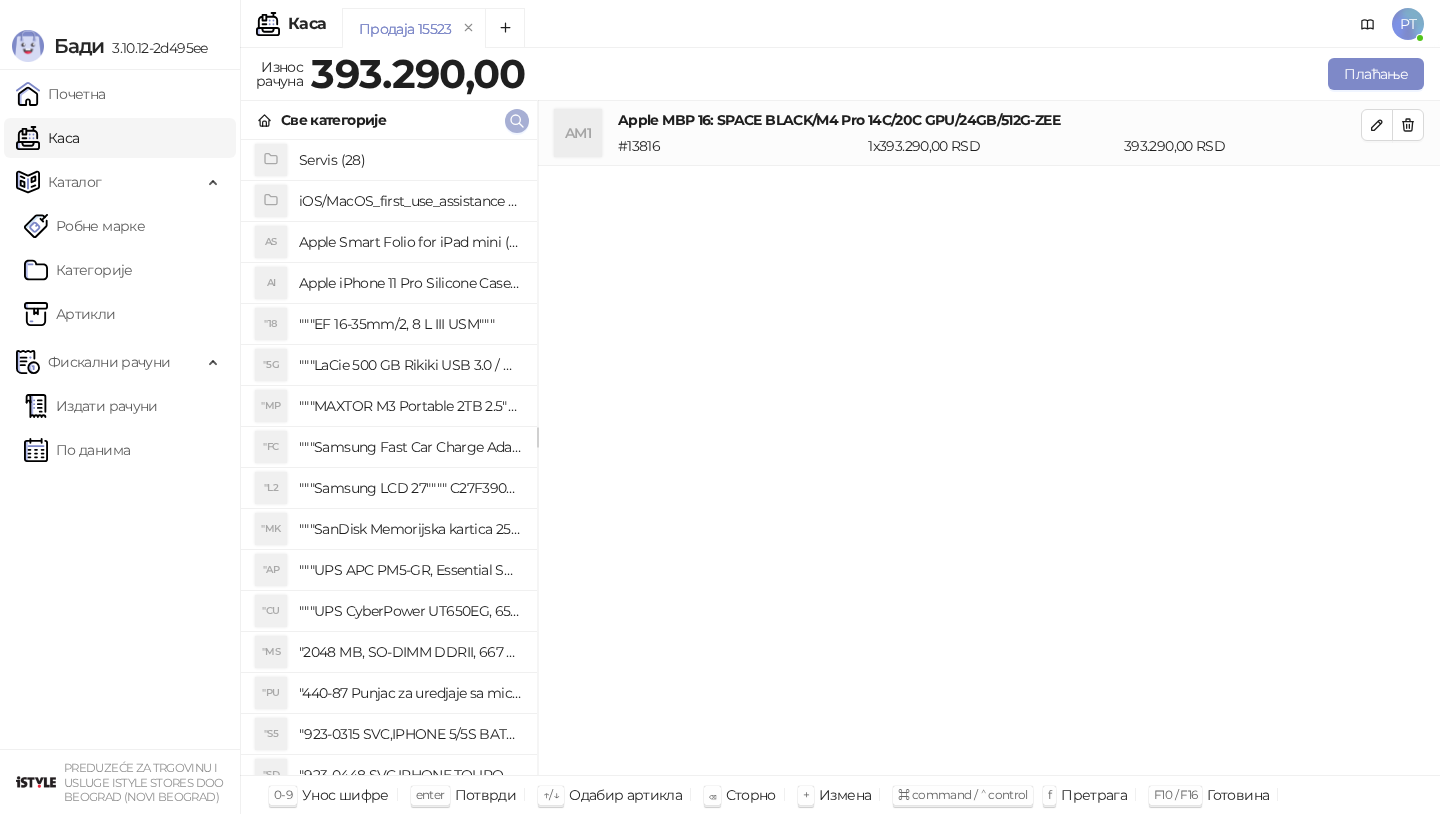 click at bounding box center [517, 120] 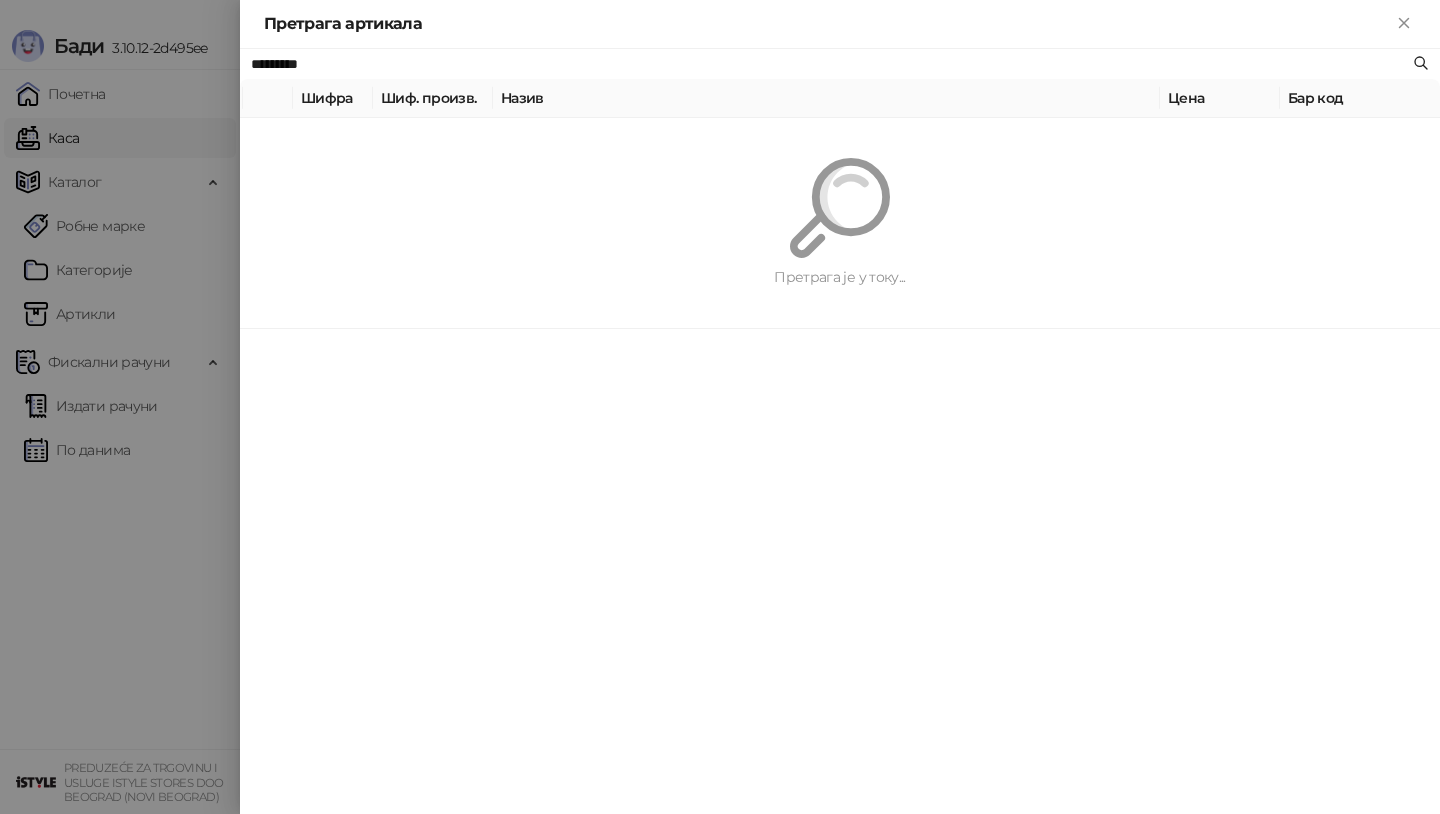 paste on "******" 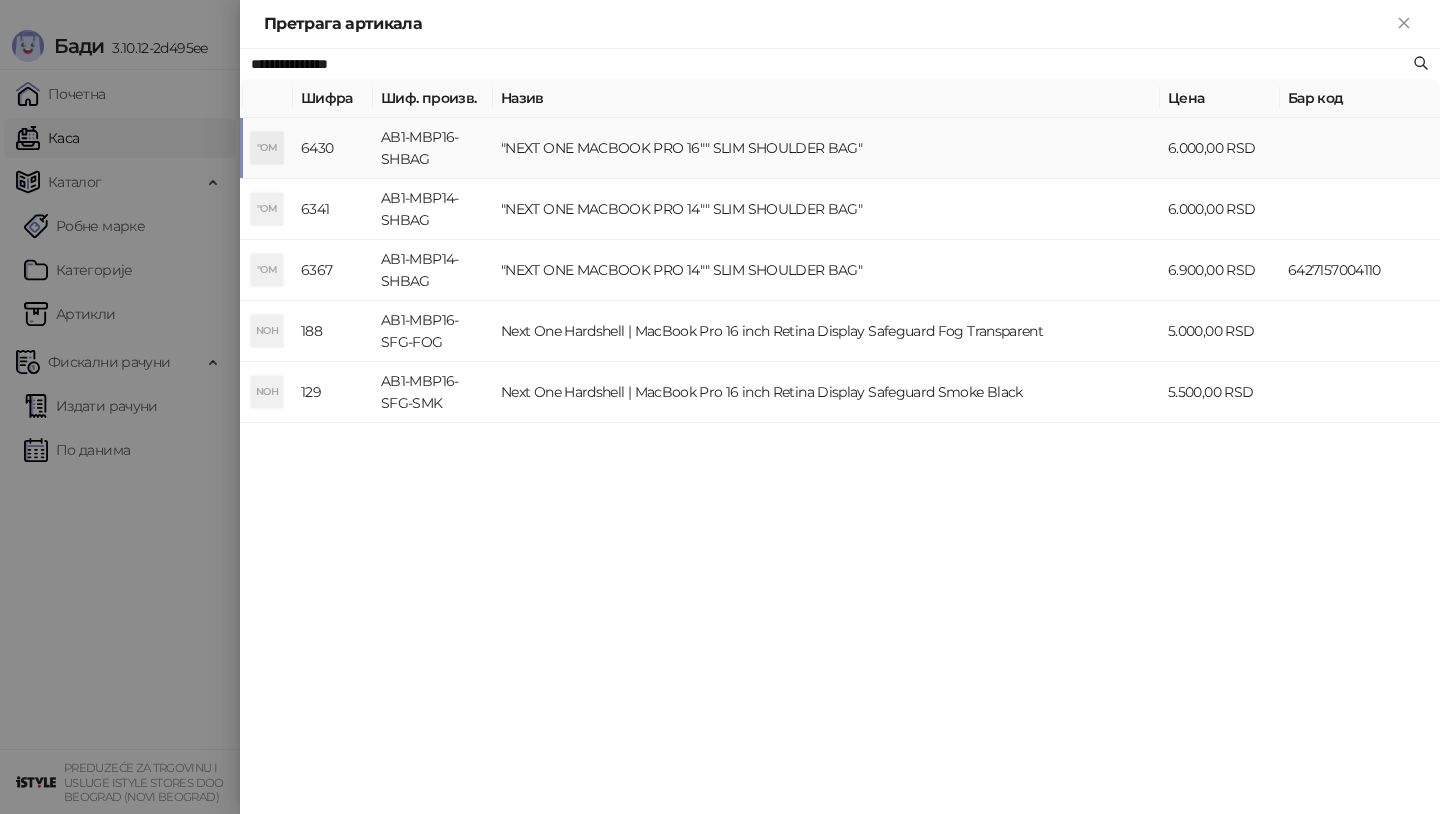 click on ""OM" at bounding box center [267, 148] 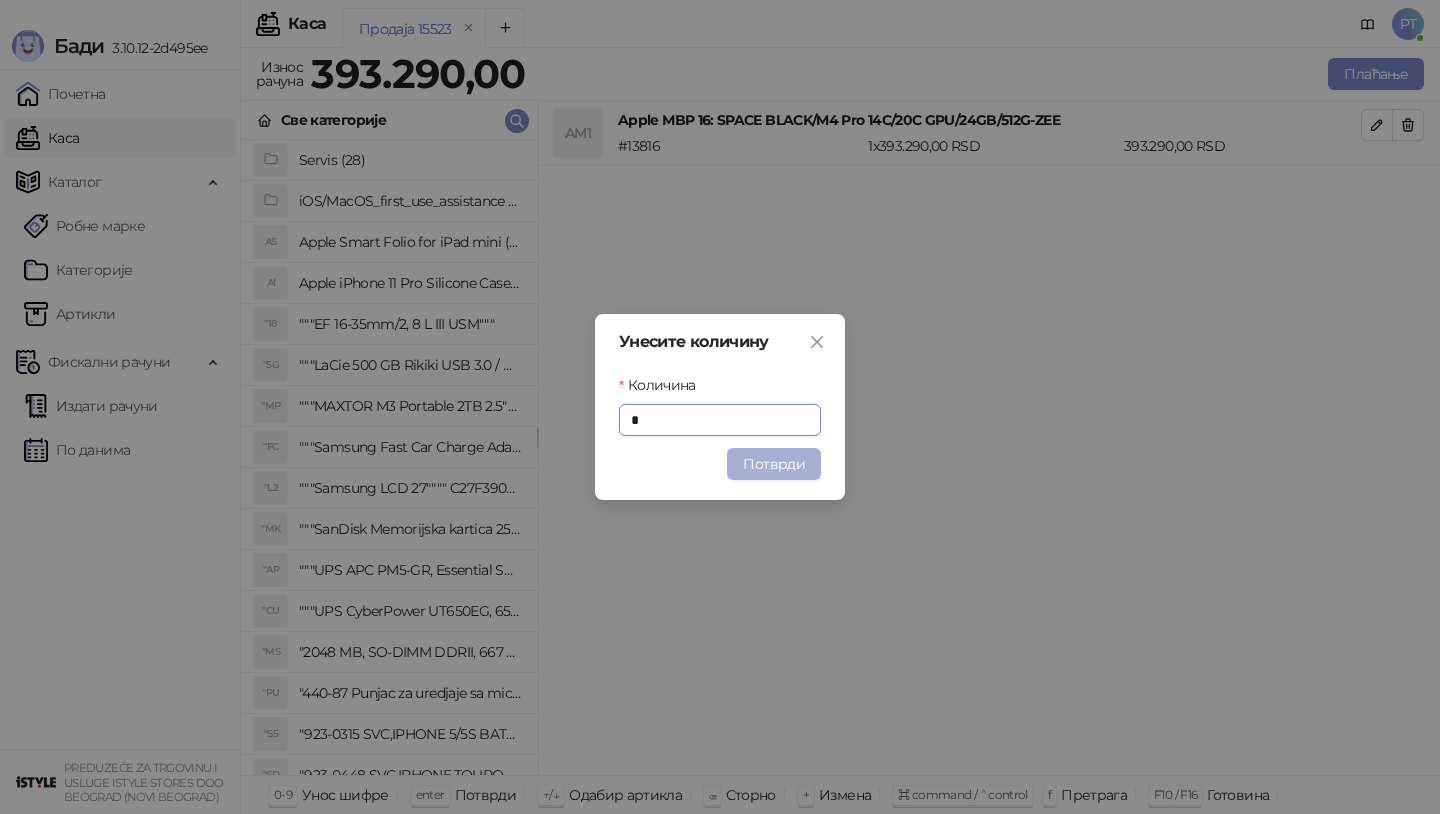click on "Потврди" at bounding box center [774, 464] 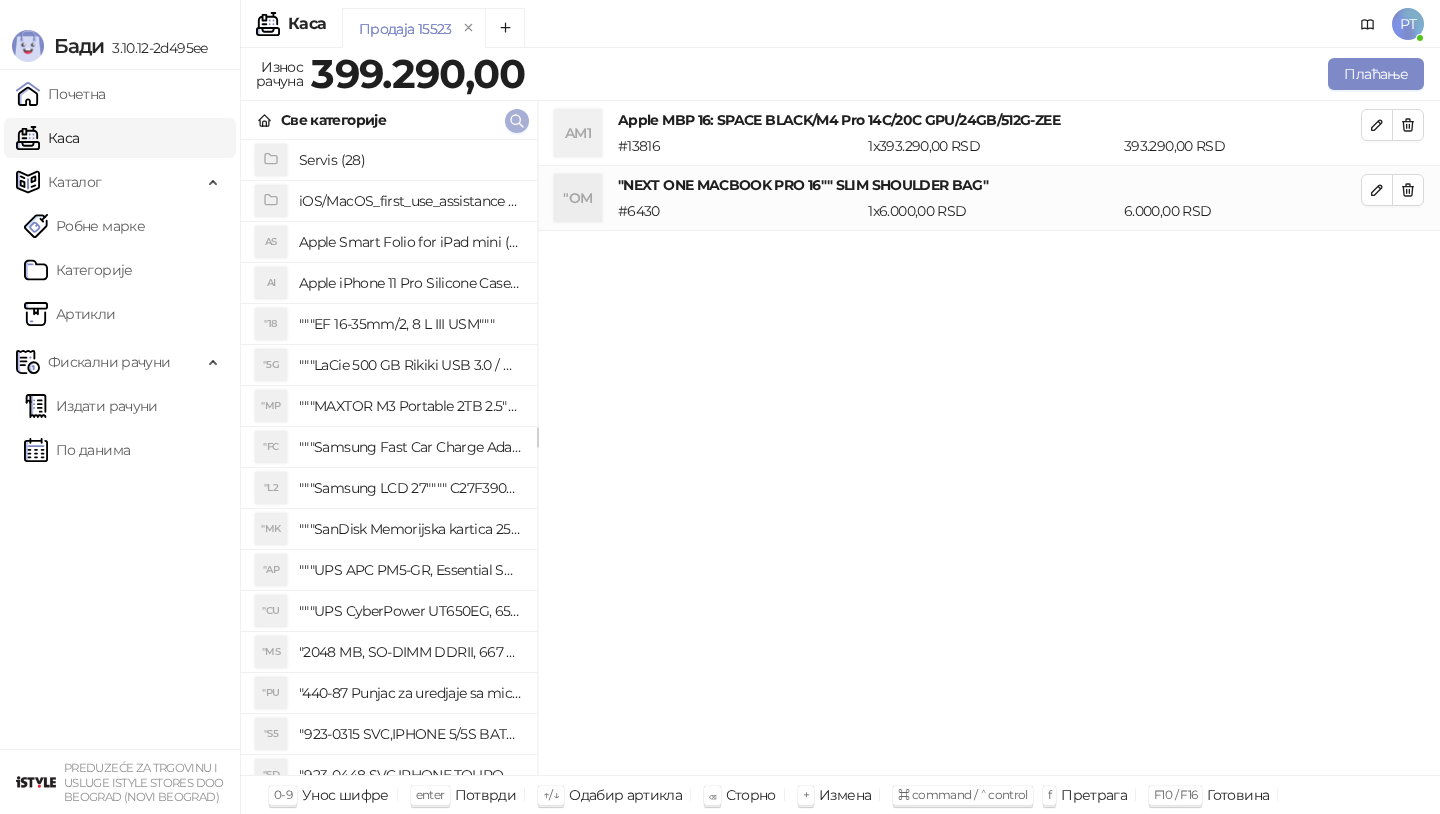 click 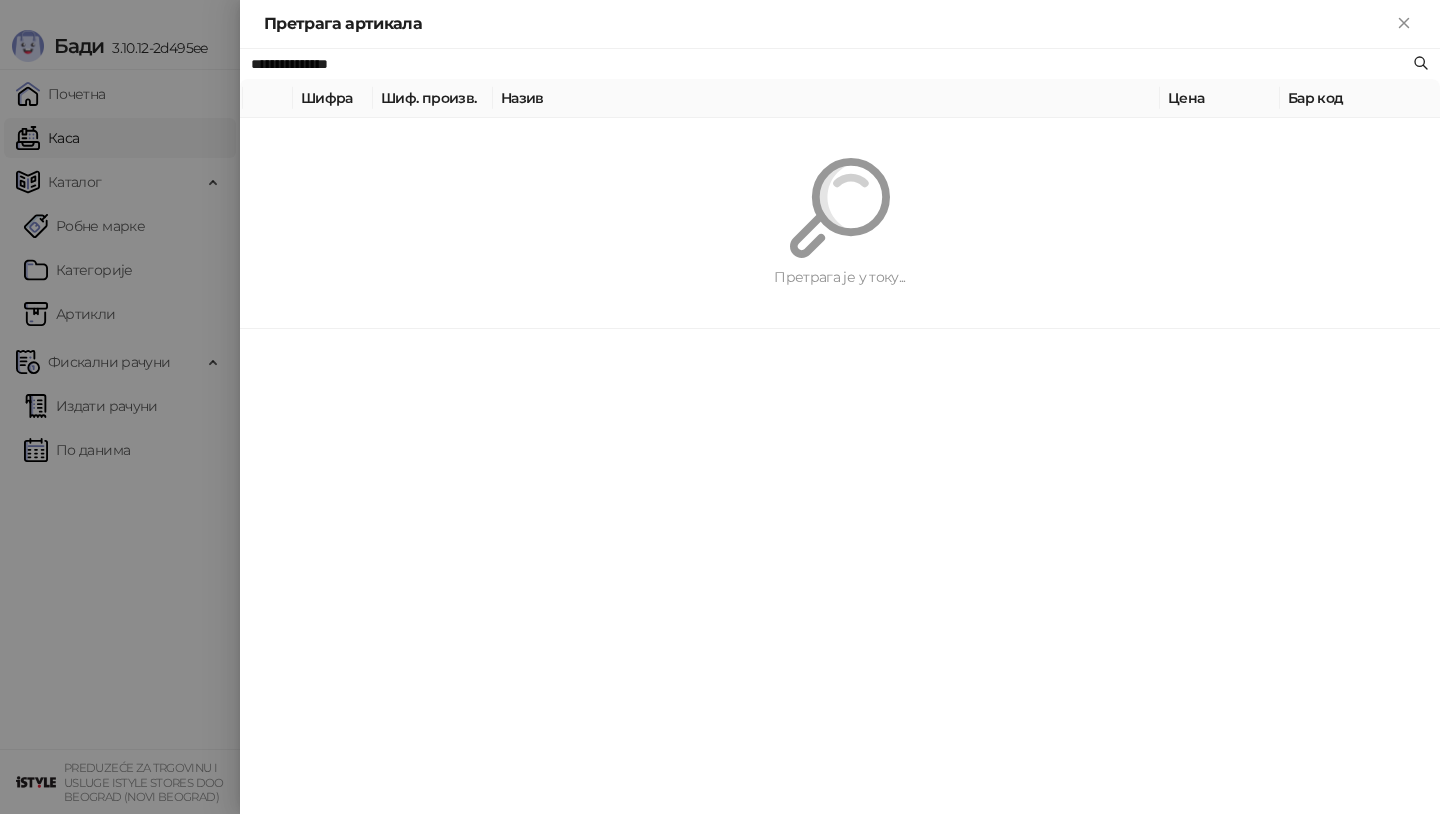 paste 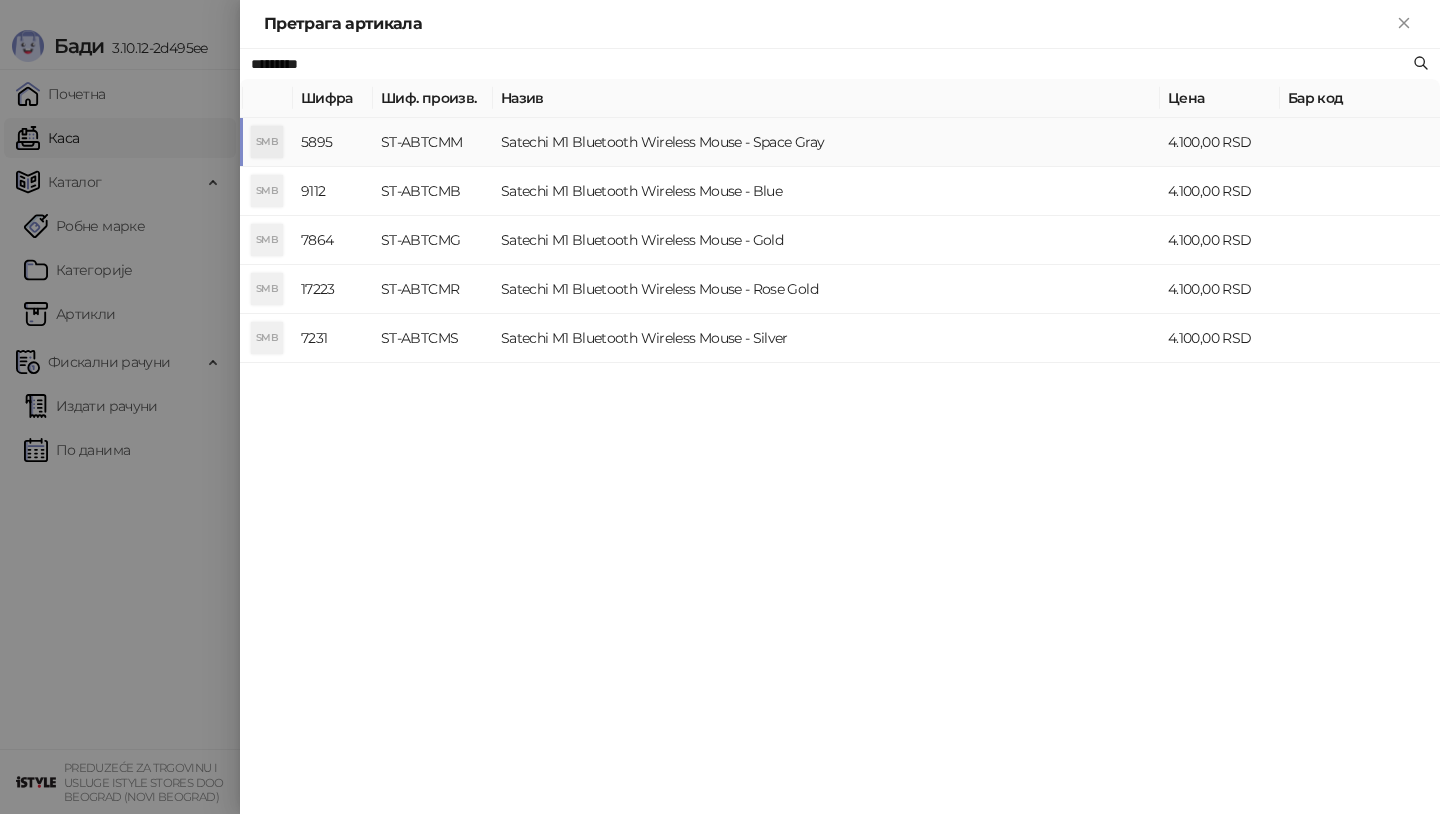 click on "SMB" at bounding box center [267, 142] 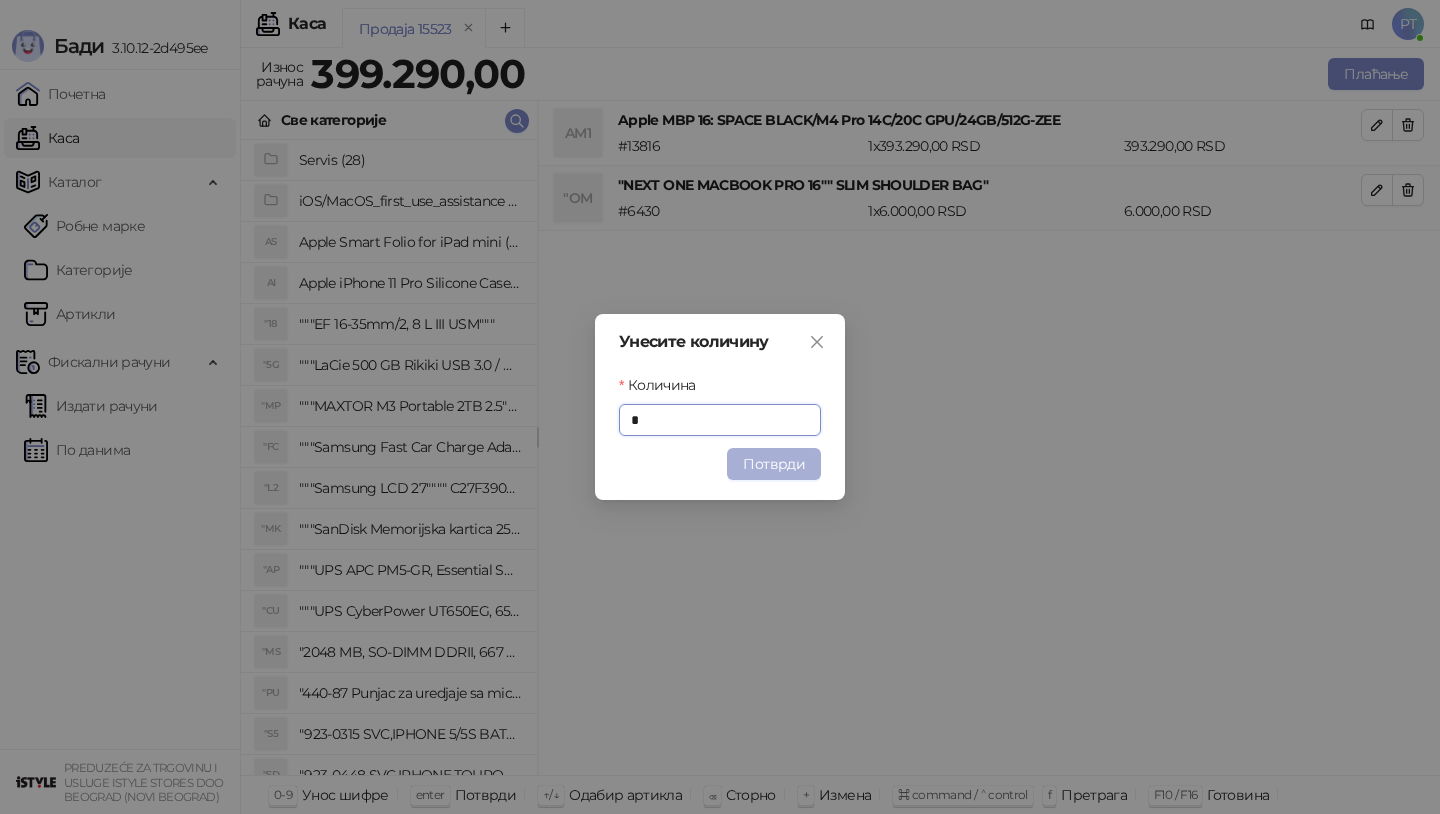 click on "Потврди" at bounding box center (774, 464) 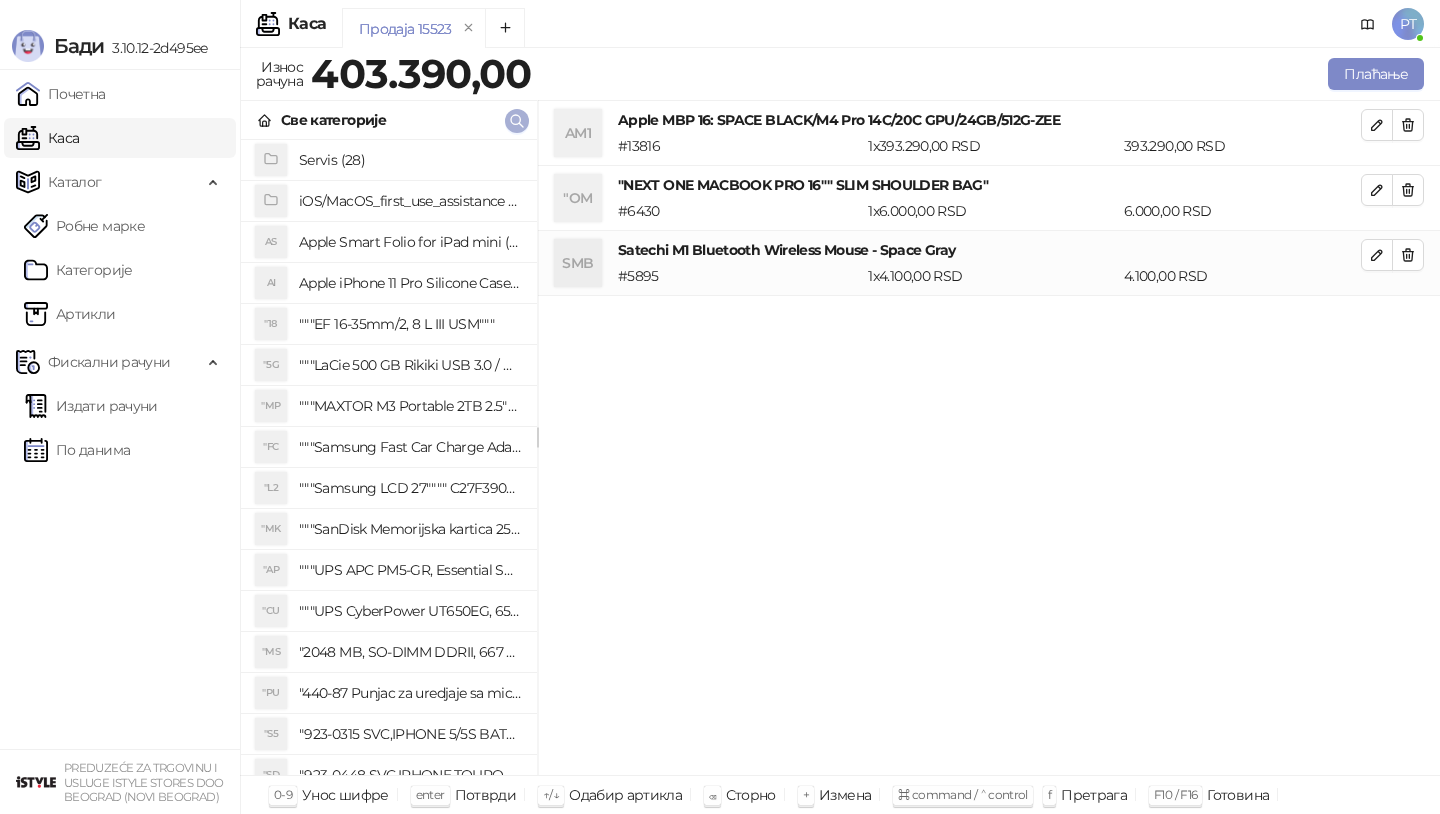 click 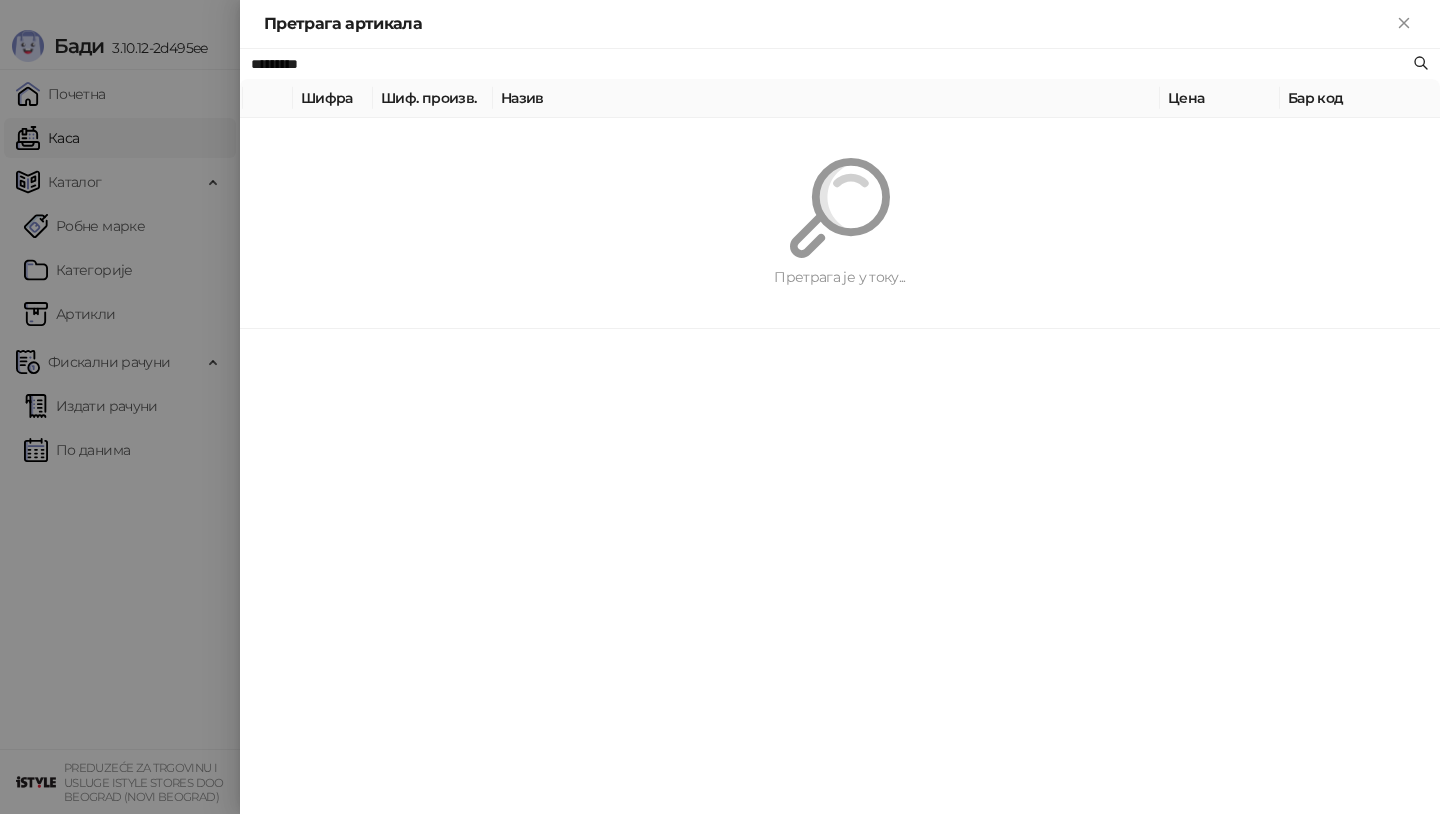 paste on "**********" 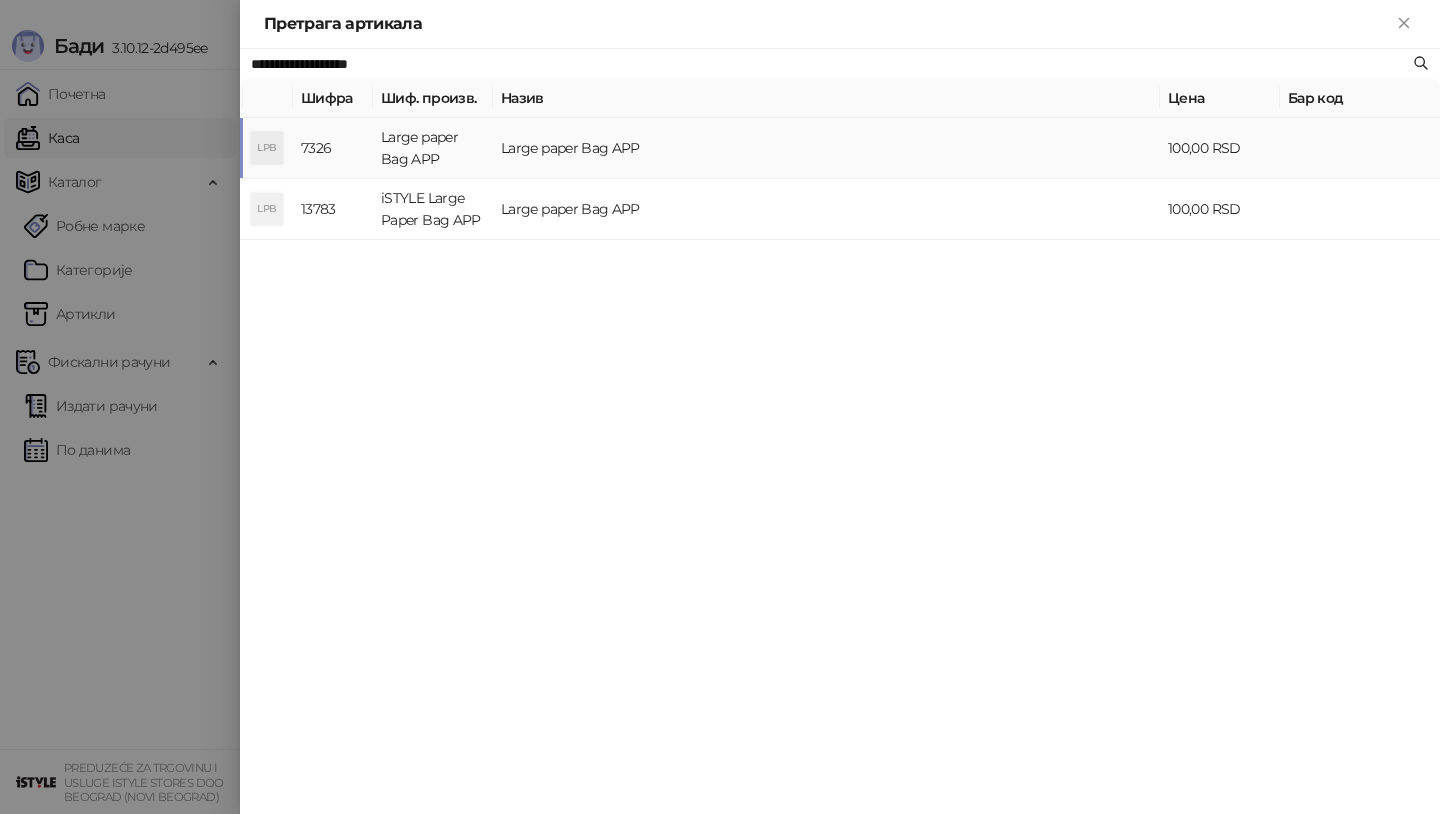 type on "**********" 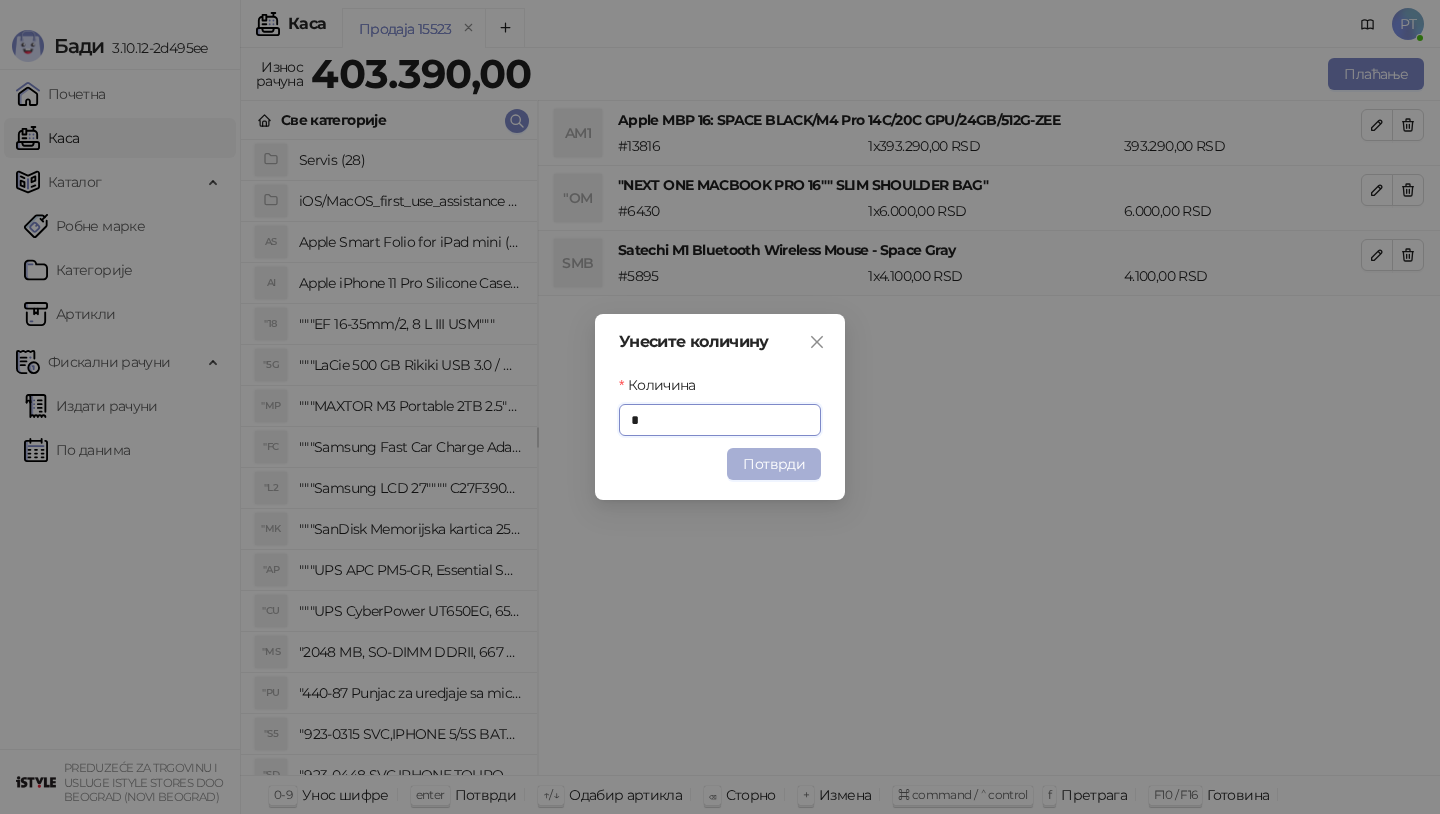 click on "Потврди" at bounding box center (774, 464) 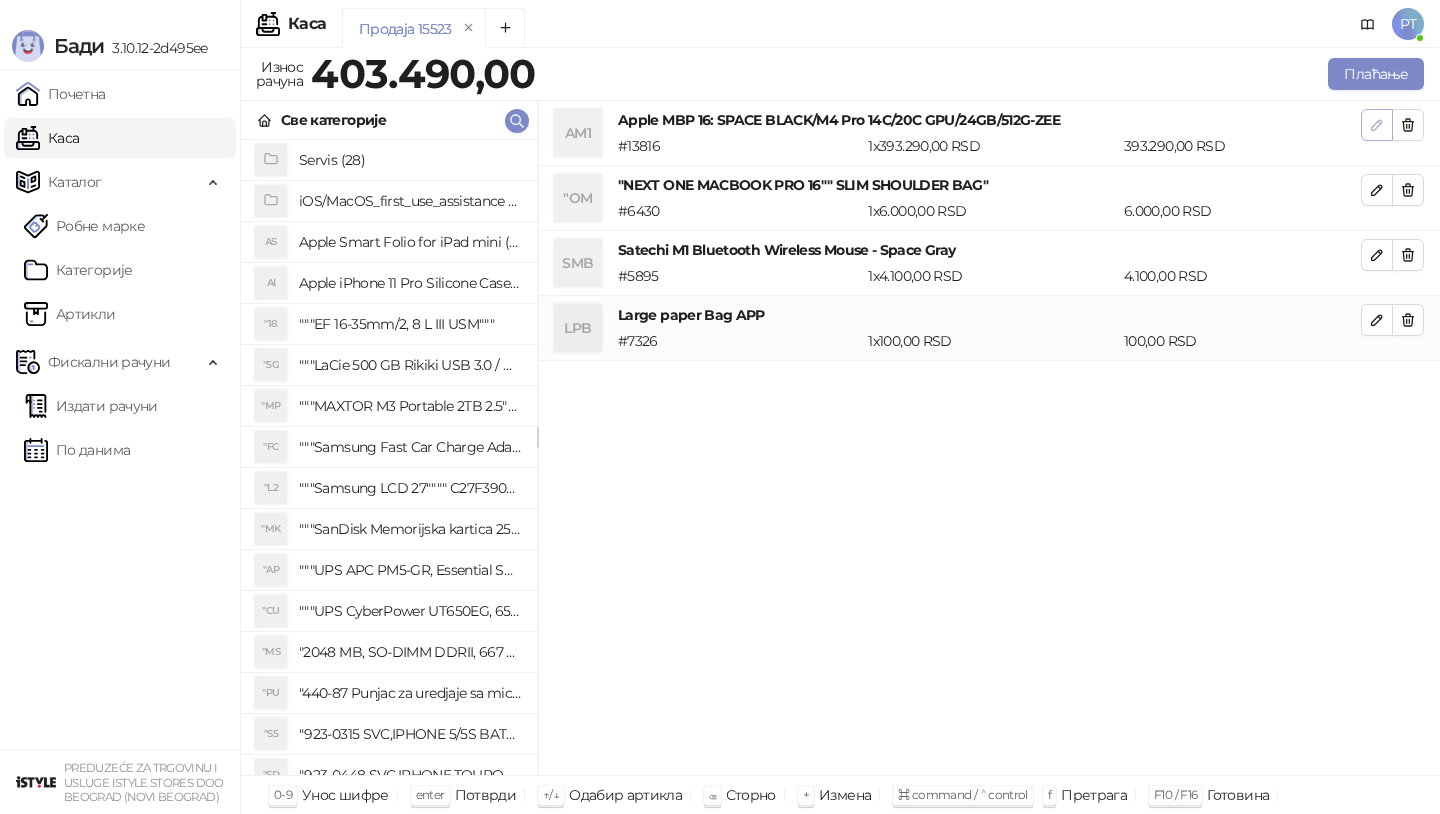 click 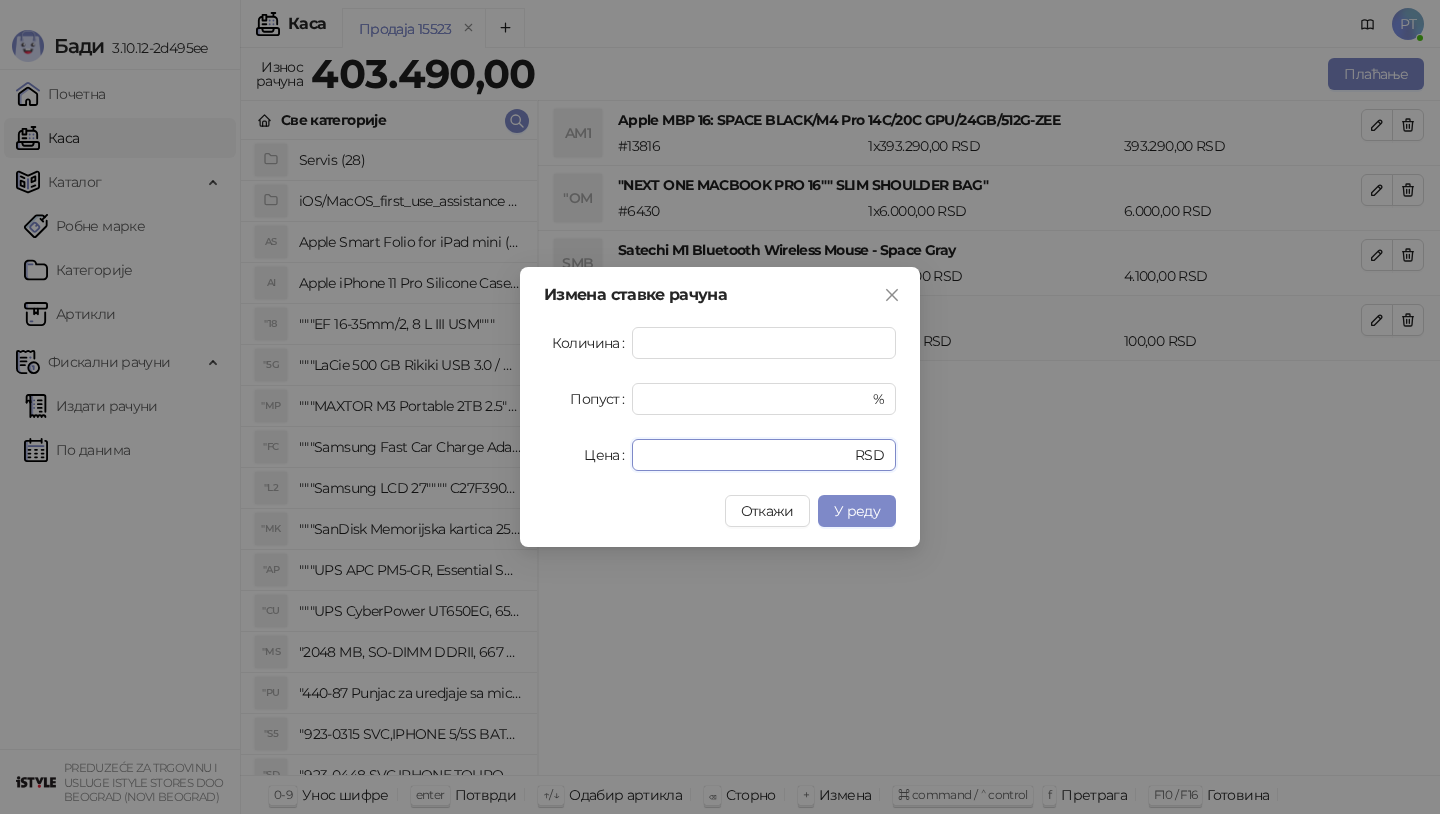drag, startPoint x: 704, startPoint y: 456, endPoint x: 502, endPoint y: 456, distance: 202 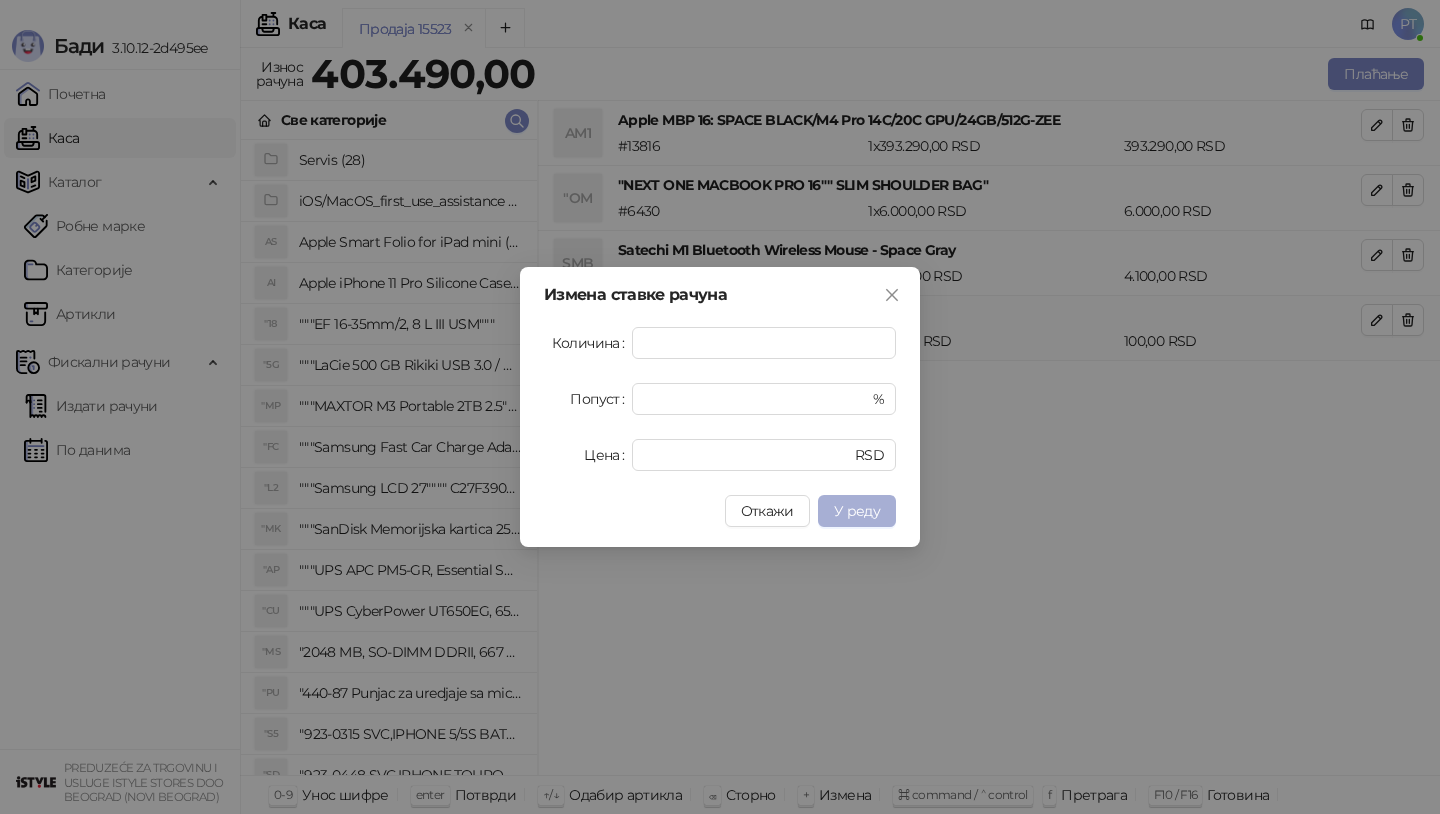 click on "У реду" at bounding box center [857, 511] 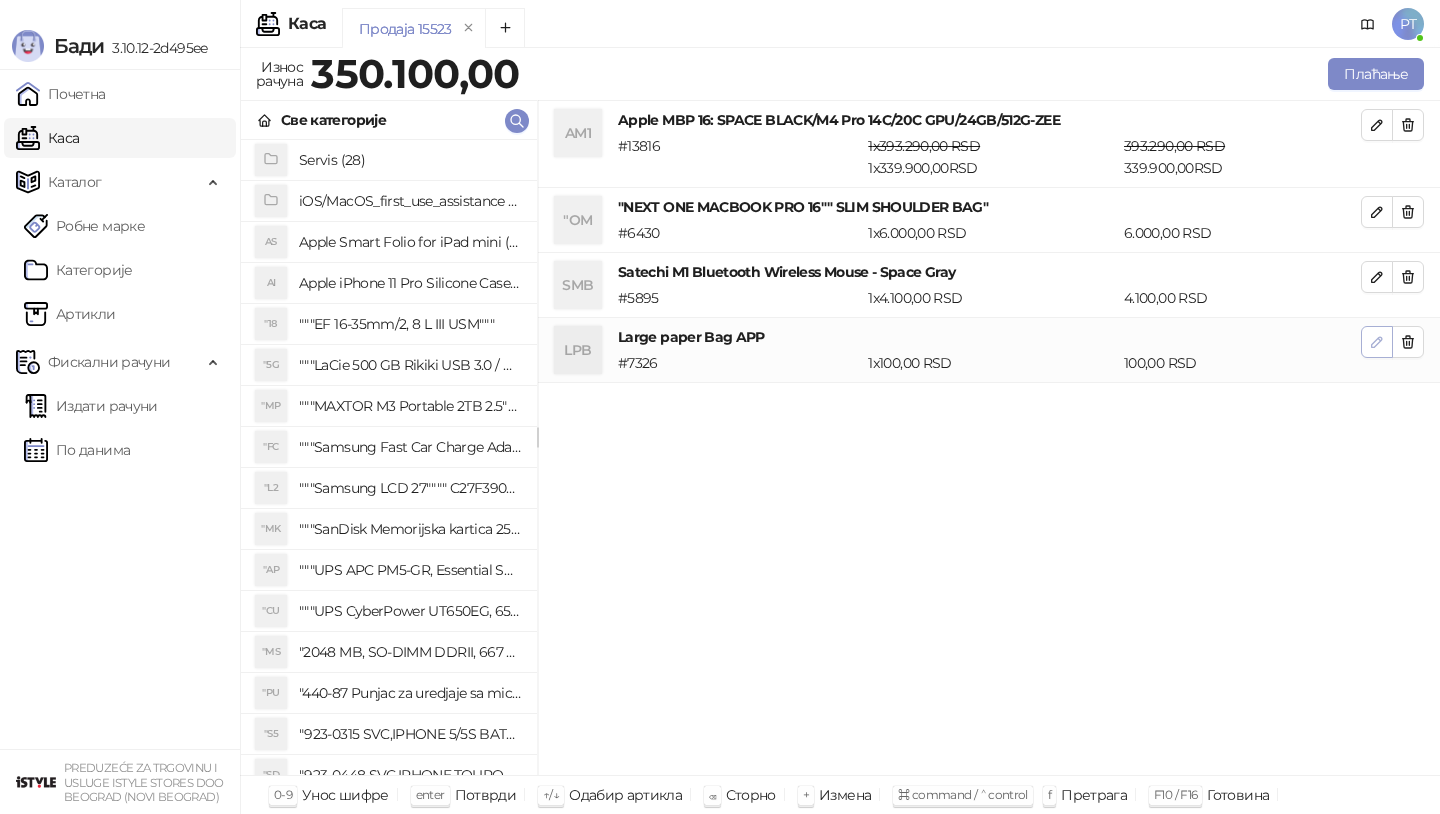 click at bounding box center (1377, 342) 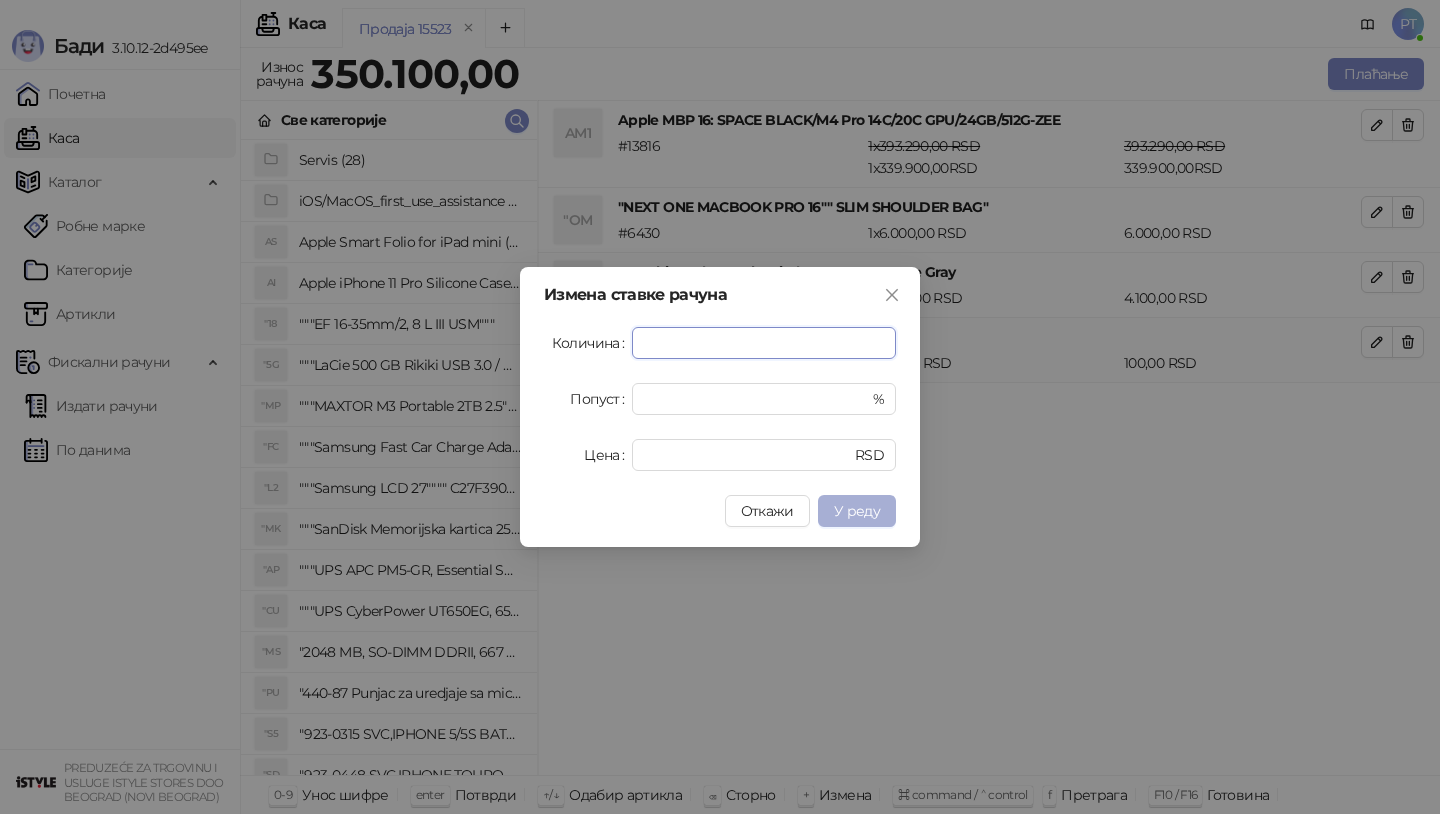 type on "*" 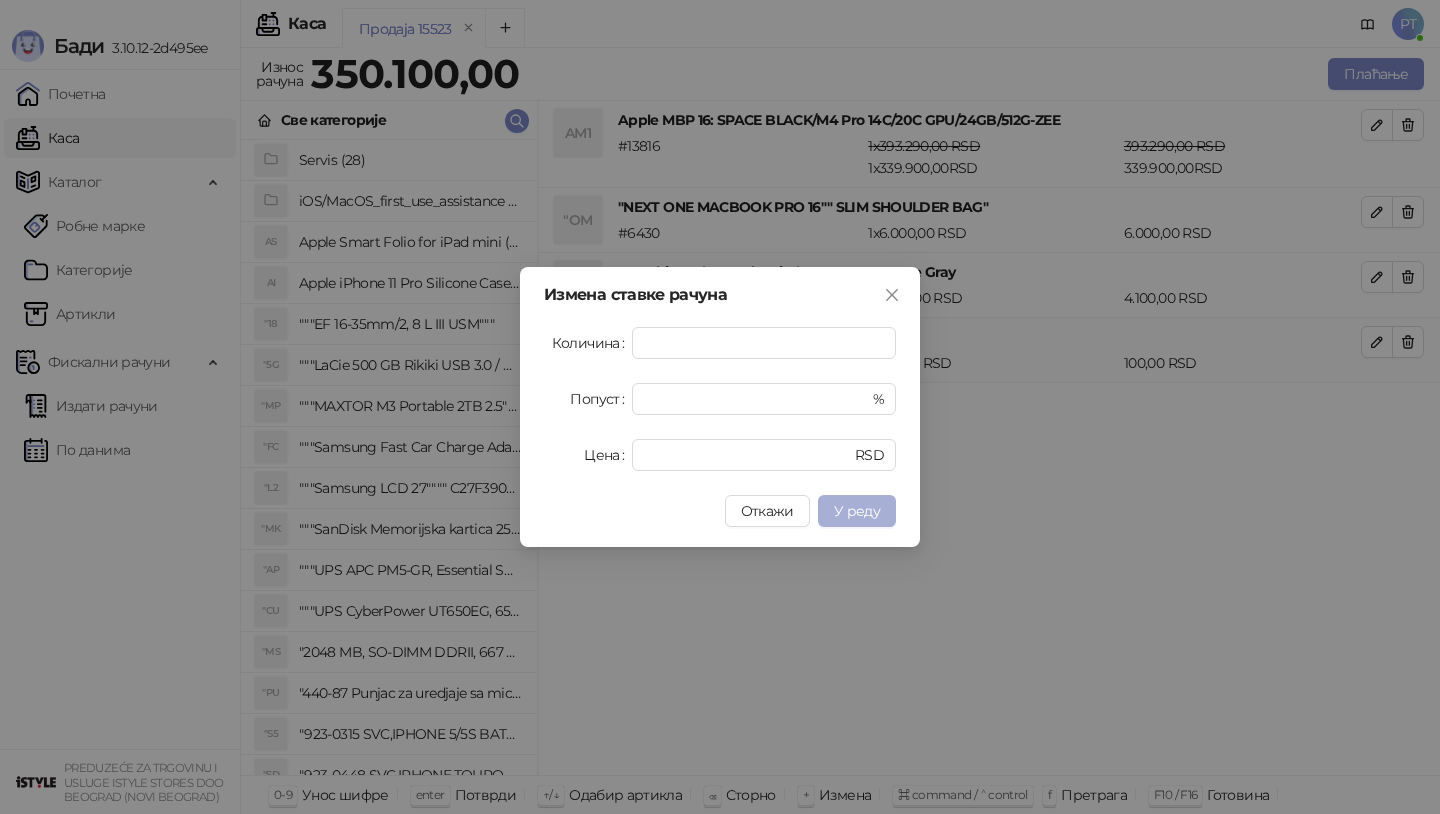 click on "У реду" at bounding box center [857, 511] 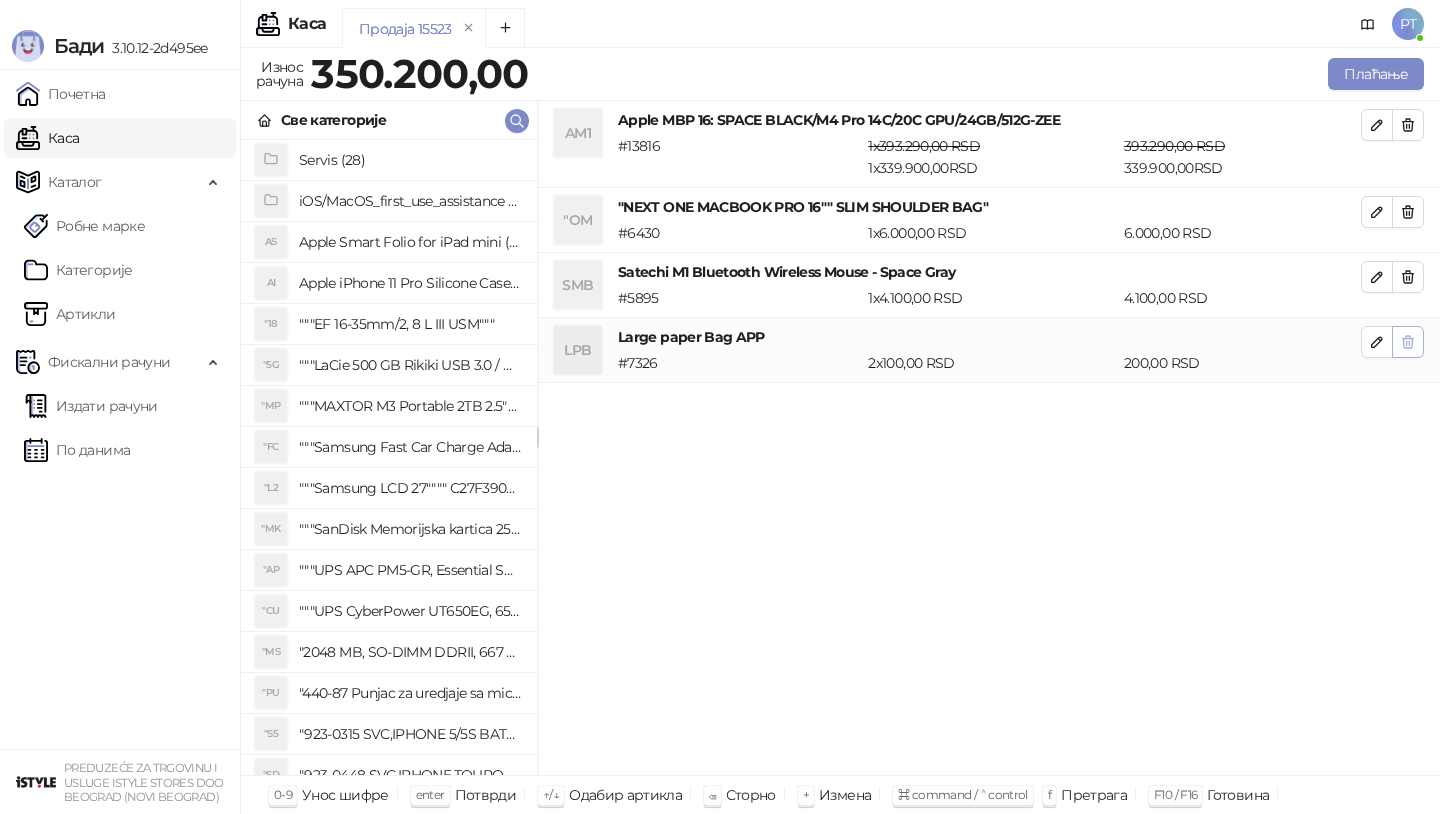 click 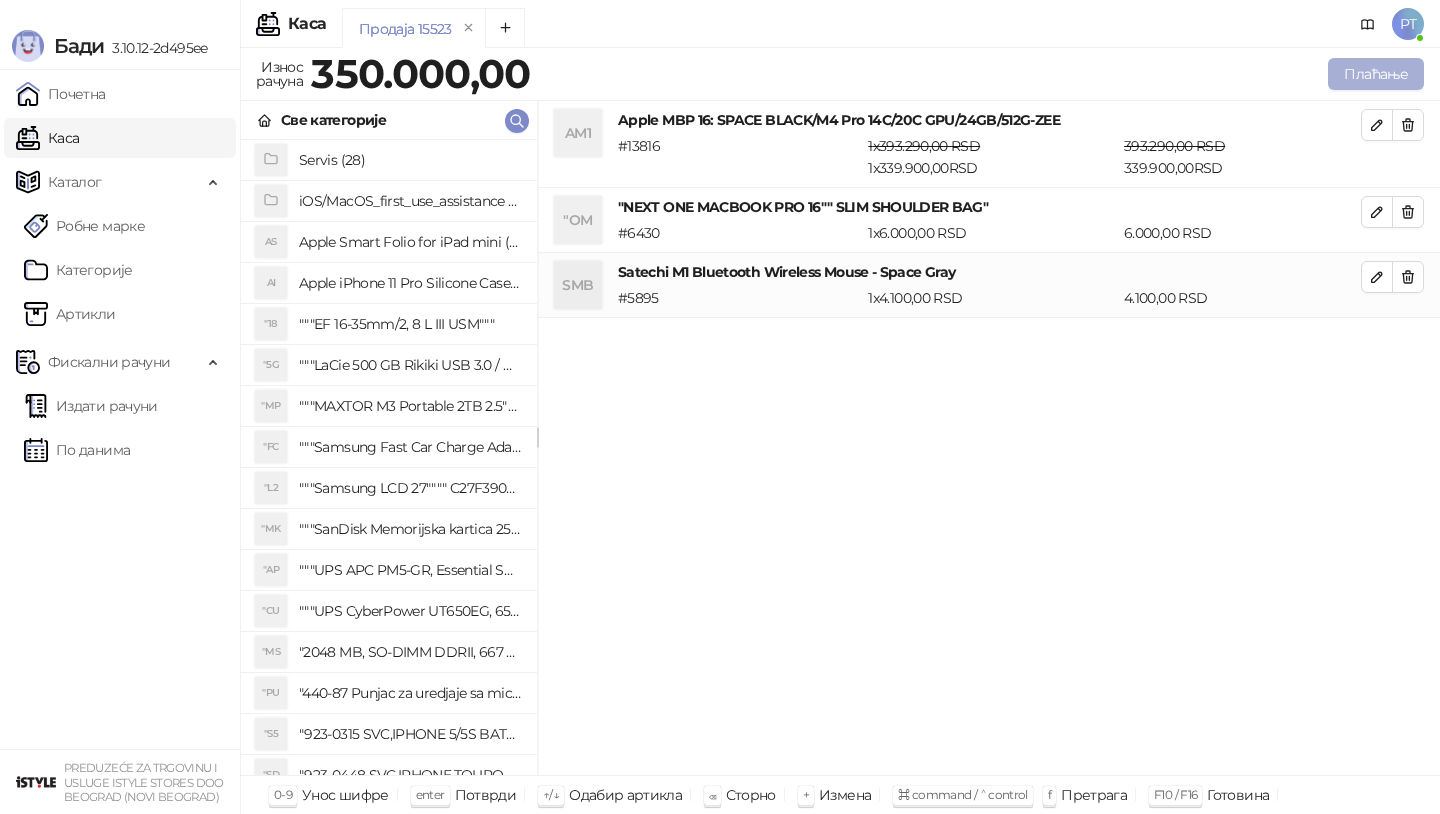 click on "Плаћање" at bounding box center [1376, 74] 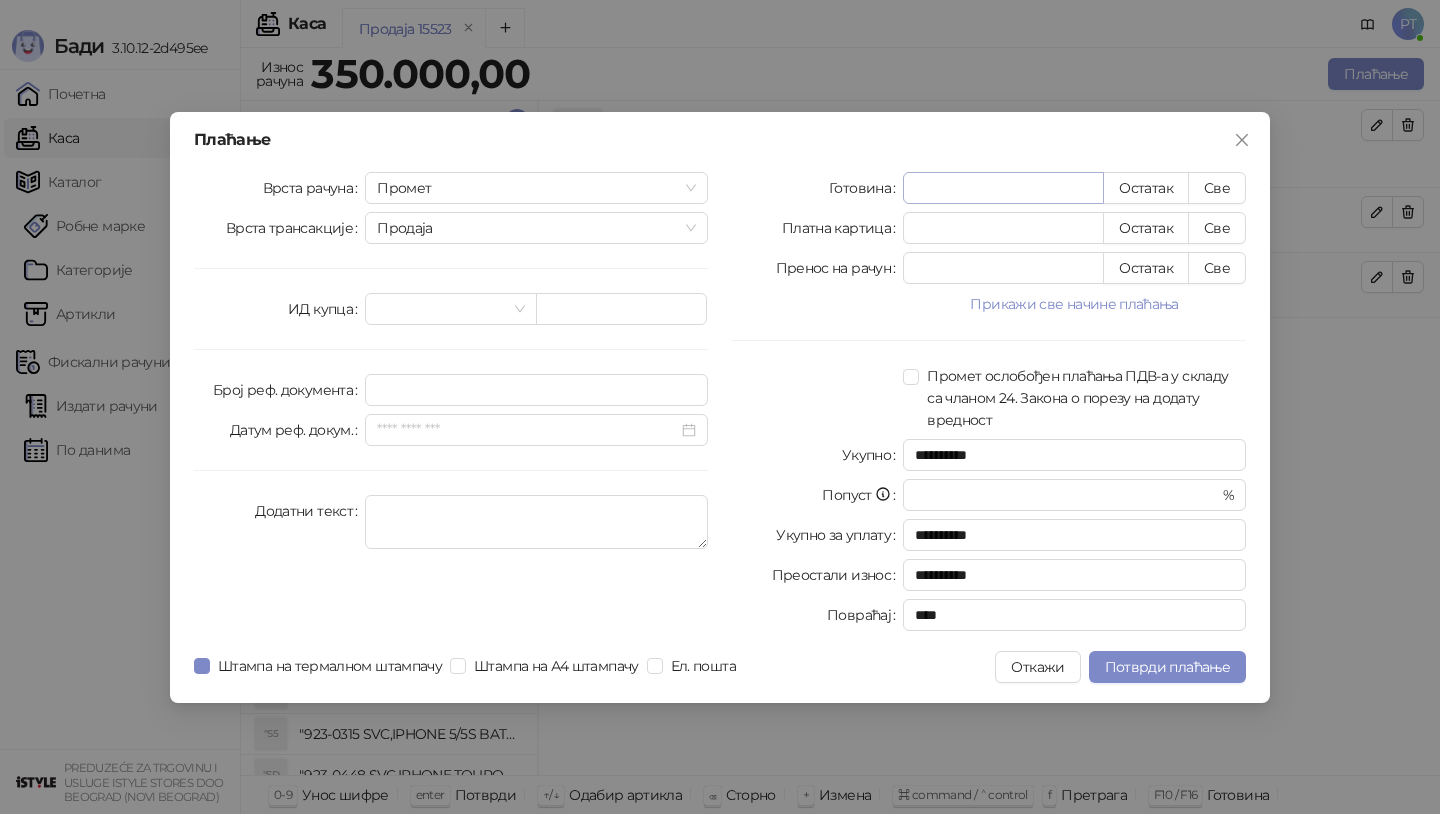 type on "*" 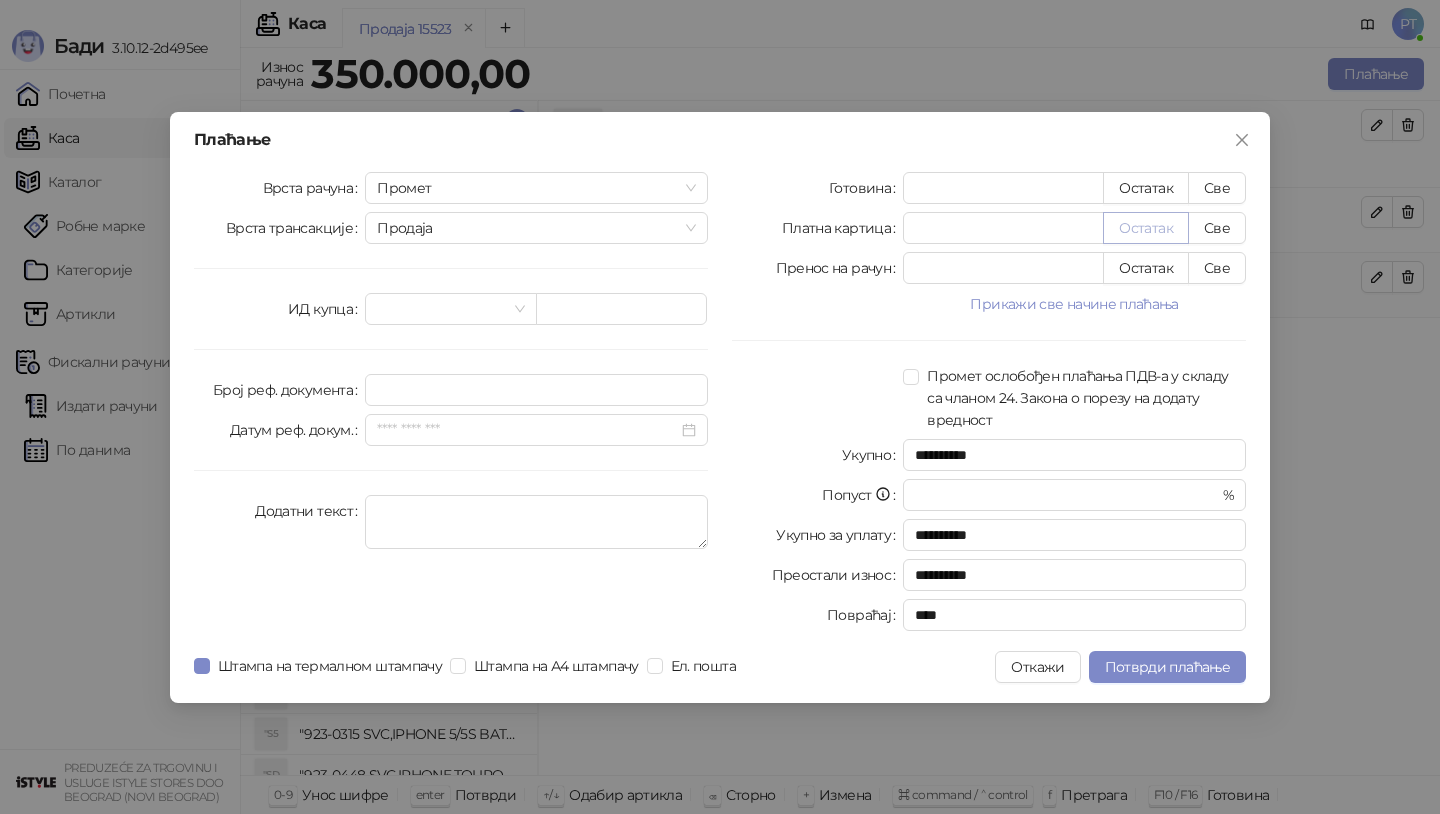 type on "******" 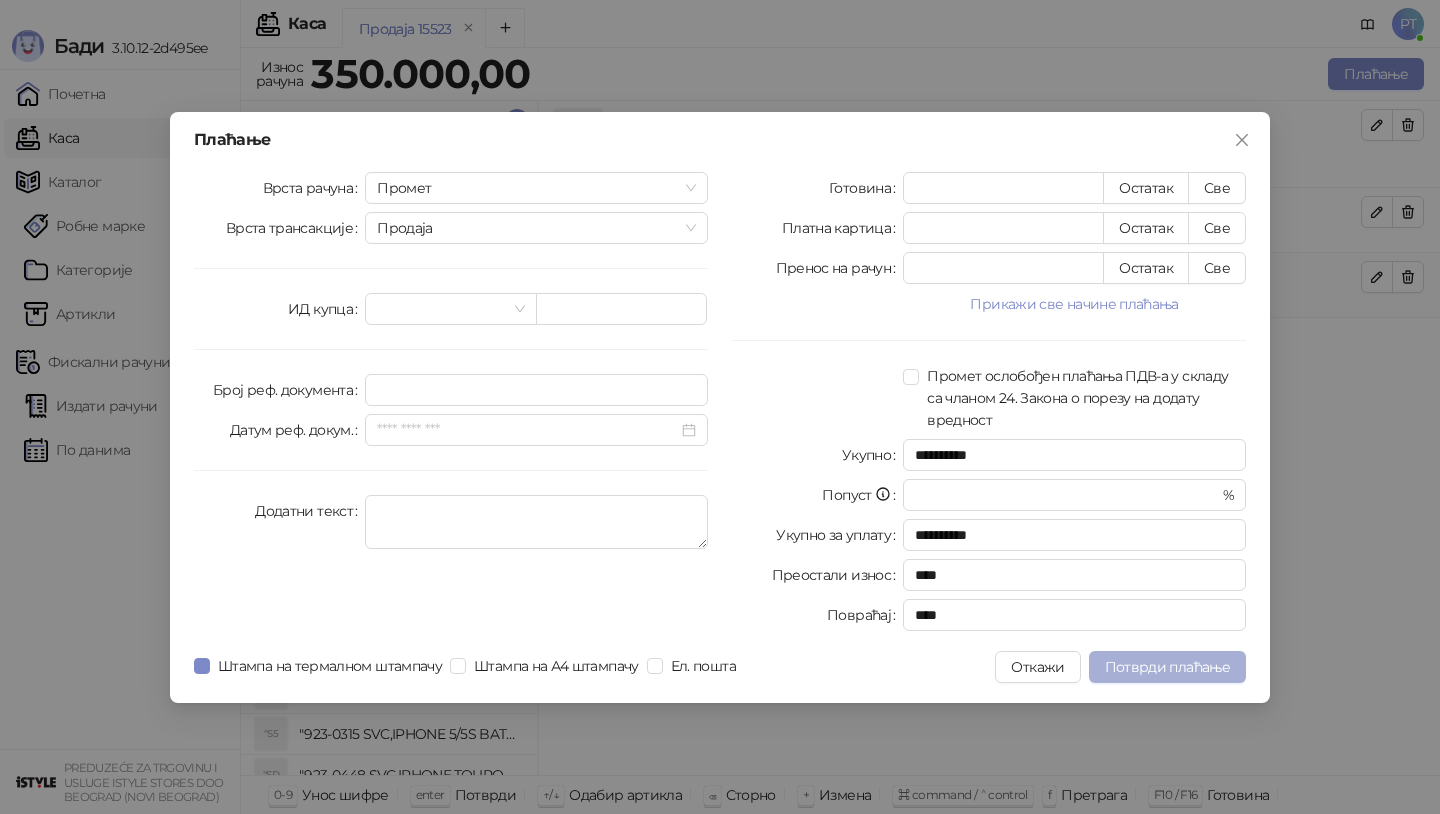 click on "Потврди плаћање" at bounding box center [1167, 667] 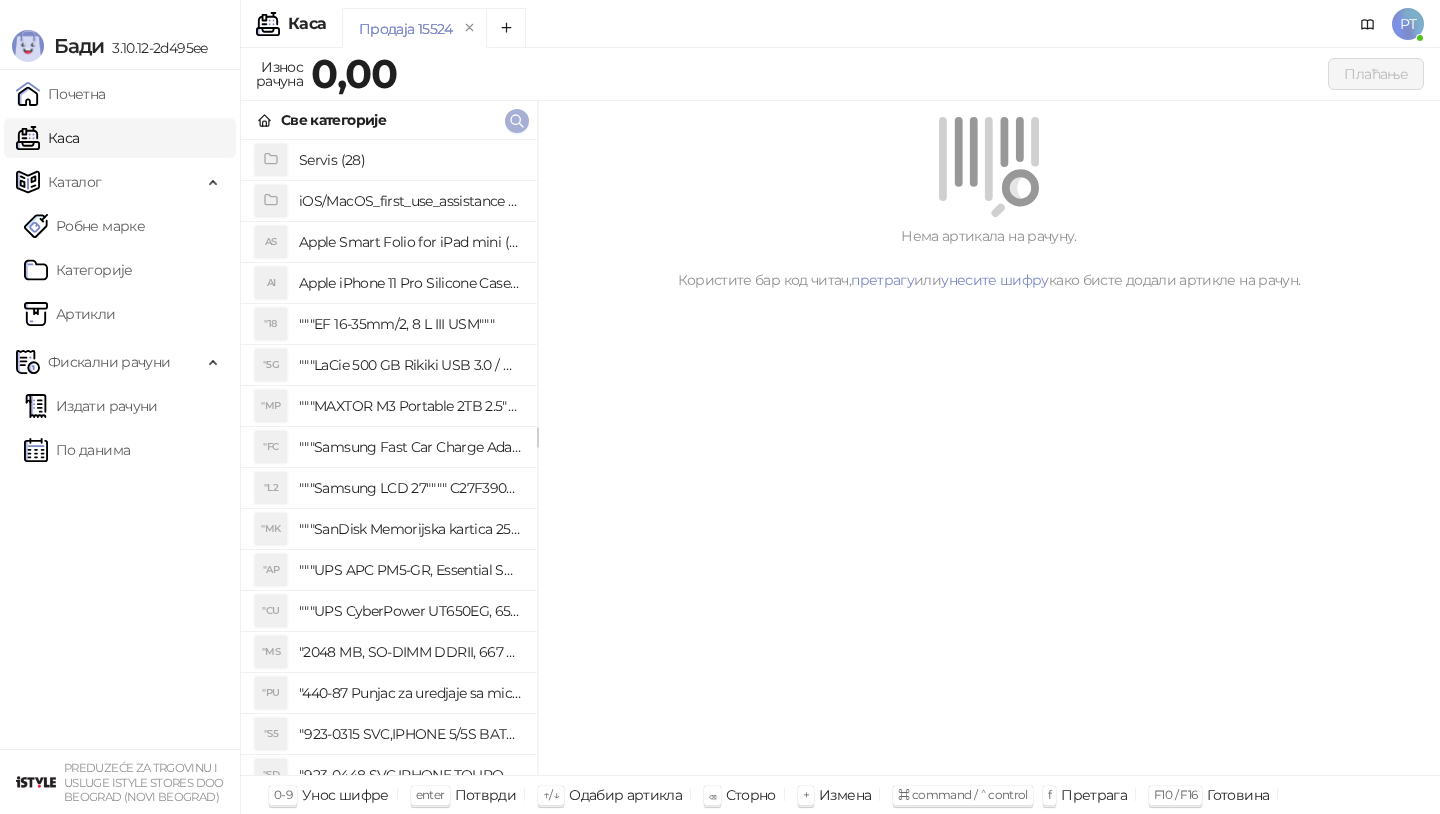 click 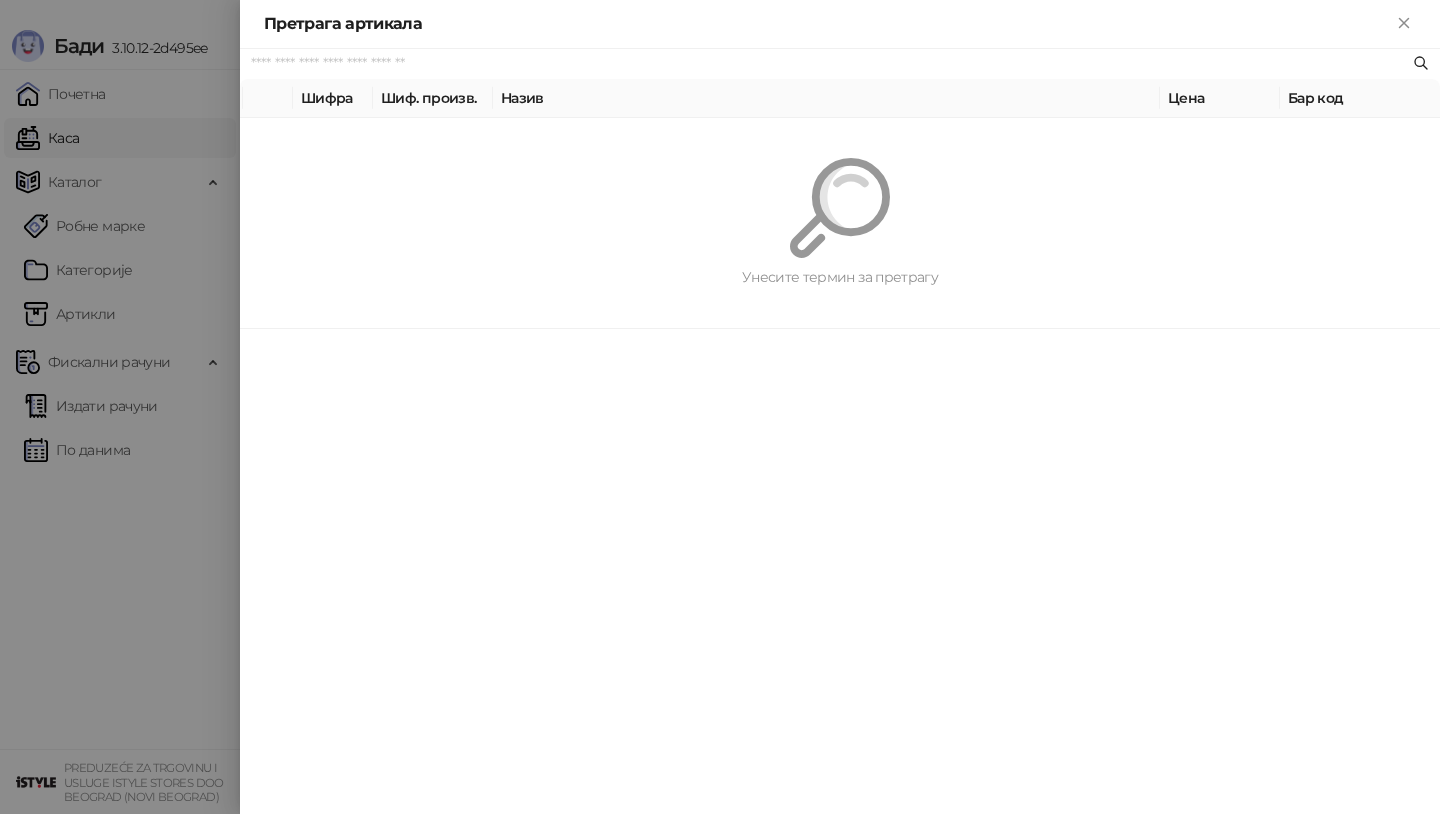 paste on "*********" 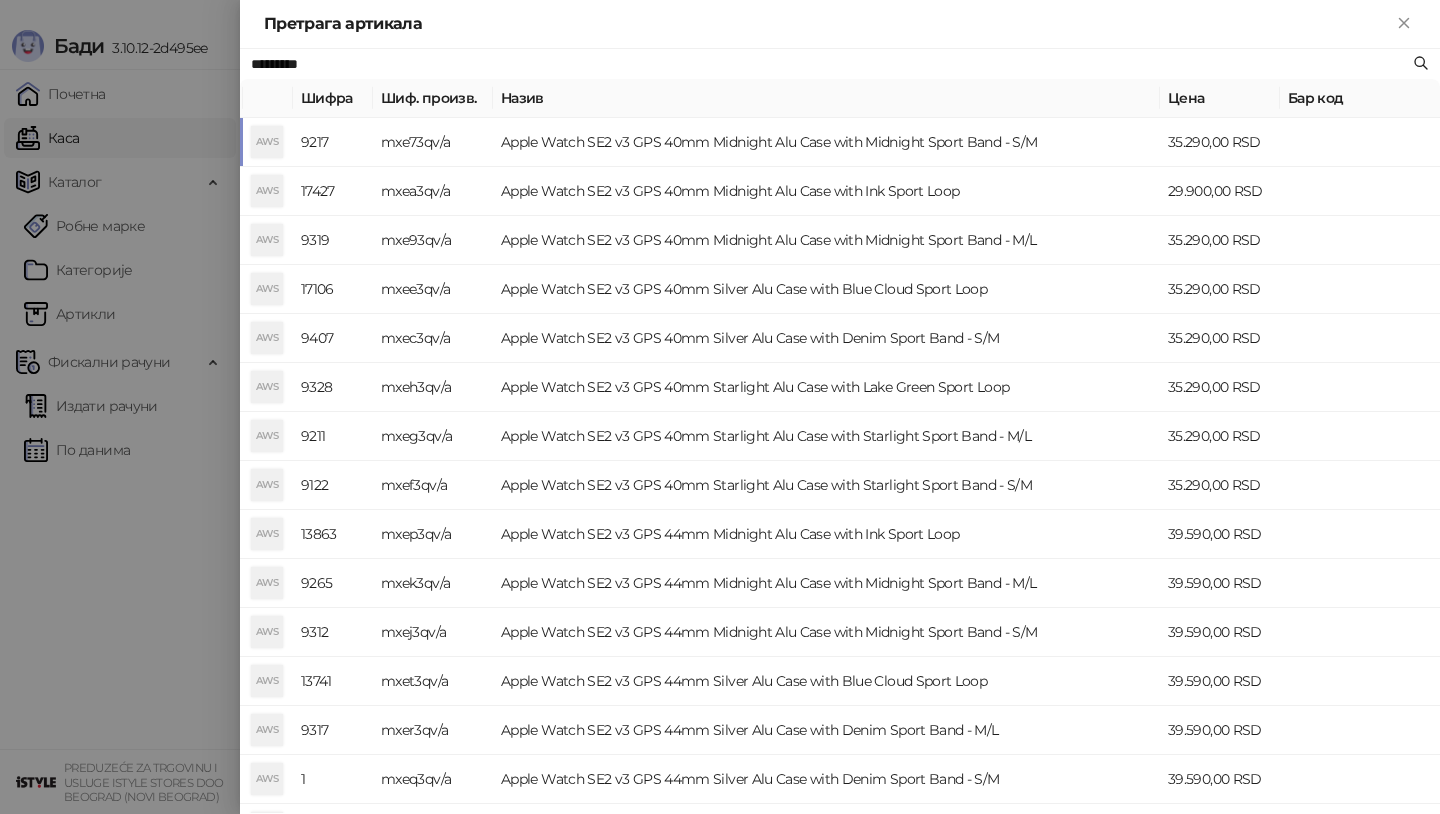 click on "AWS" at bounding box center [267, 142] 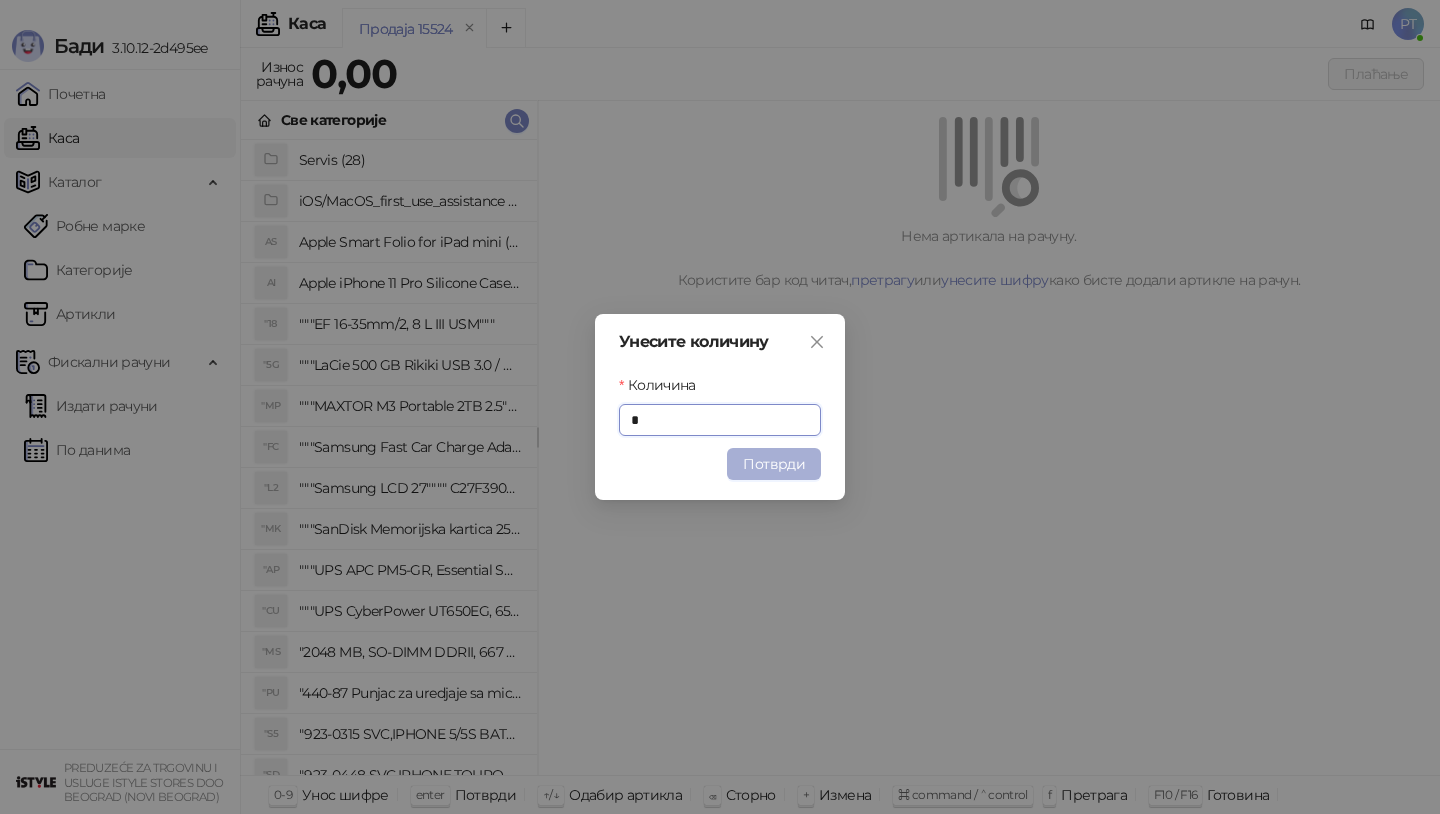 click on "Потврди" at bounding box center (774, 464) 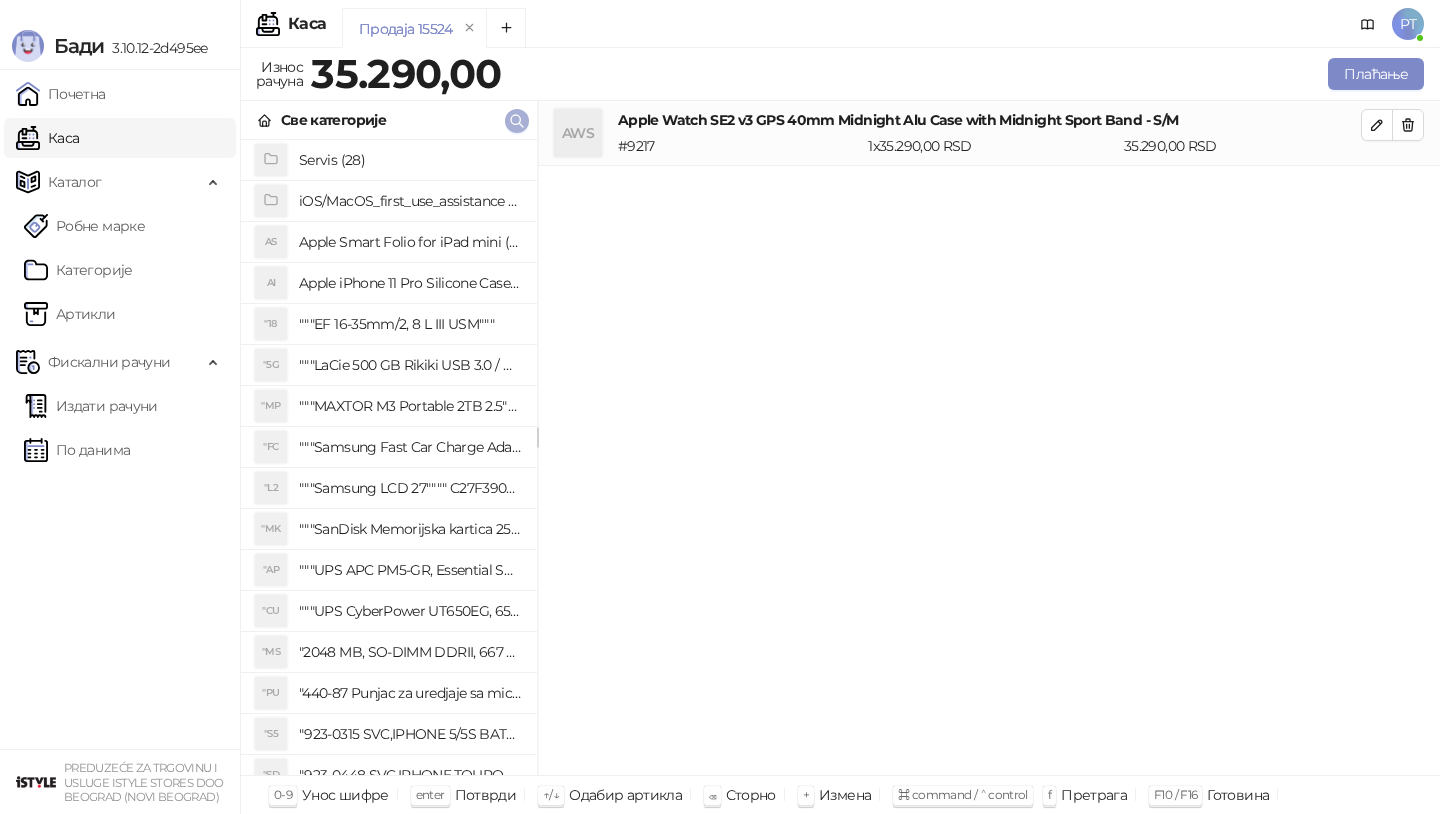 click 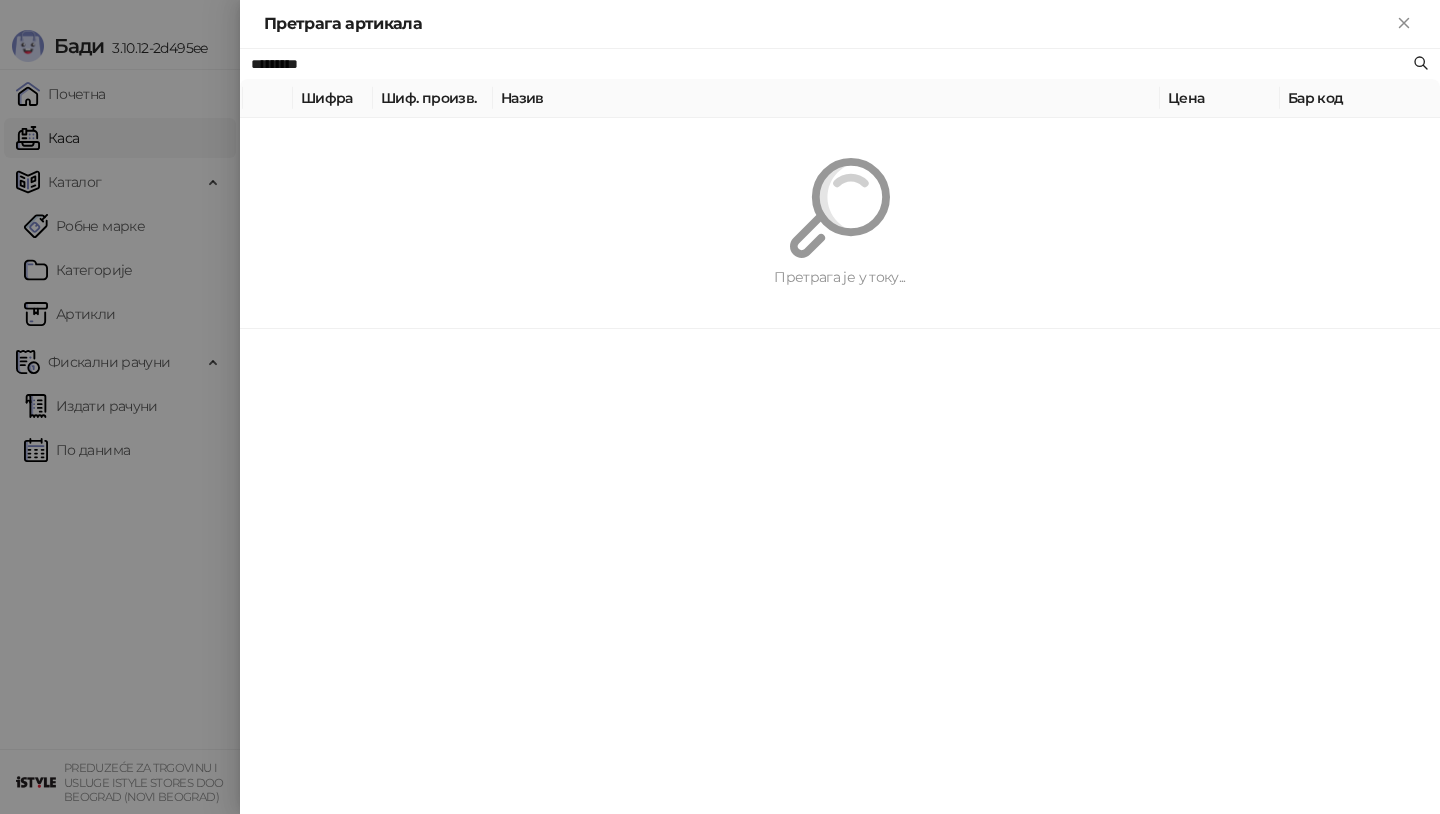 paste on "**********" 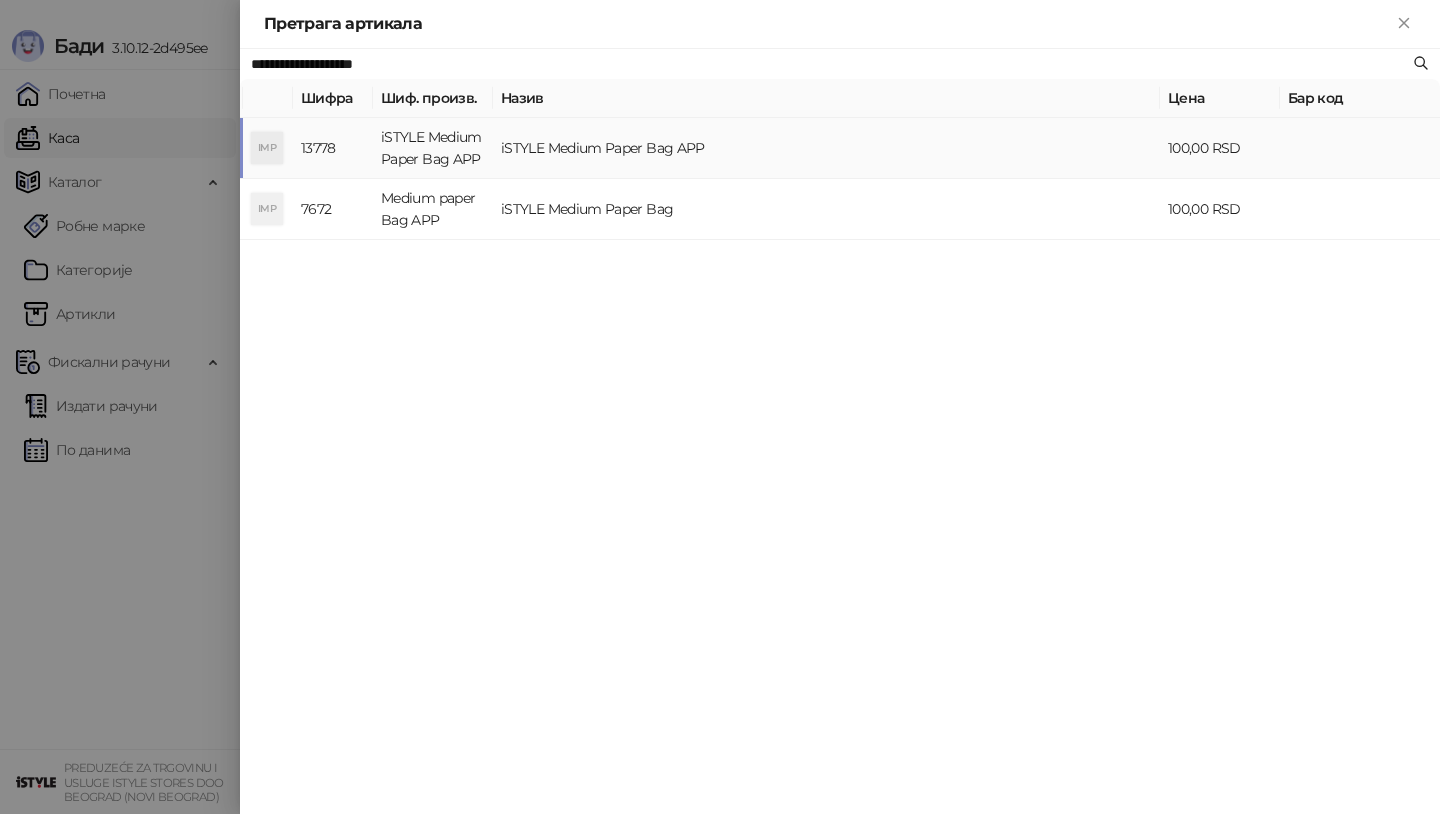 type on "**********" 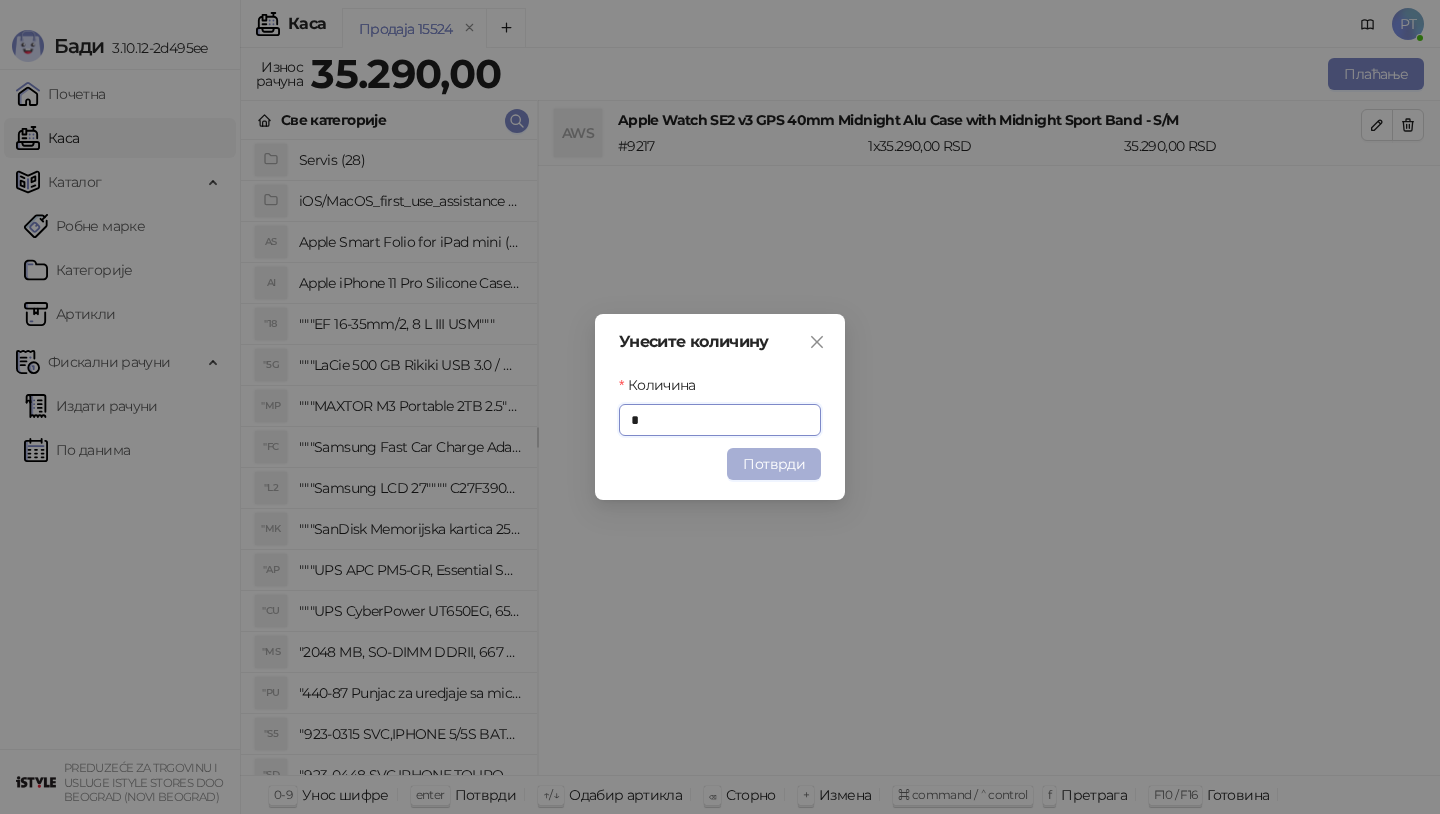 click on "Потврди" at bounding box center (774, 464) 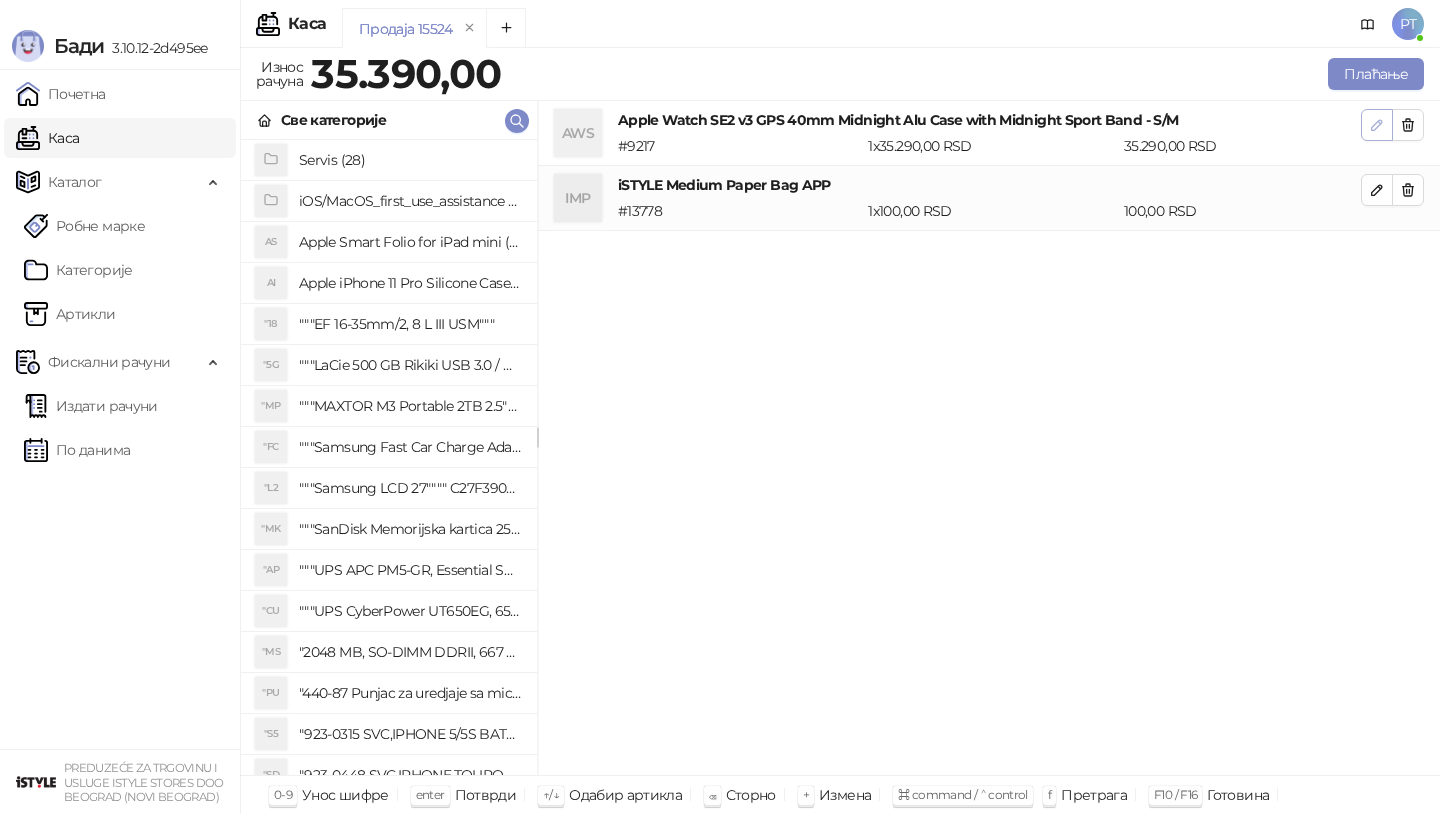 click 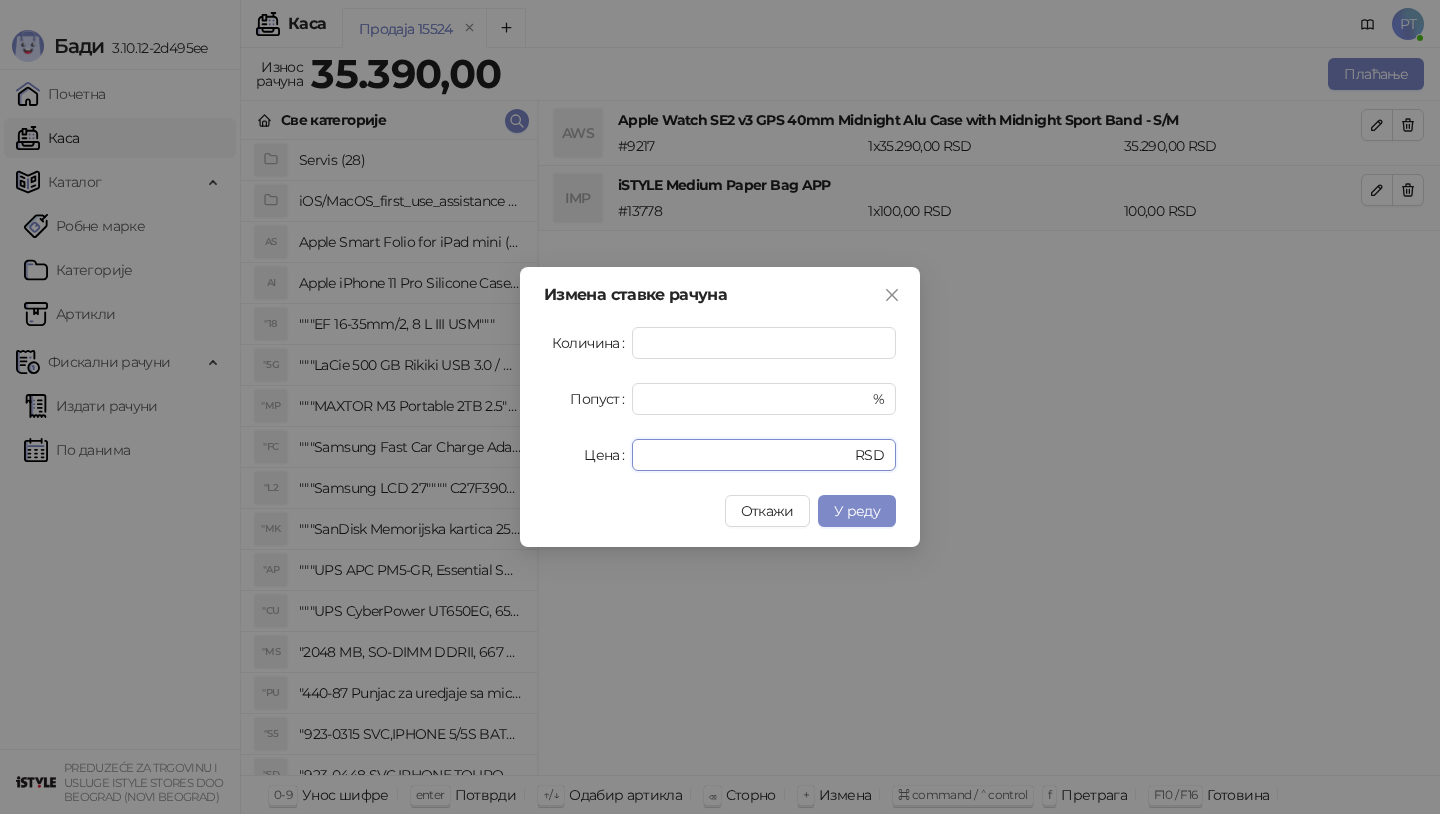 drag, startPoint x: 711, startPoint y: 456, endPoint x: 546, endPoint y: 456, distance: 165 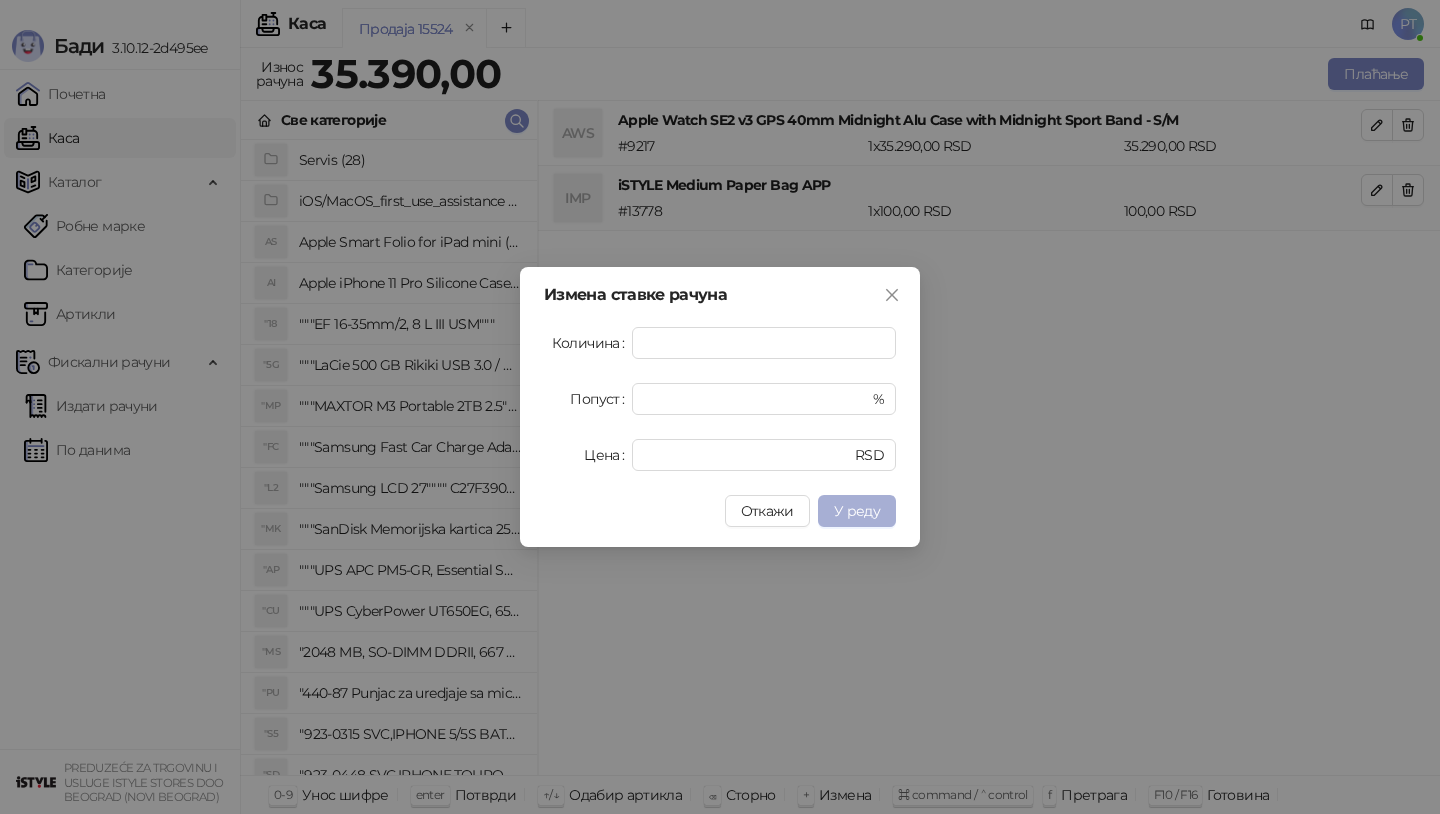 type on "*****" 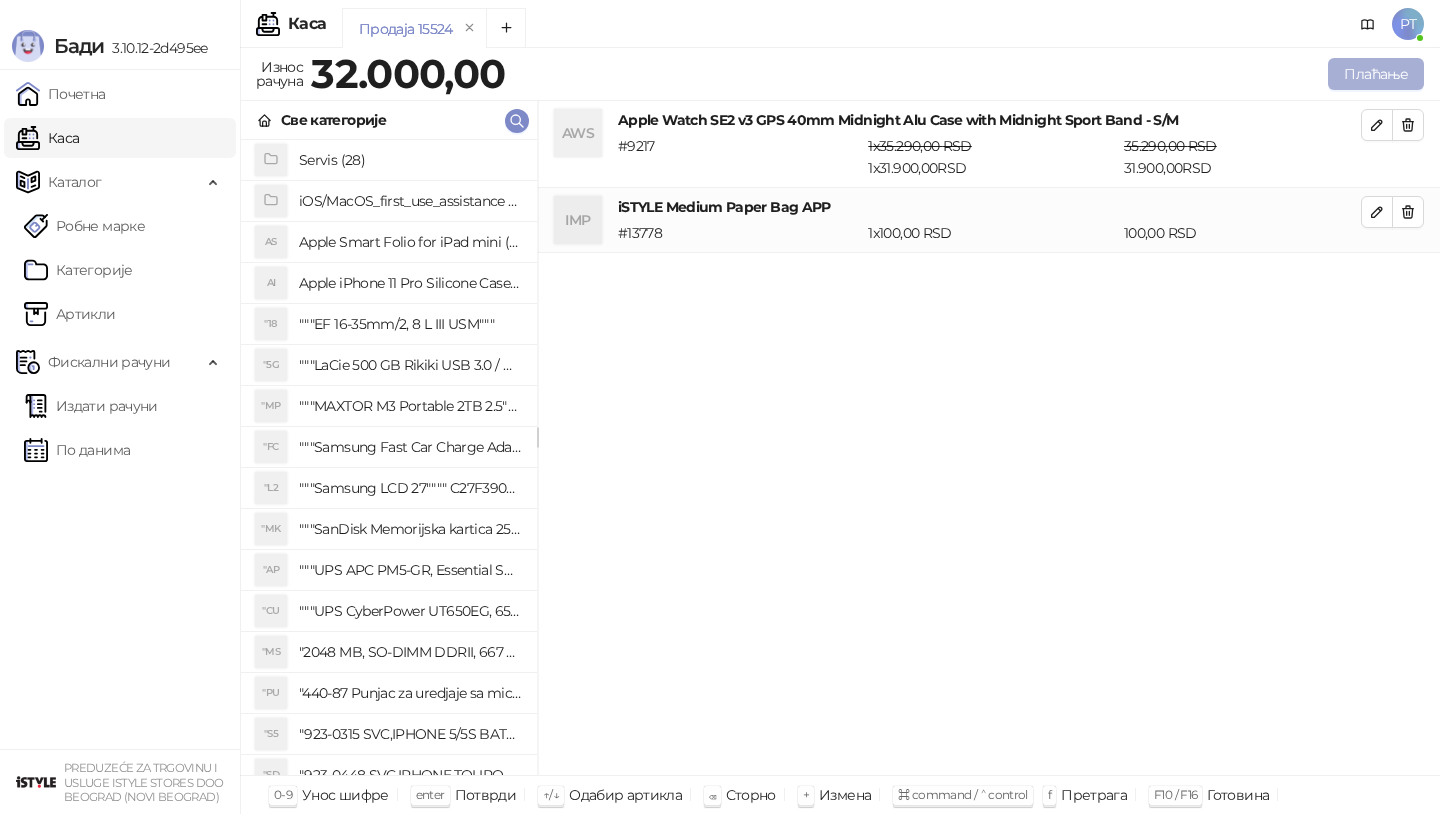 click on "Плаћање" at bounding box center (1376, 74) 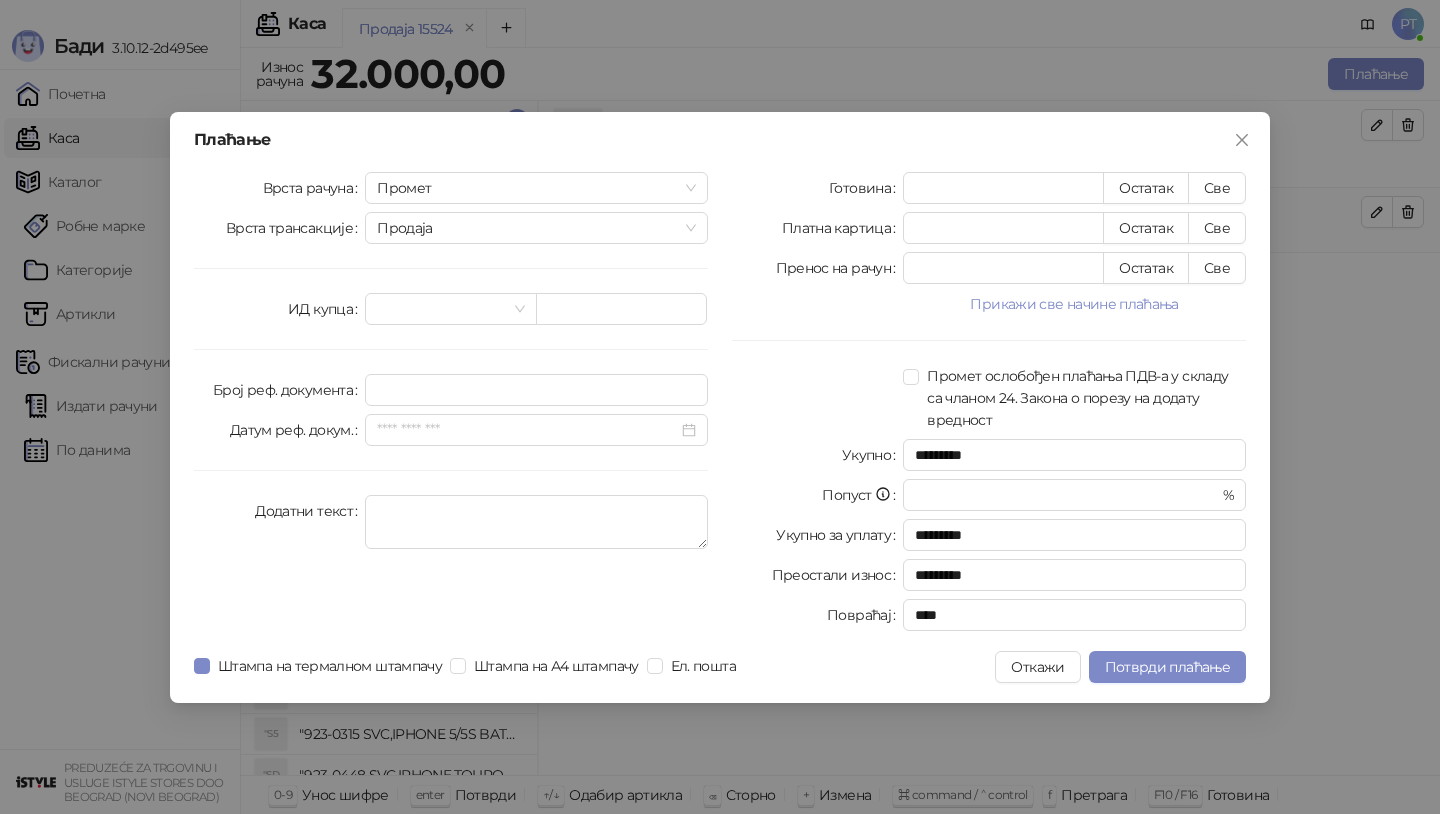 click on "Плаћање Врста рачуна Промет Врста трансакције Продаја ИД купца Број реф. документа Датум реф. докум. Додатни текст Готовина * Остатак Све Платна картица * Остатак Све Пренос на рачун * Остатак Све Прикажи све начине плаћања Ваучер * Остатак Све Чек * Остатак Све Инстант плаћање * Остатак Све Друго безготовинско * Остатак Све   Промет ослобођен плаћања ПДВ-а у складу са чланом 24. Закона о порезу на додату вредност Укупно ********* Попуст   * % Укупно за уплату ********* Преостали износ ********* Повраћај **** Штампа на термалном штампачу Штампа на А4 штампачу Ел. пошта Откажи" at bounding box center [720, 407] 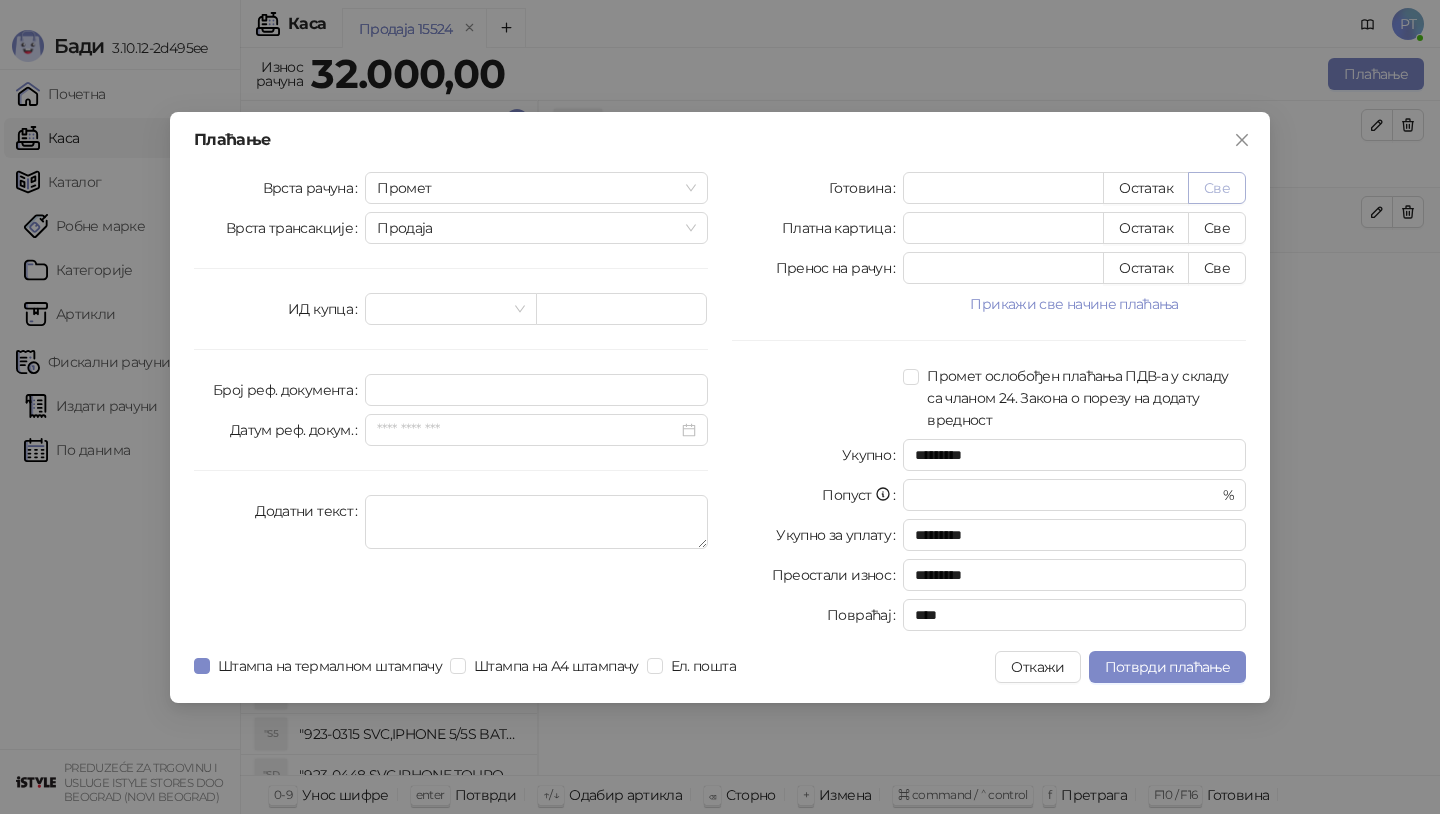 click on "Све" at bounding box center (1217, 188) 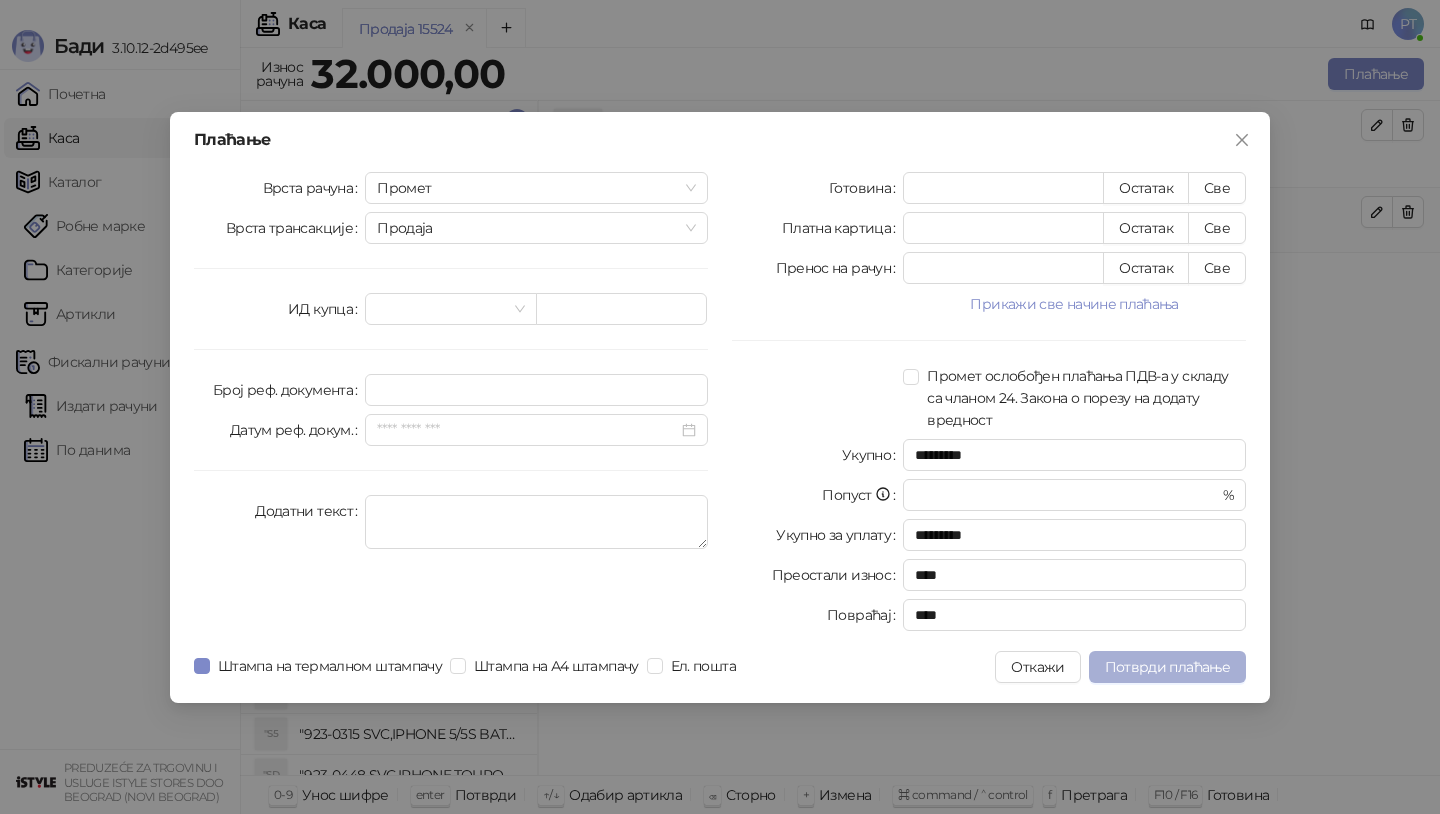 click on "Потврди плаћање" at bounding box center [1167, 667] 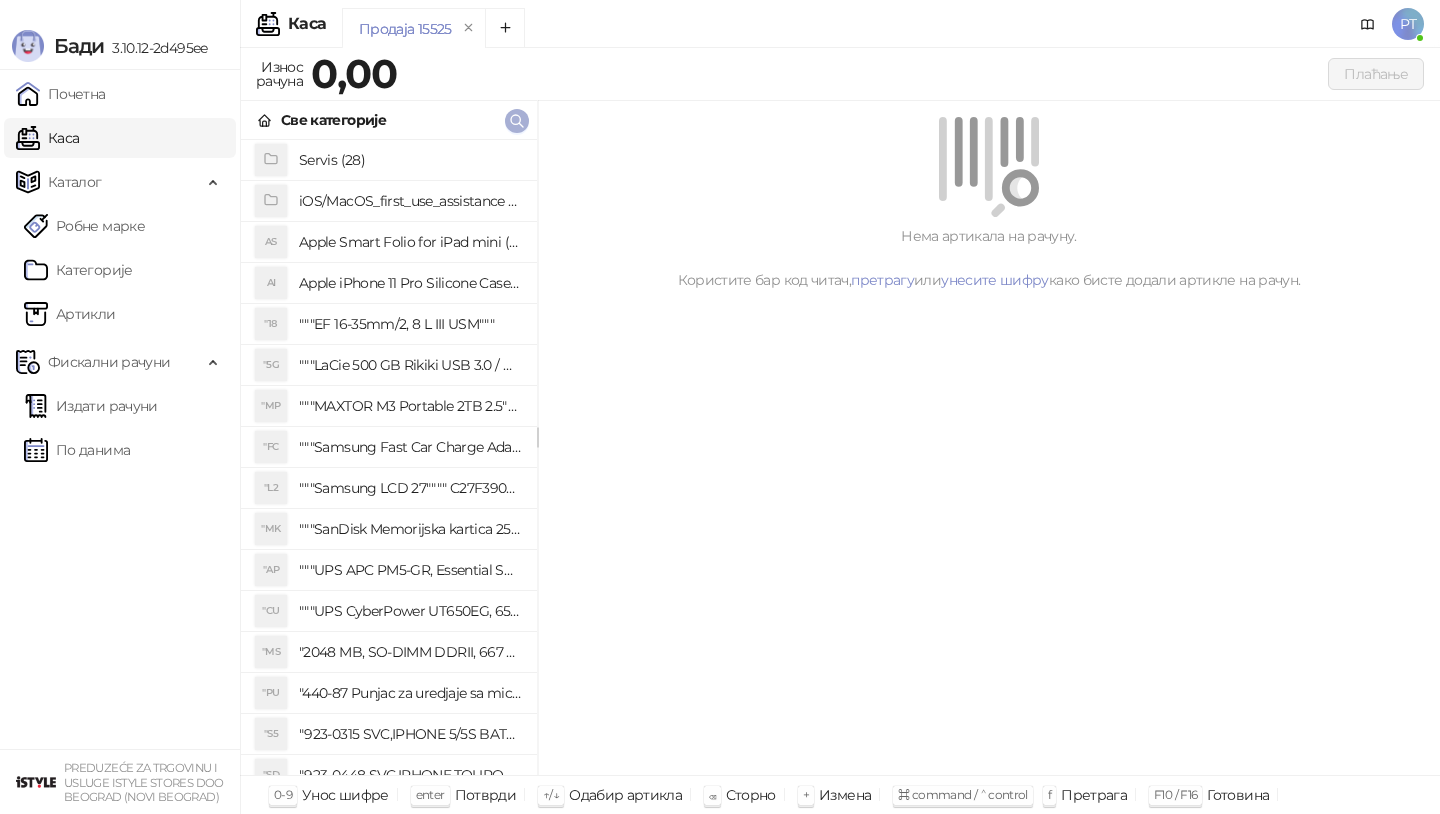 click 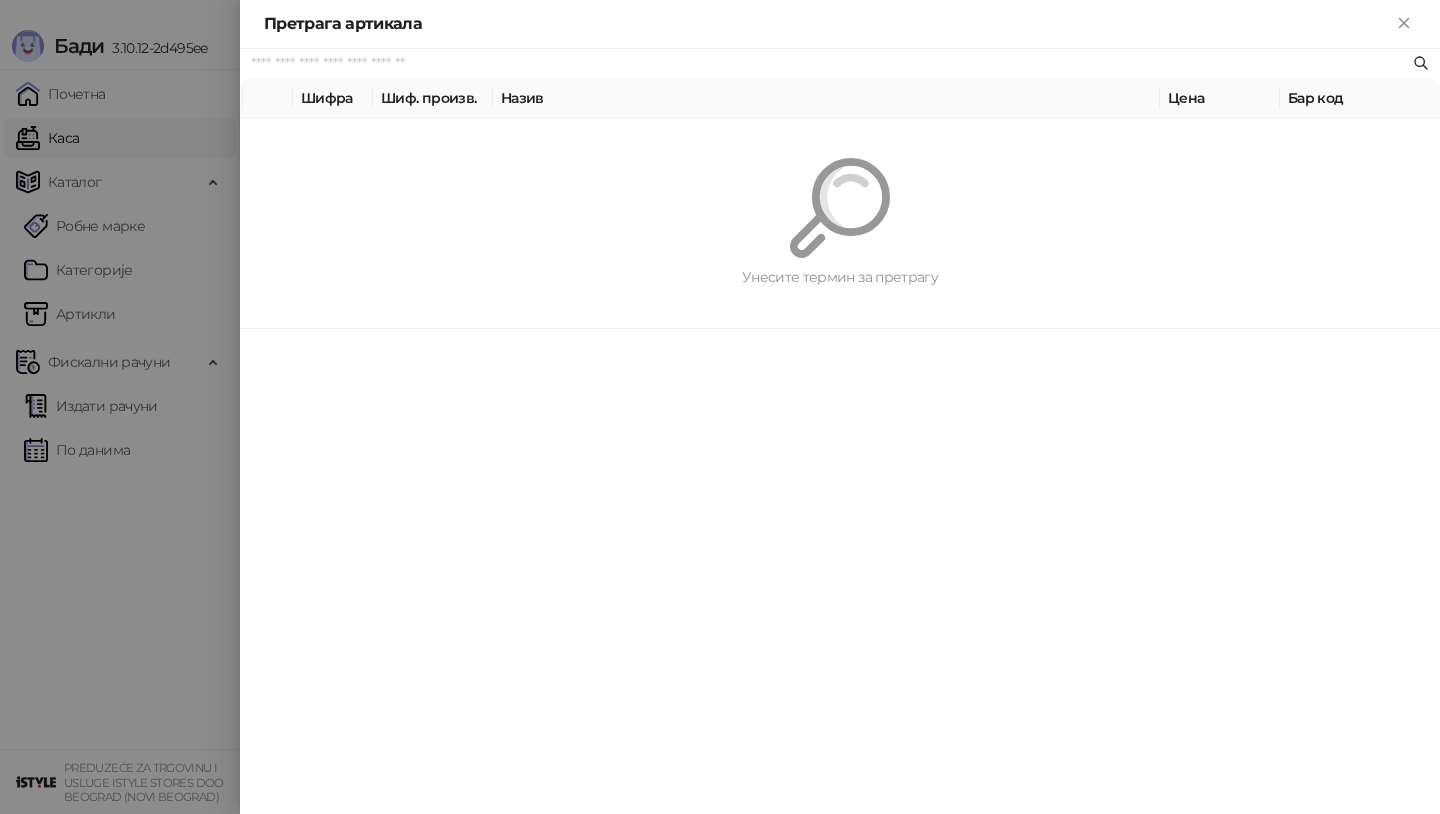 paste on "*********" 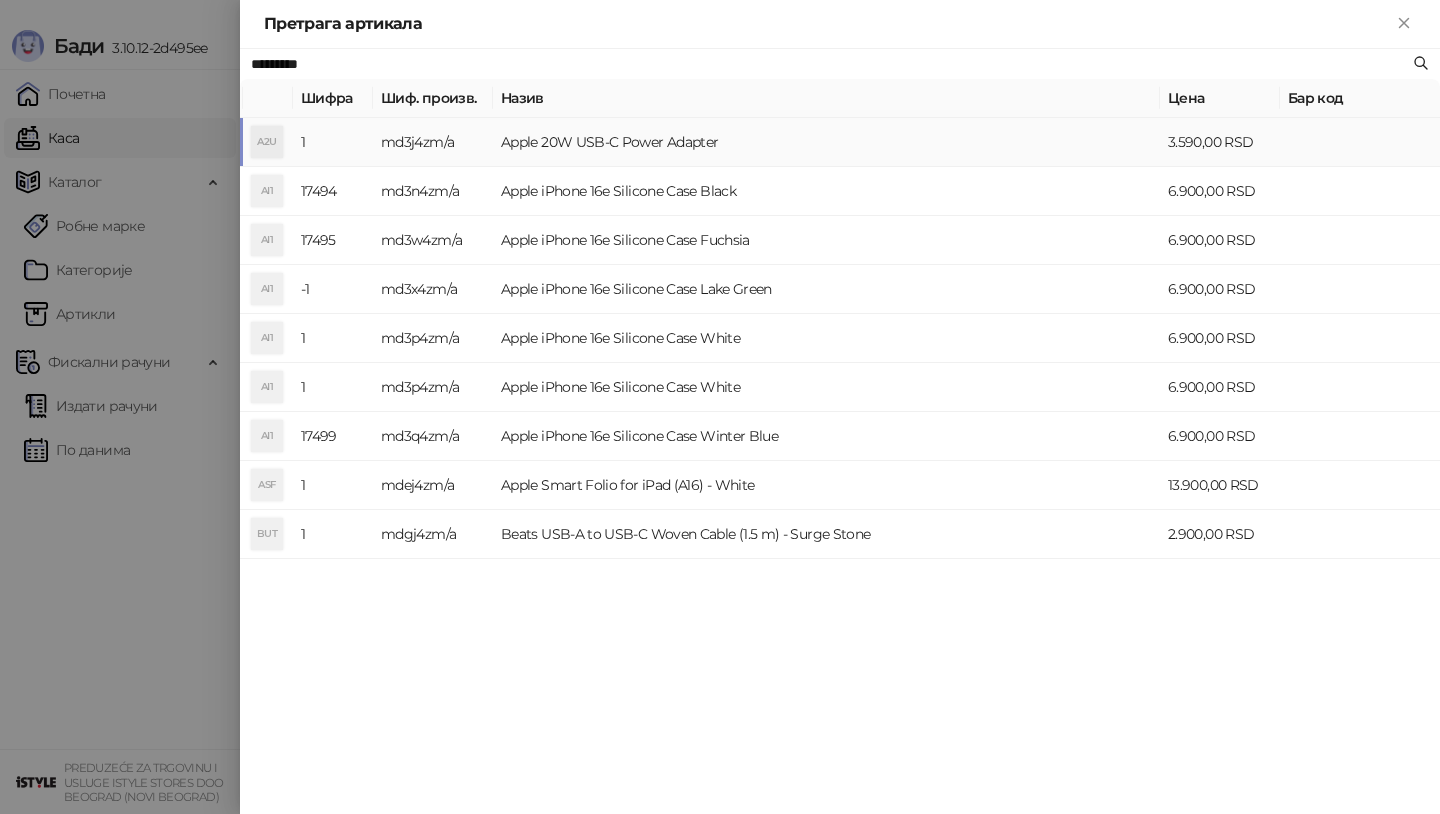 click on "A2U" at bounding box center [267, 142] 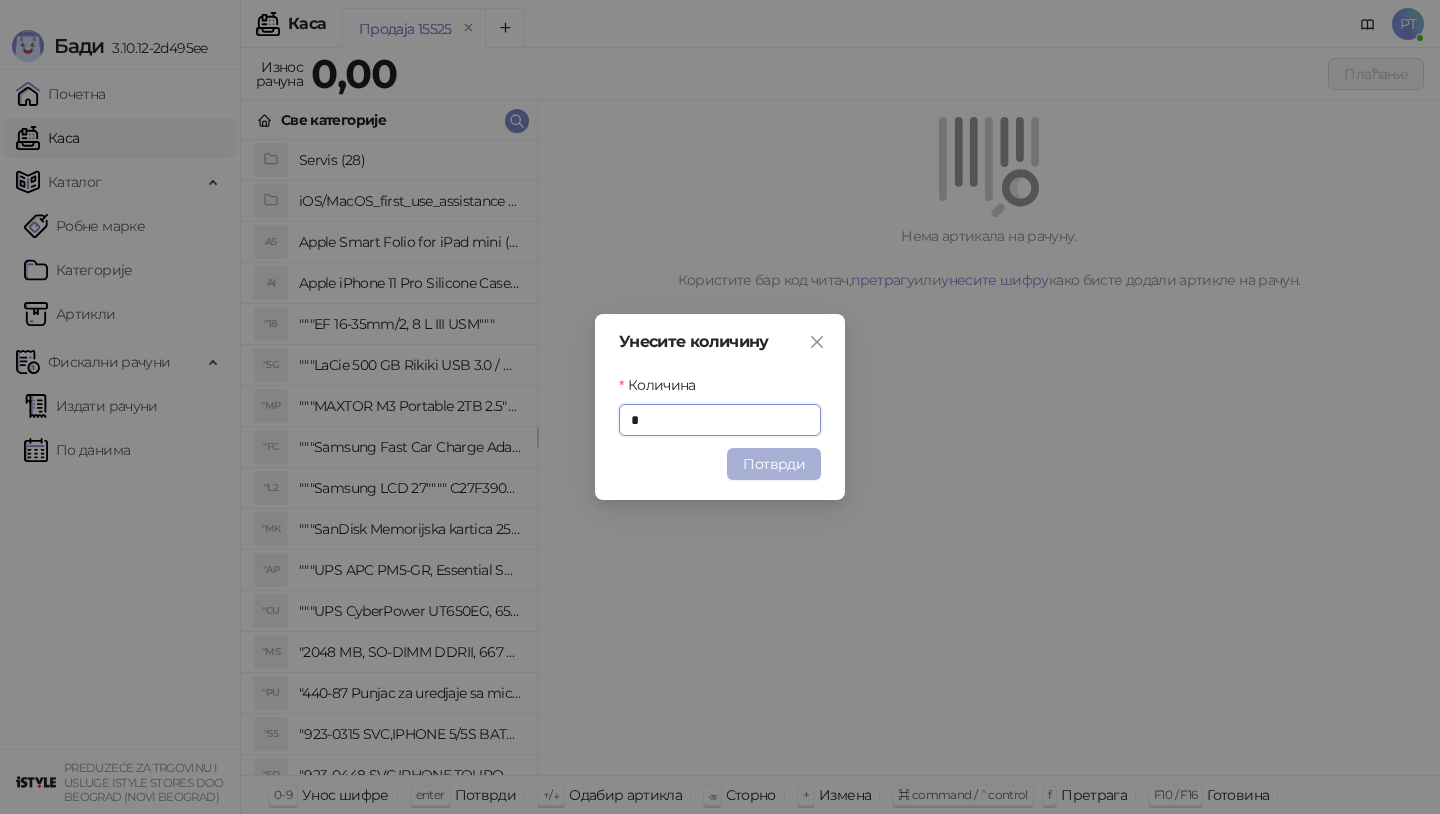 click on "Потврди" at bounding box center [774, 464] 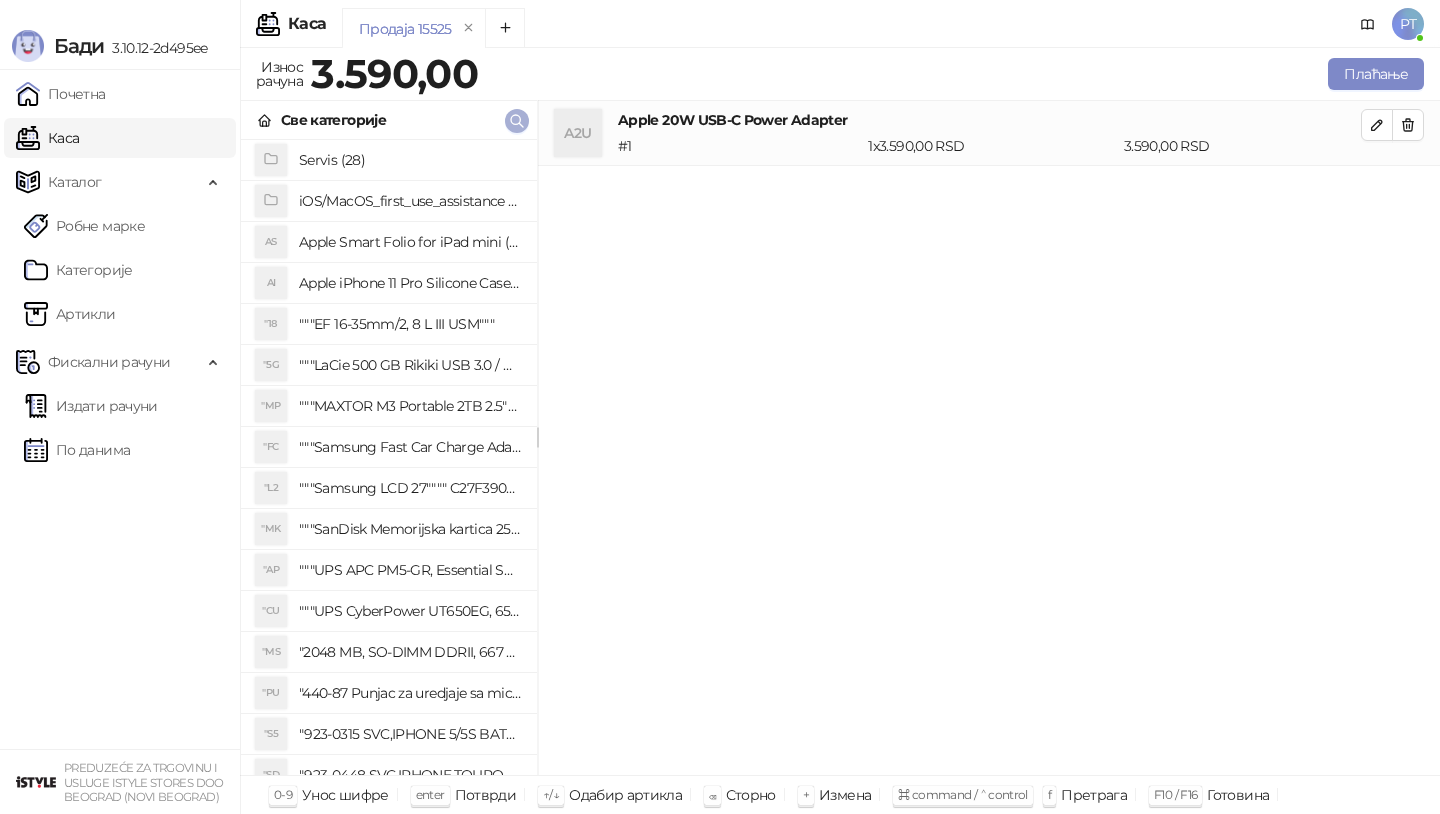 click 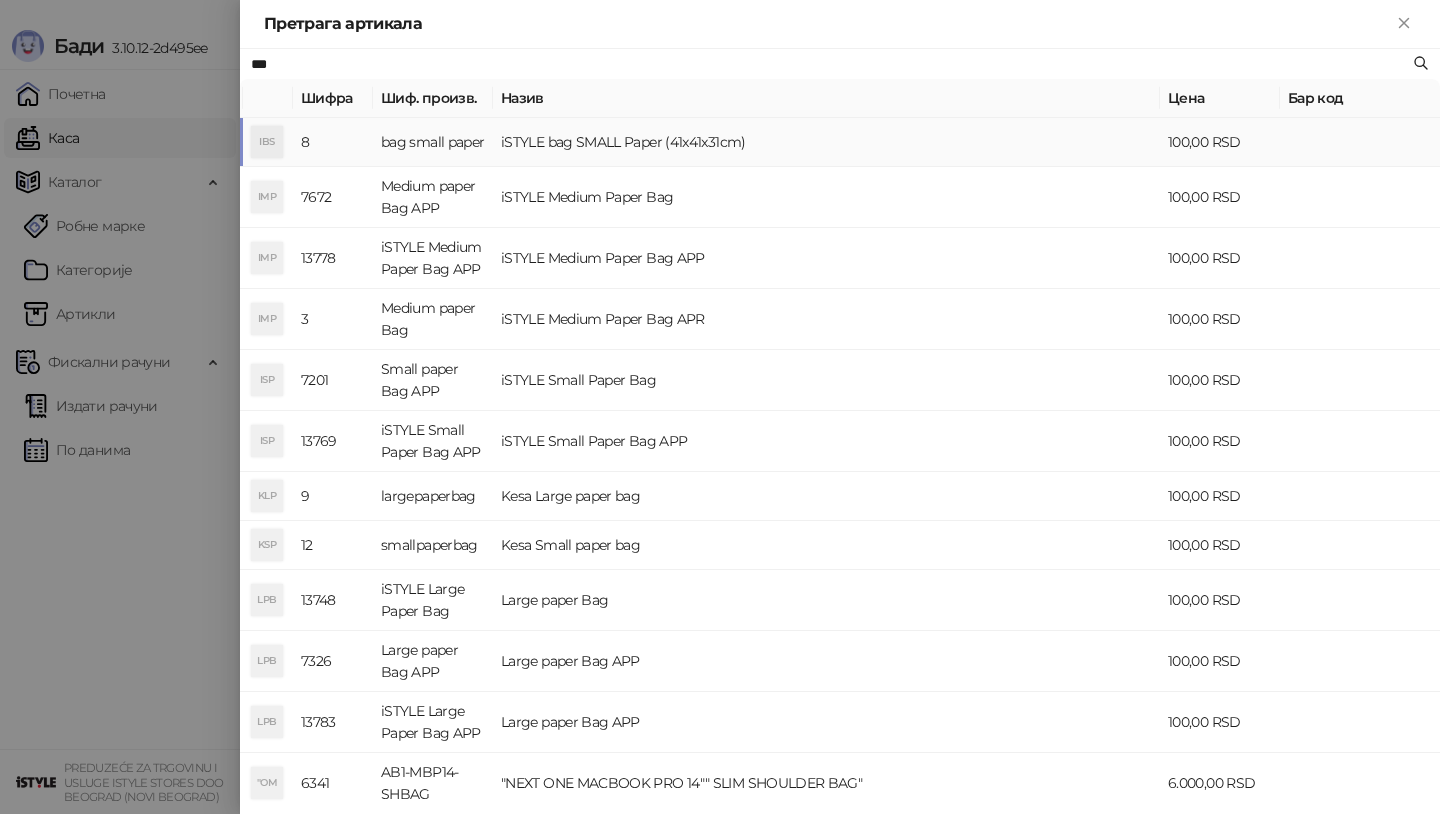 type on "***" 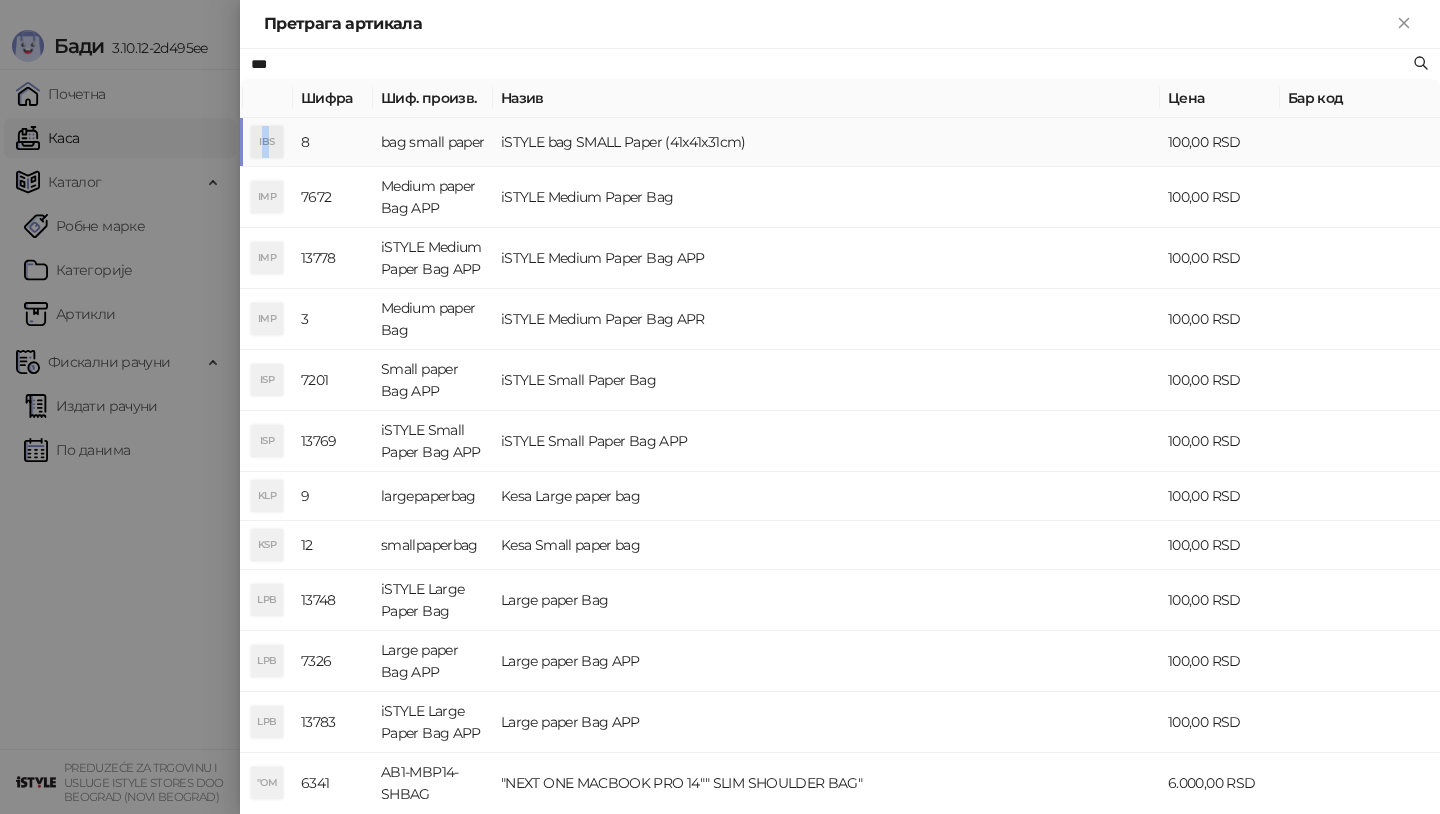 click on "IBS" at bounding box center [267, 142] 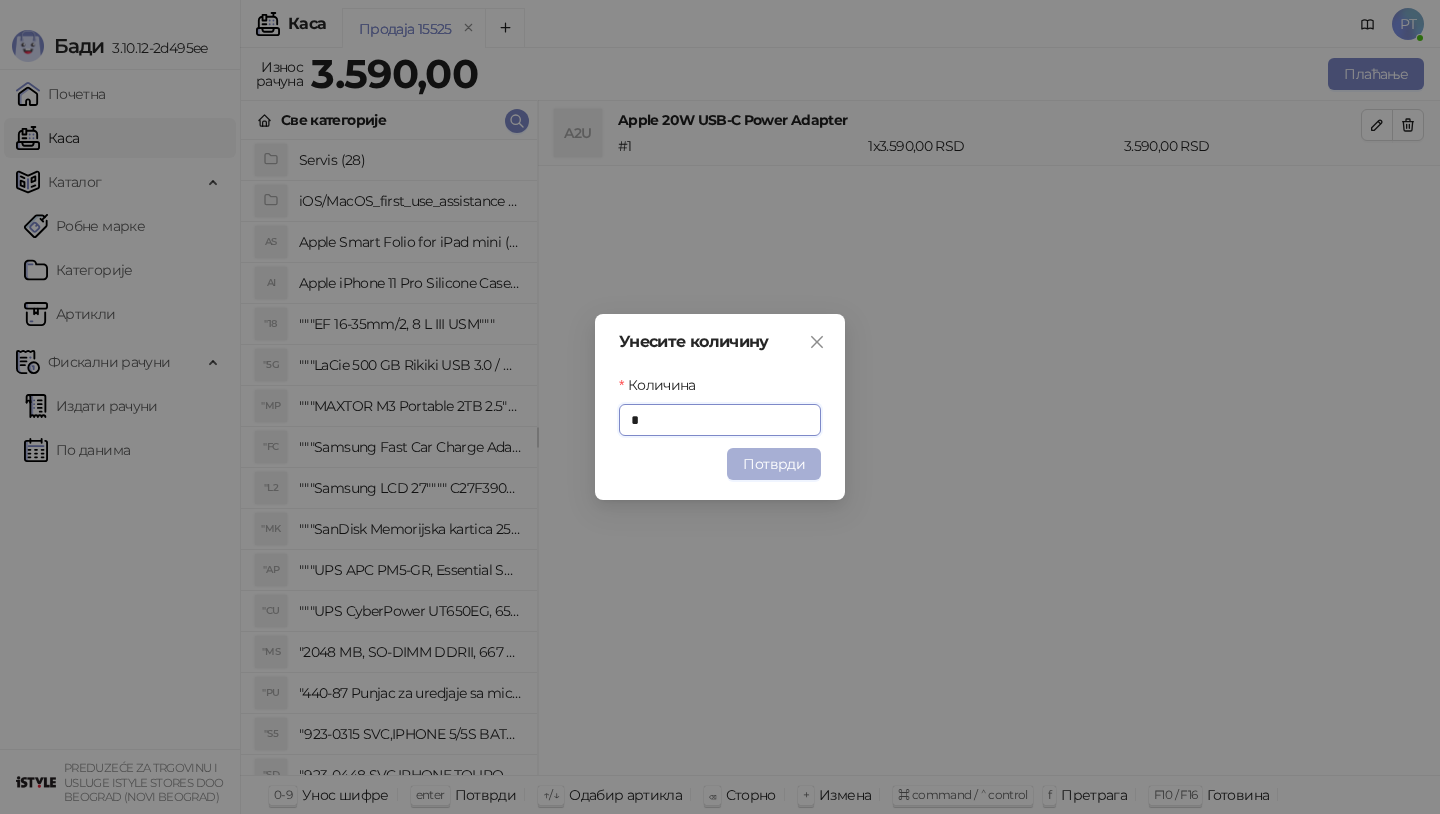 click on "Потврди" at bounding box center [774, 464] 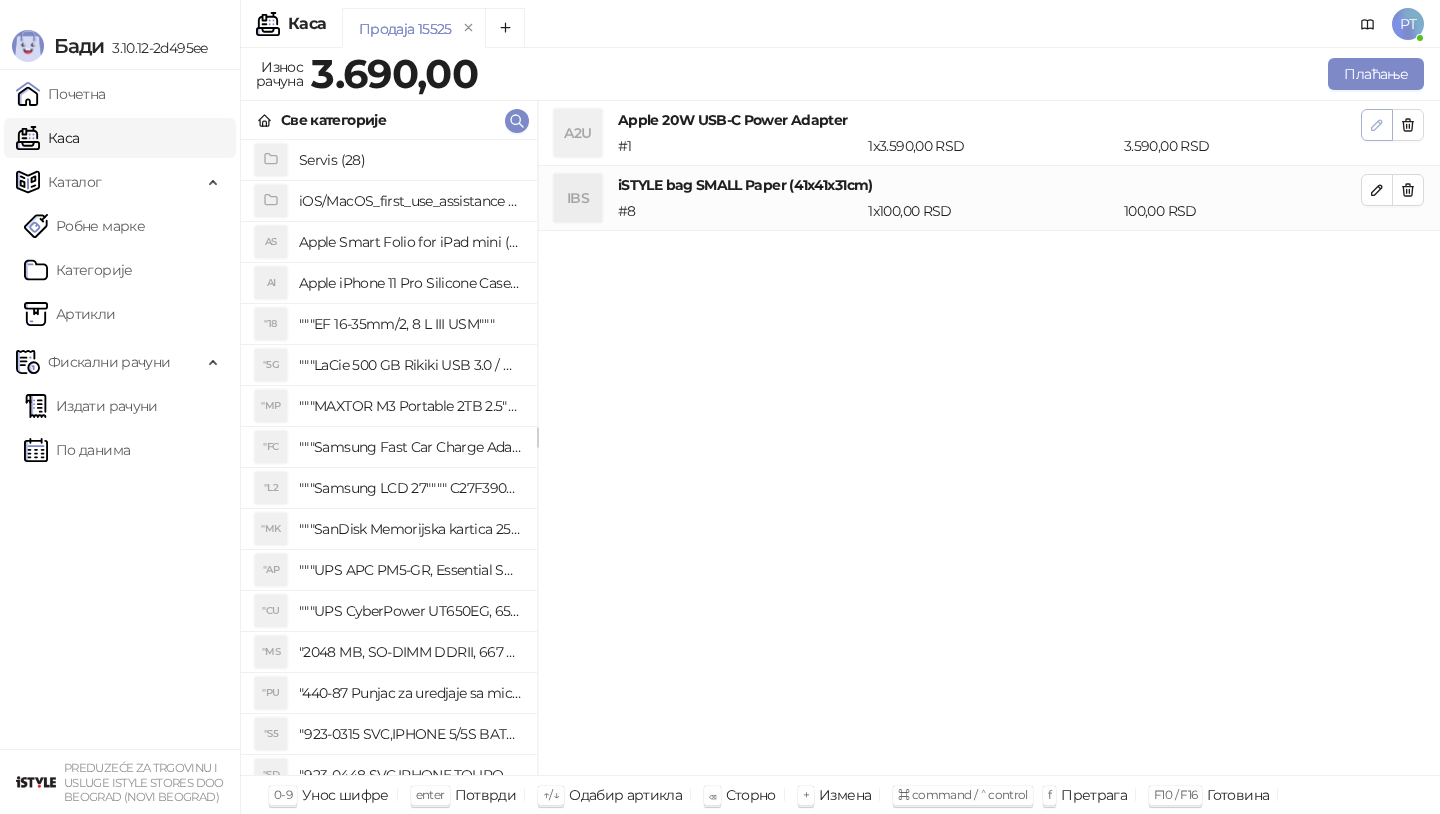 click at bounding box center [1377, 125] 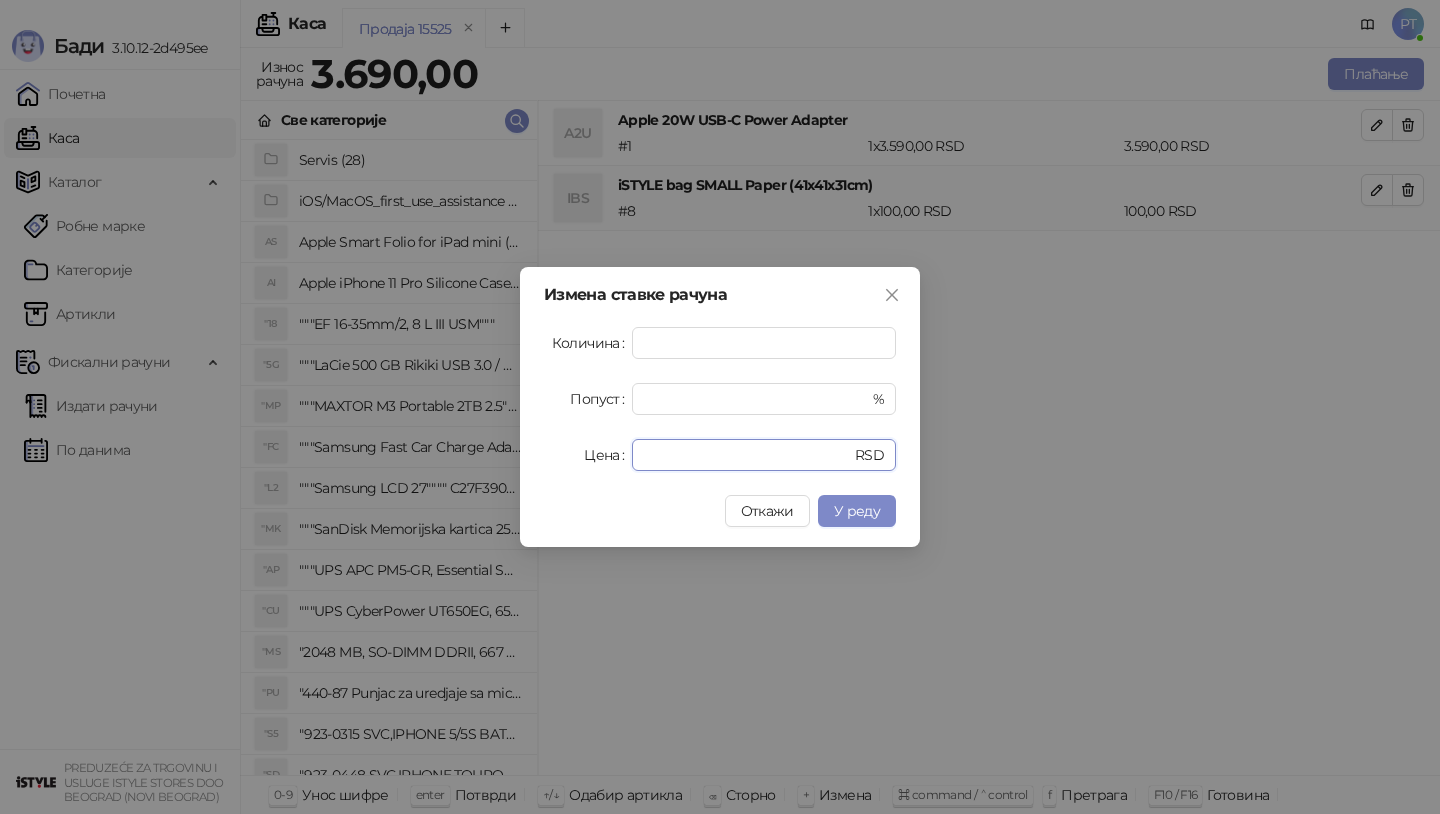drag, startPoint x: 700, startPoint y: 460, endPoint x: 396, endPoint y: 463, distance: 304.0148 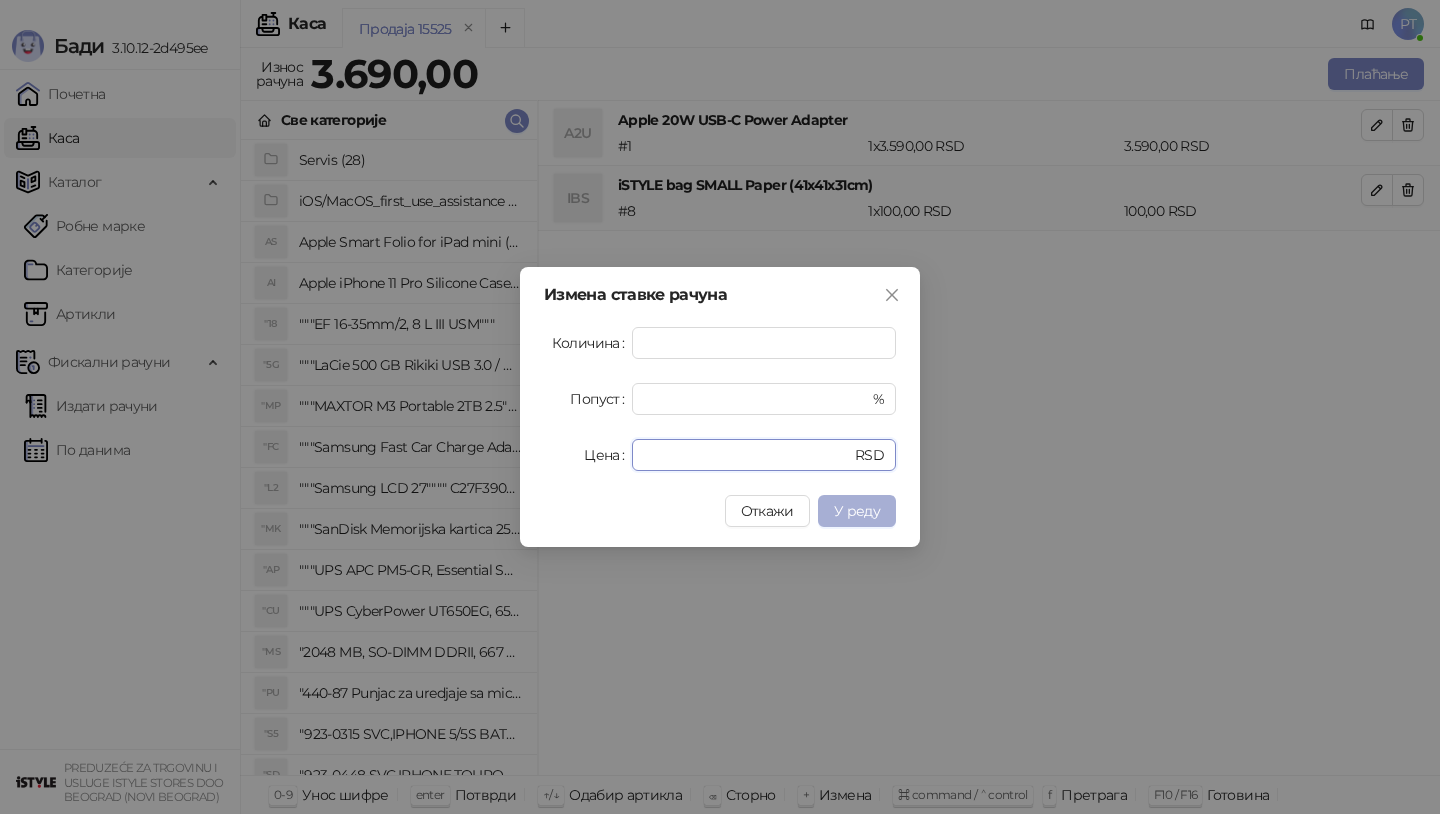 type on "****" 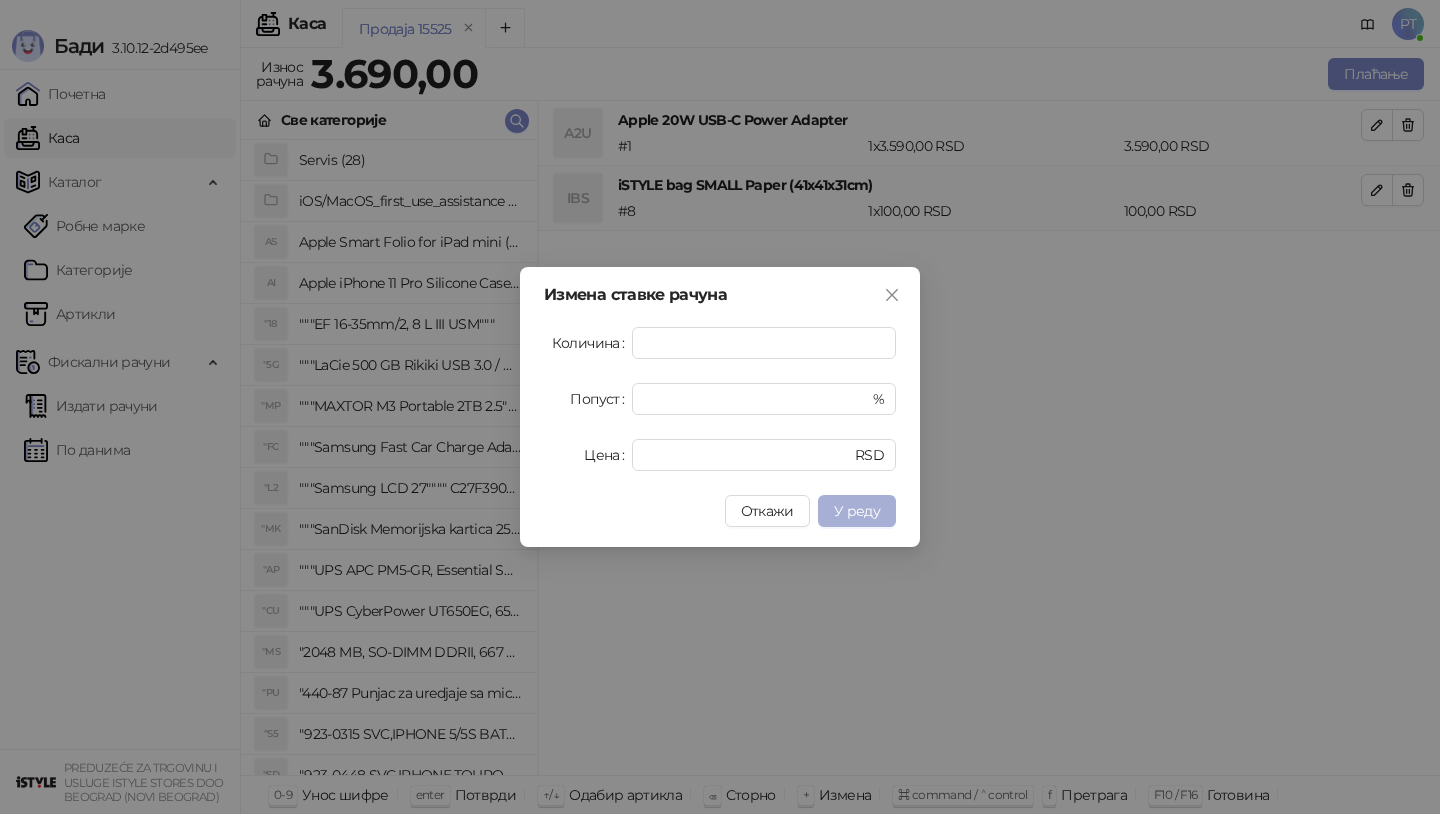 click on "У реду" at bounding box center (857, 511) 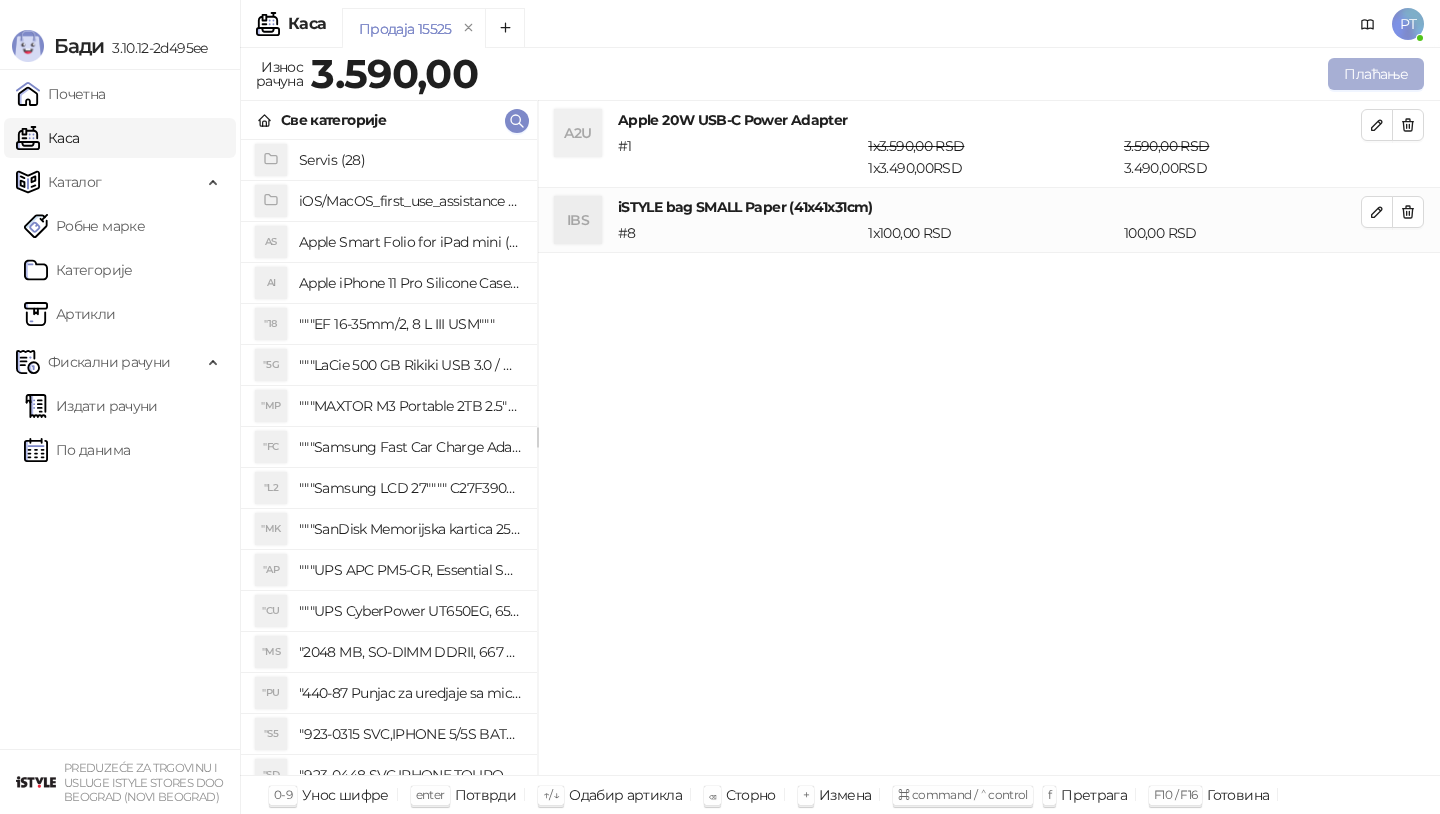 click on "Плаћање" at bounding box center (1376, 74) 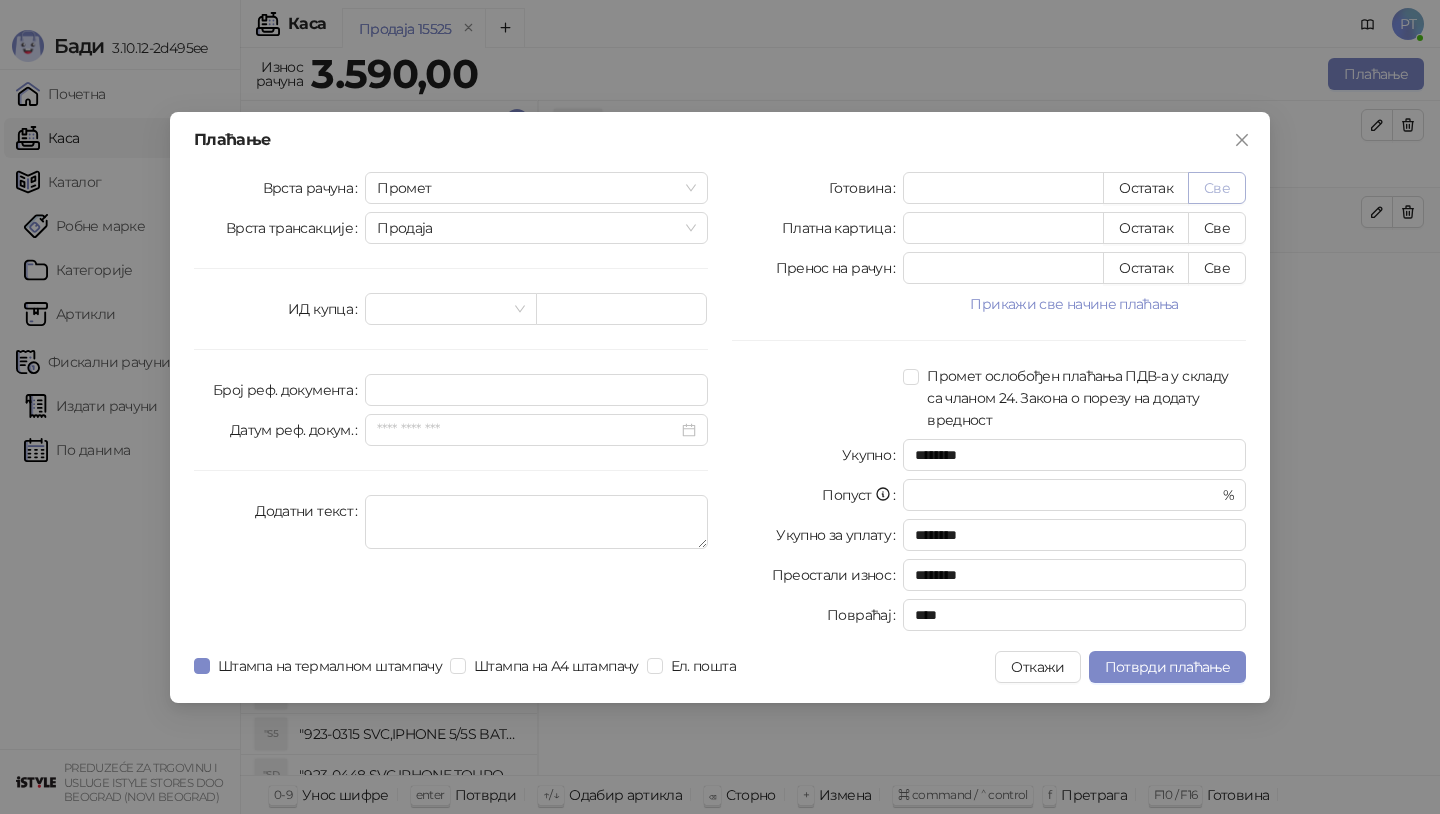 click on "Све" at bounding box center (1217, 188) 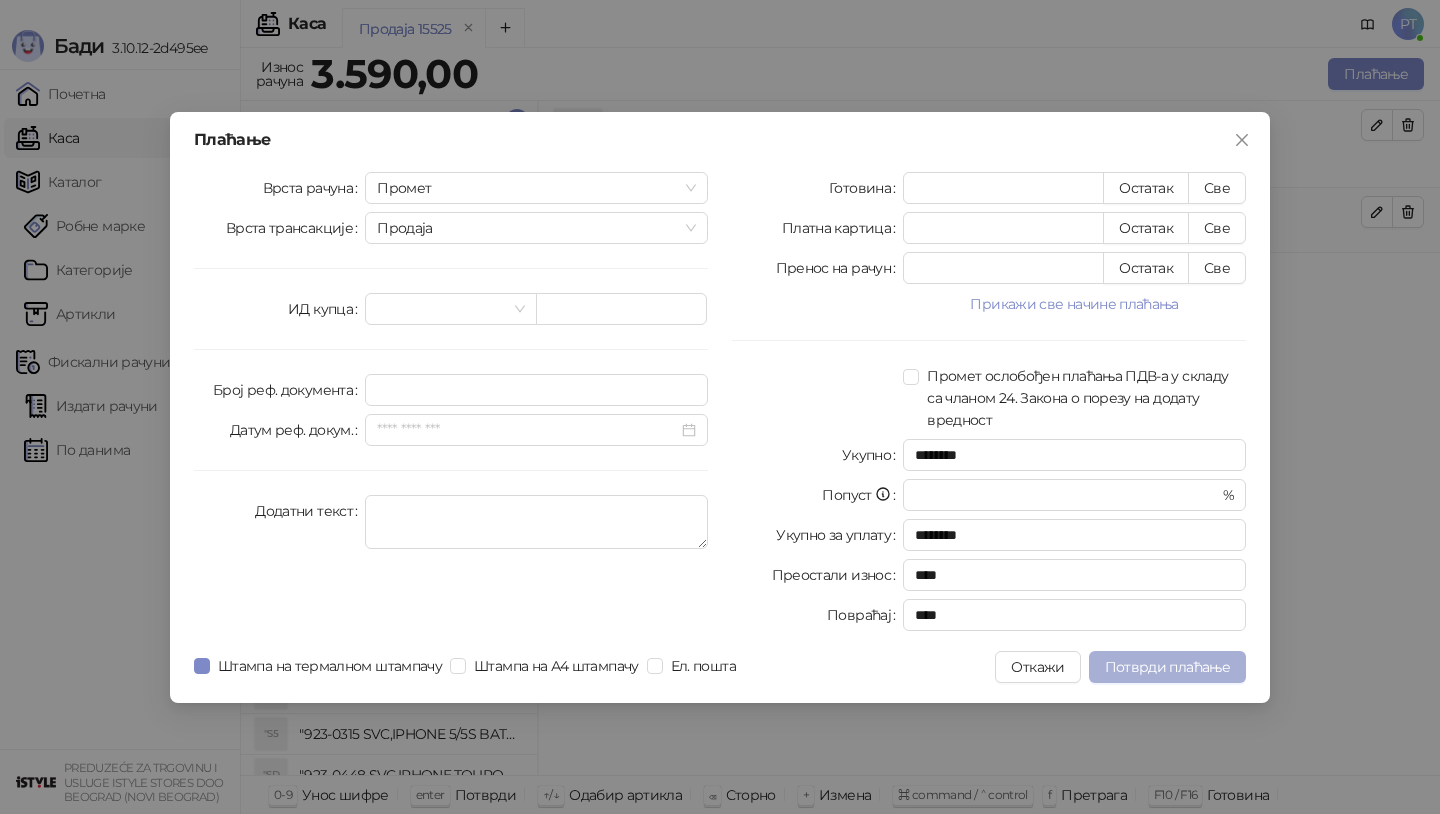 click on "Потврди плаћање" at bounding box center (1167, 667) 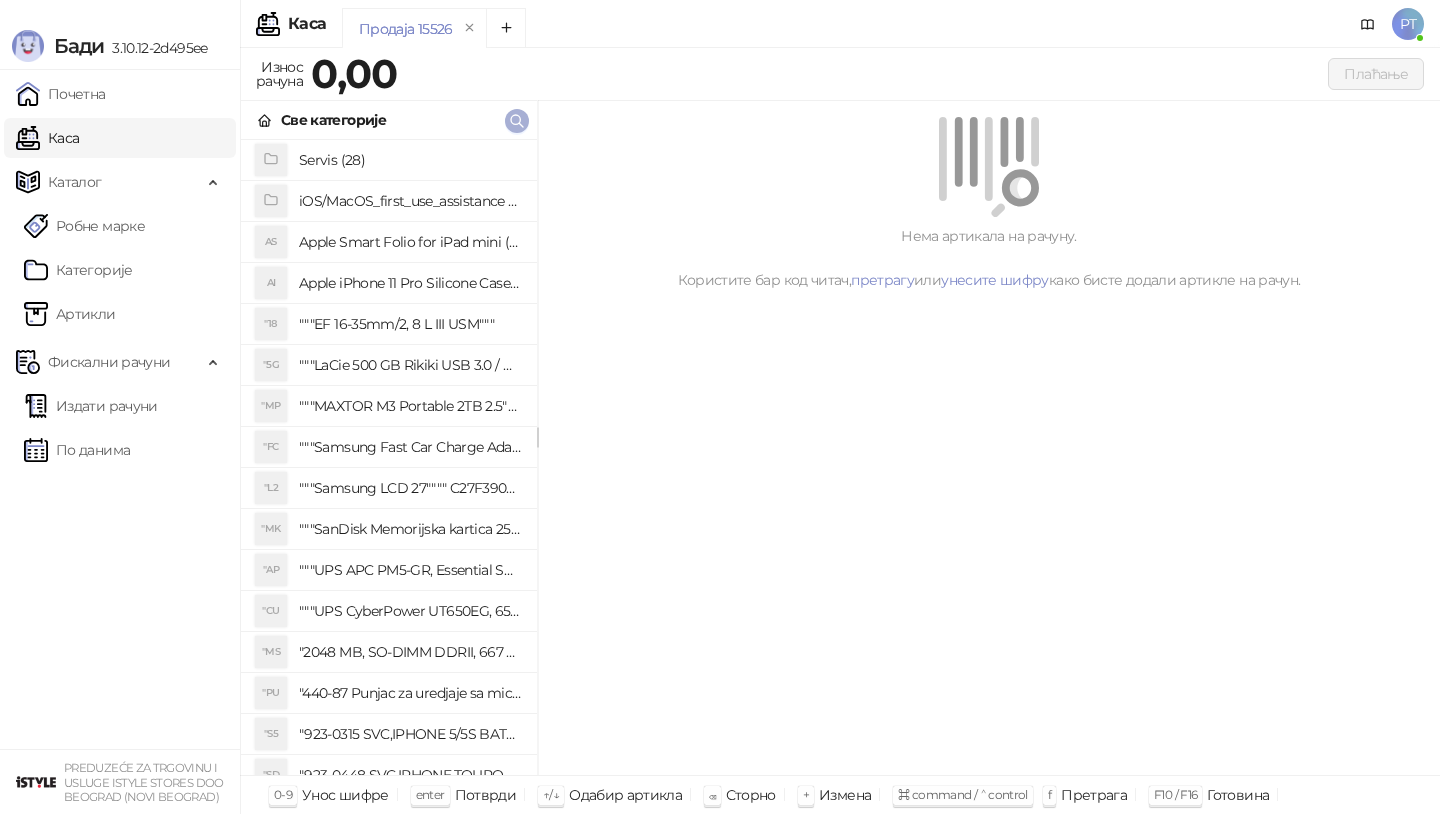 click 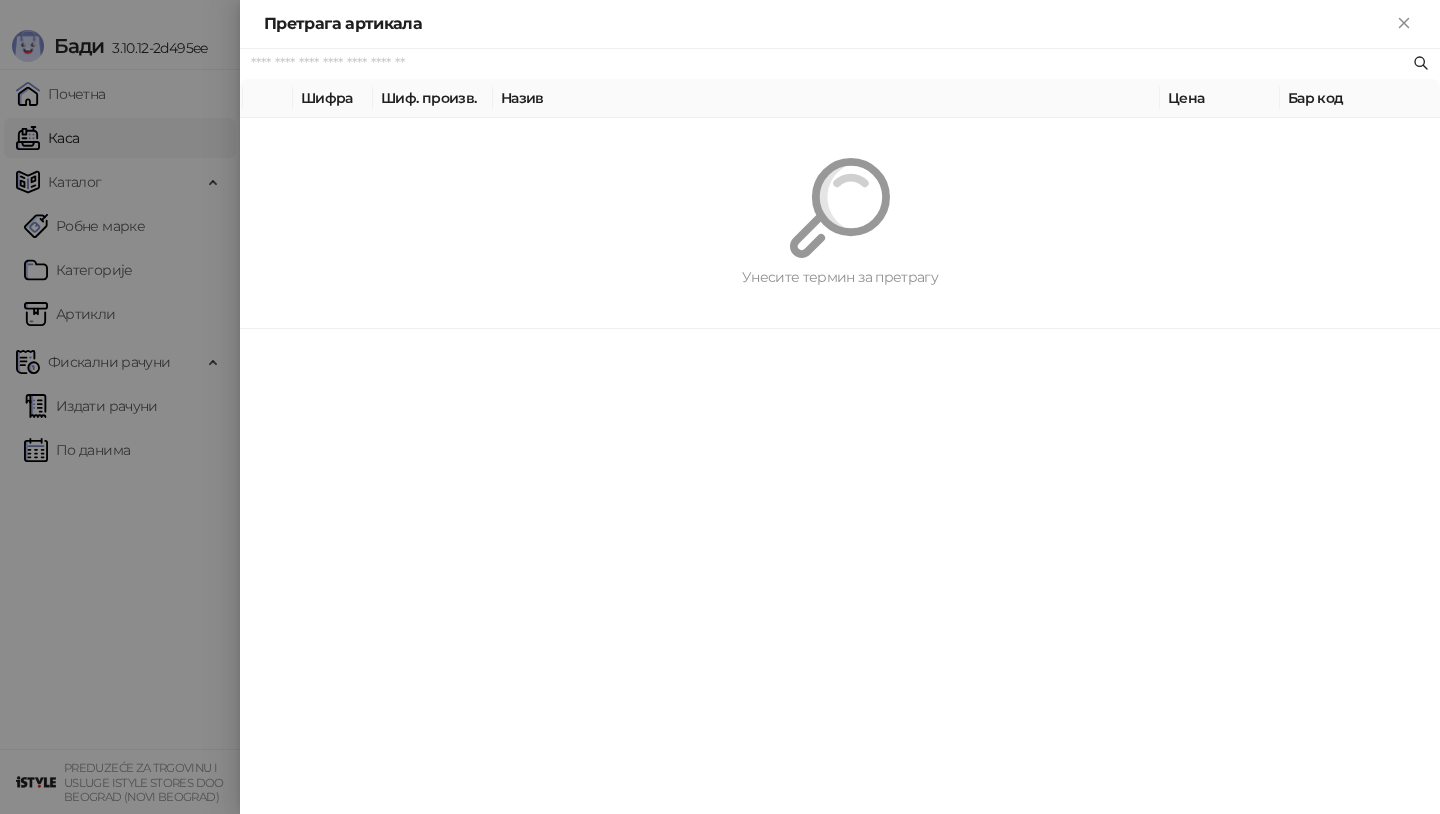 paste on "*********" 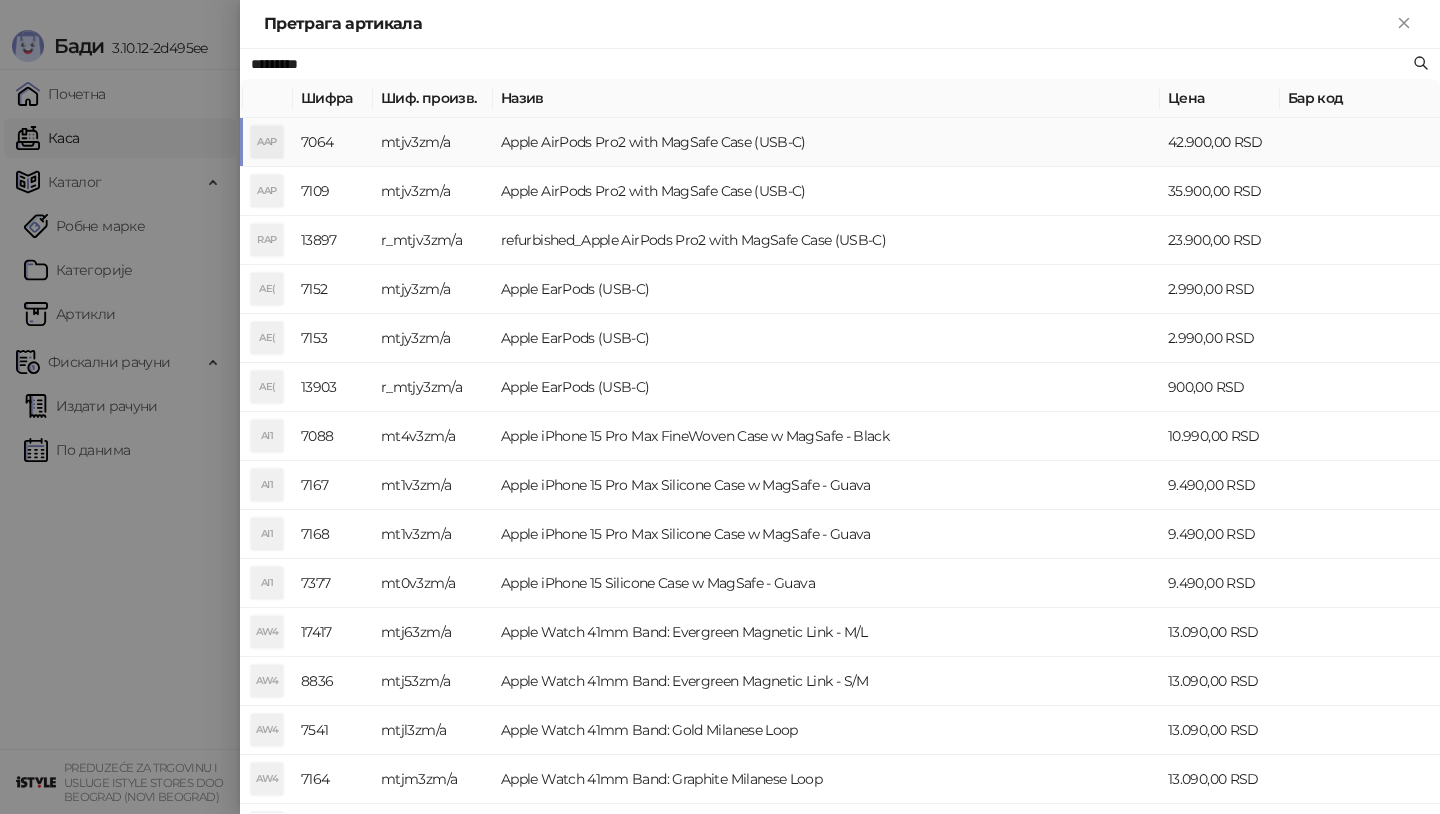 click on "AAP" at bounding box center (267, 142) 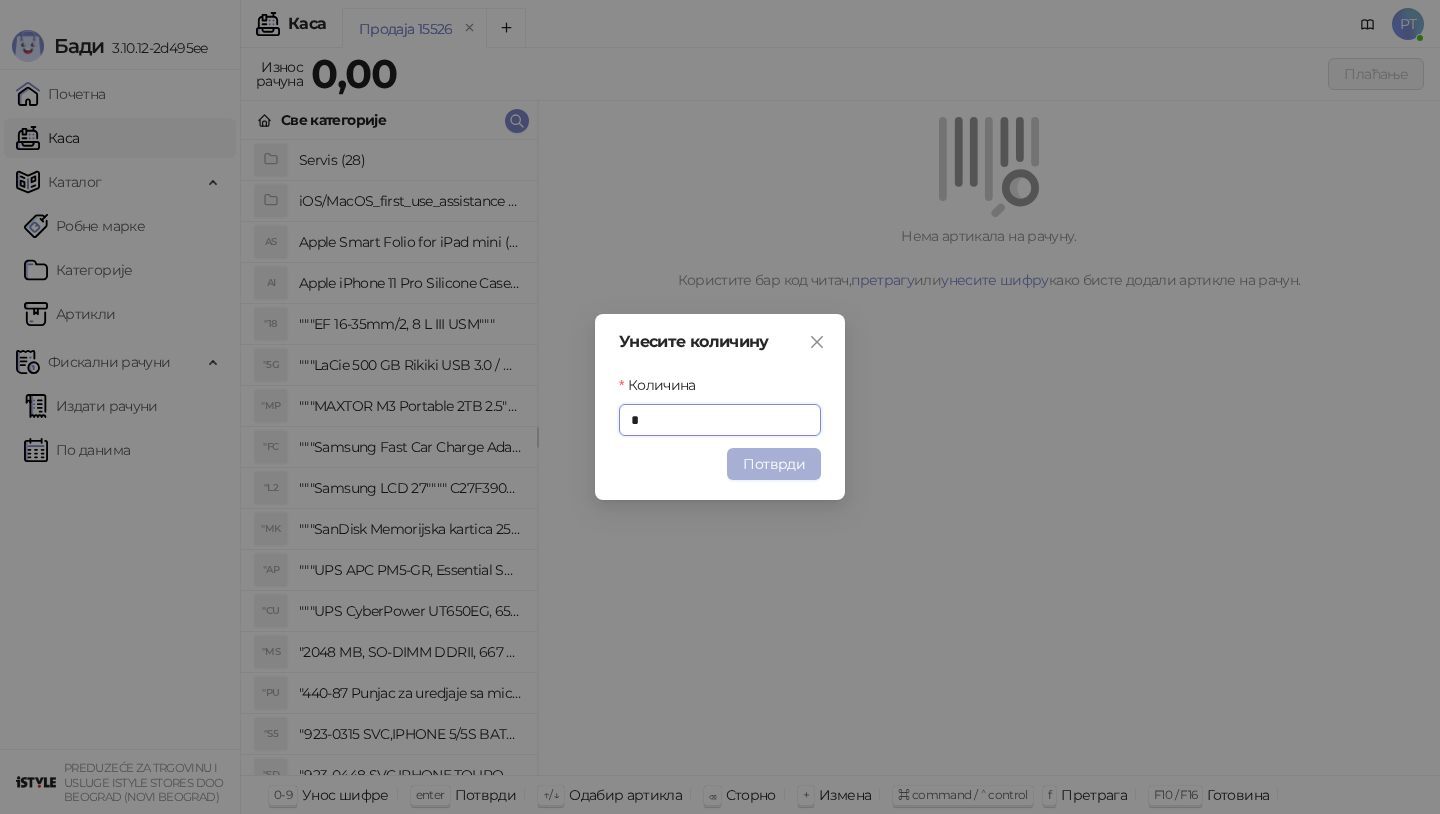 click on "Потврди" at bounding box center [774, 464] 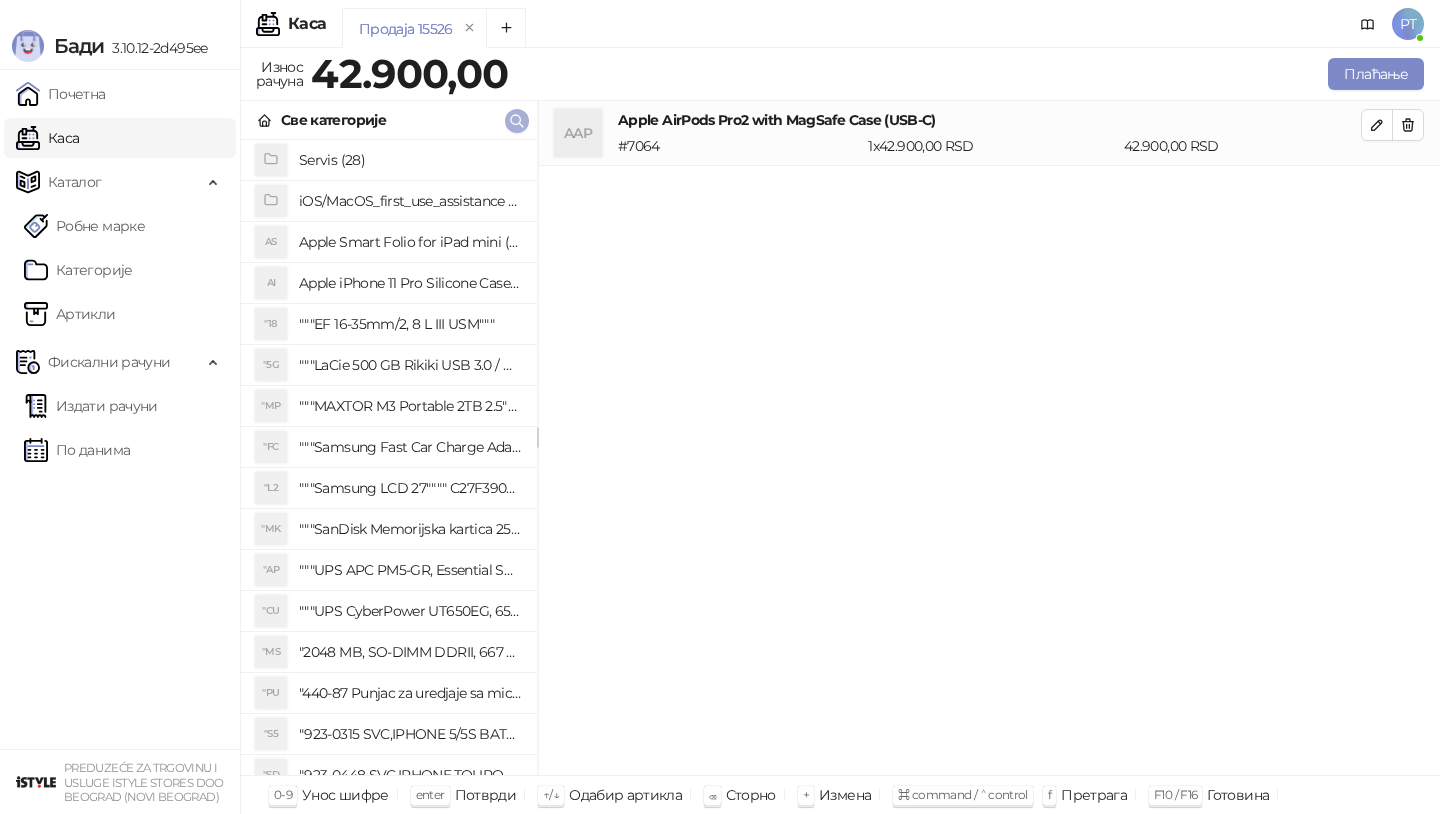 click 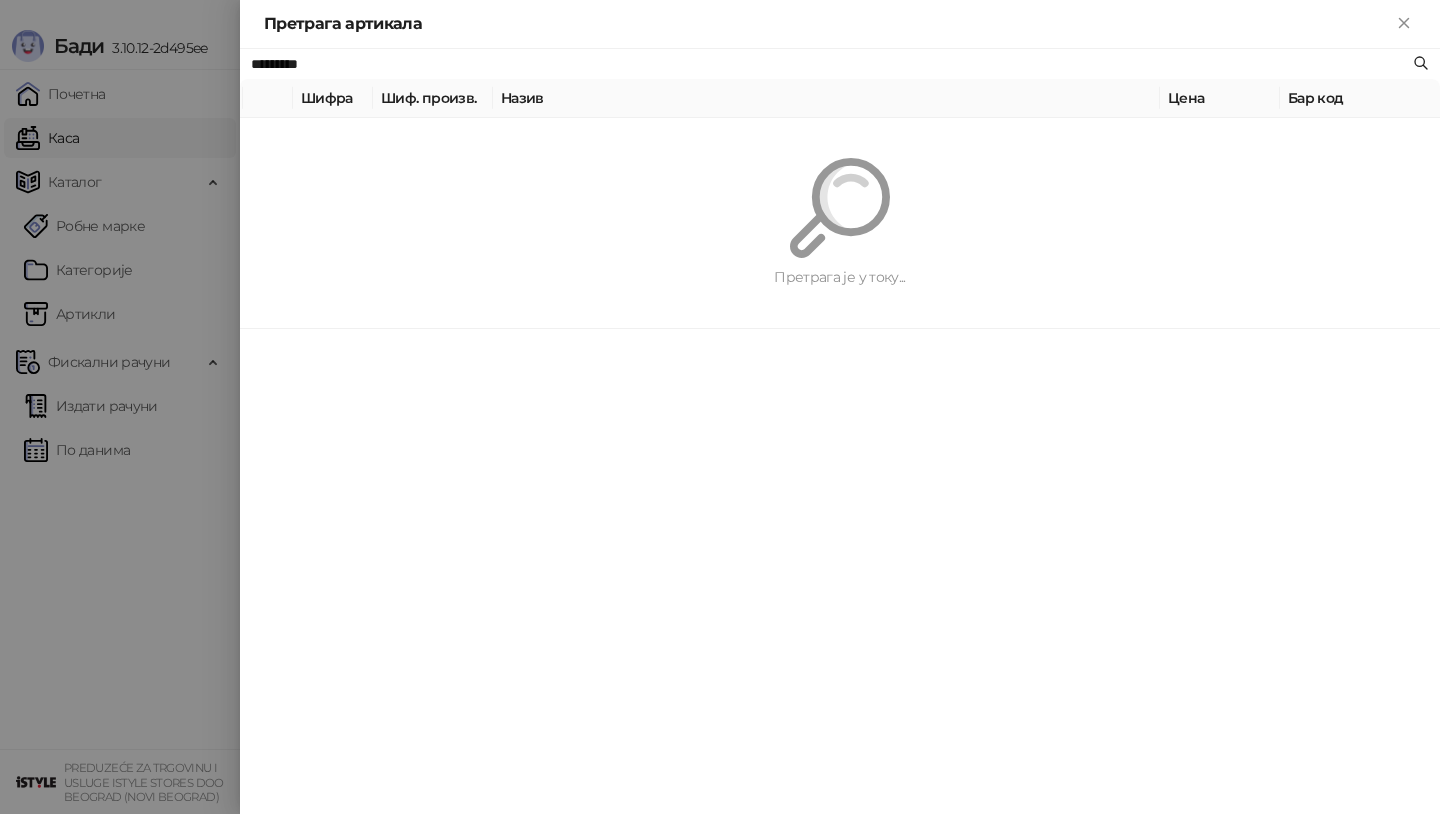paste on "**********" 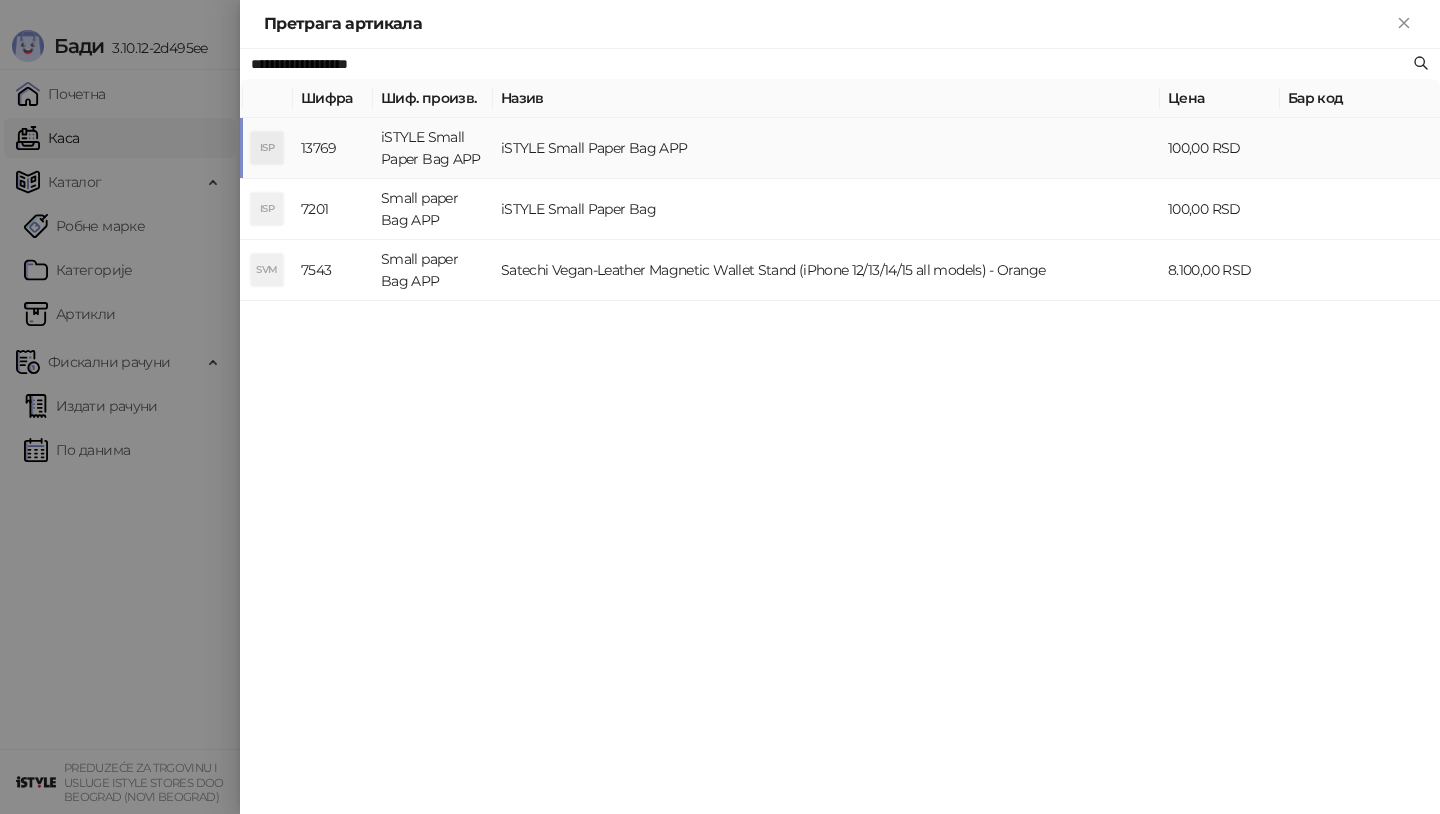 type on "**********" 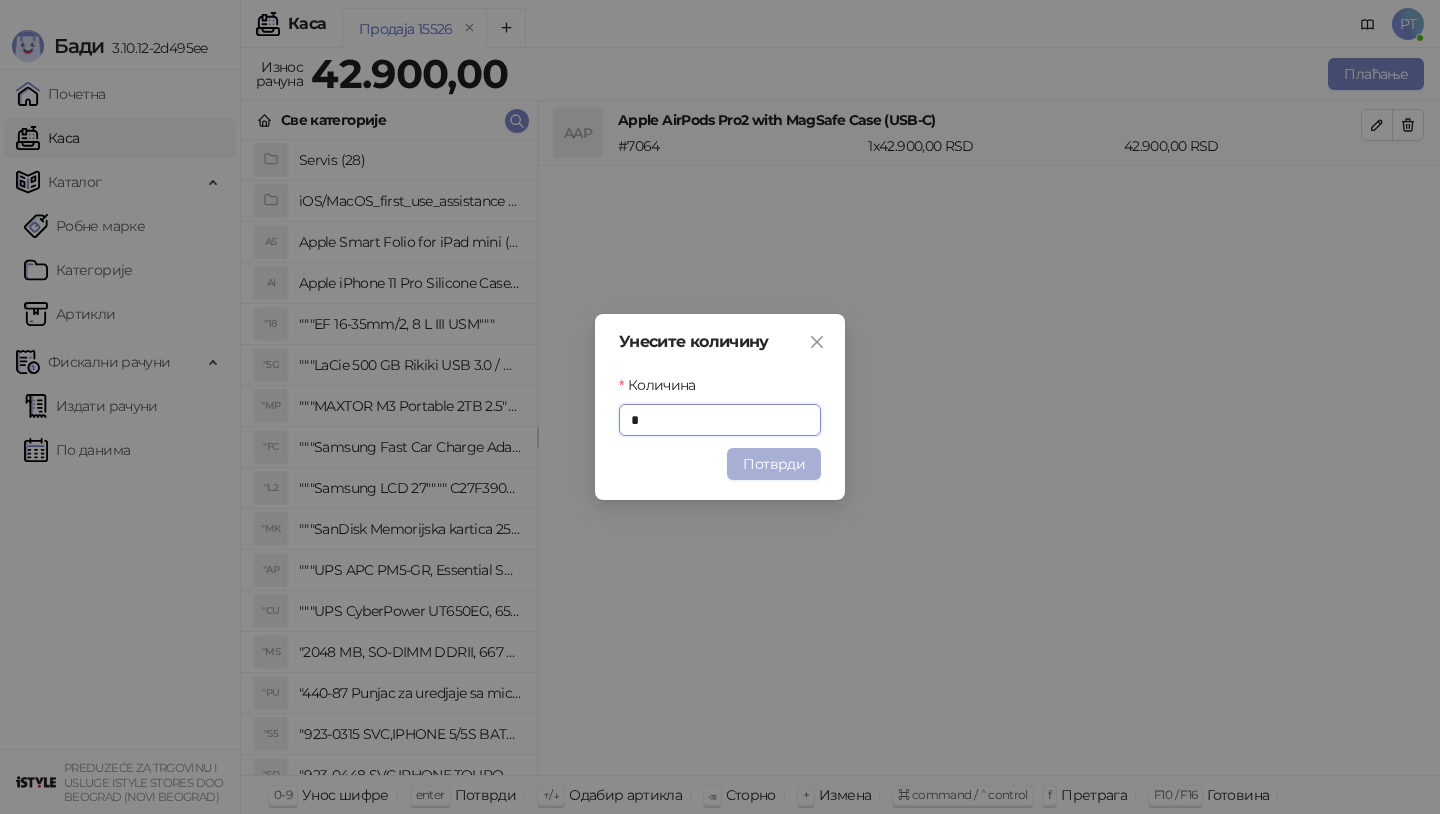 click on "Потврди" at bounding box center [774, 464] 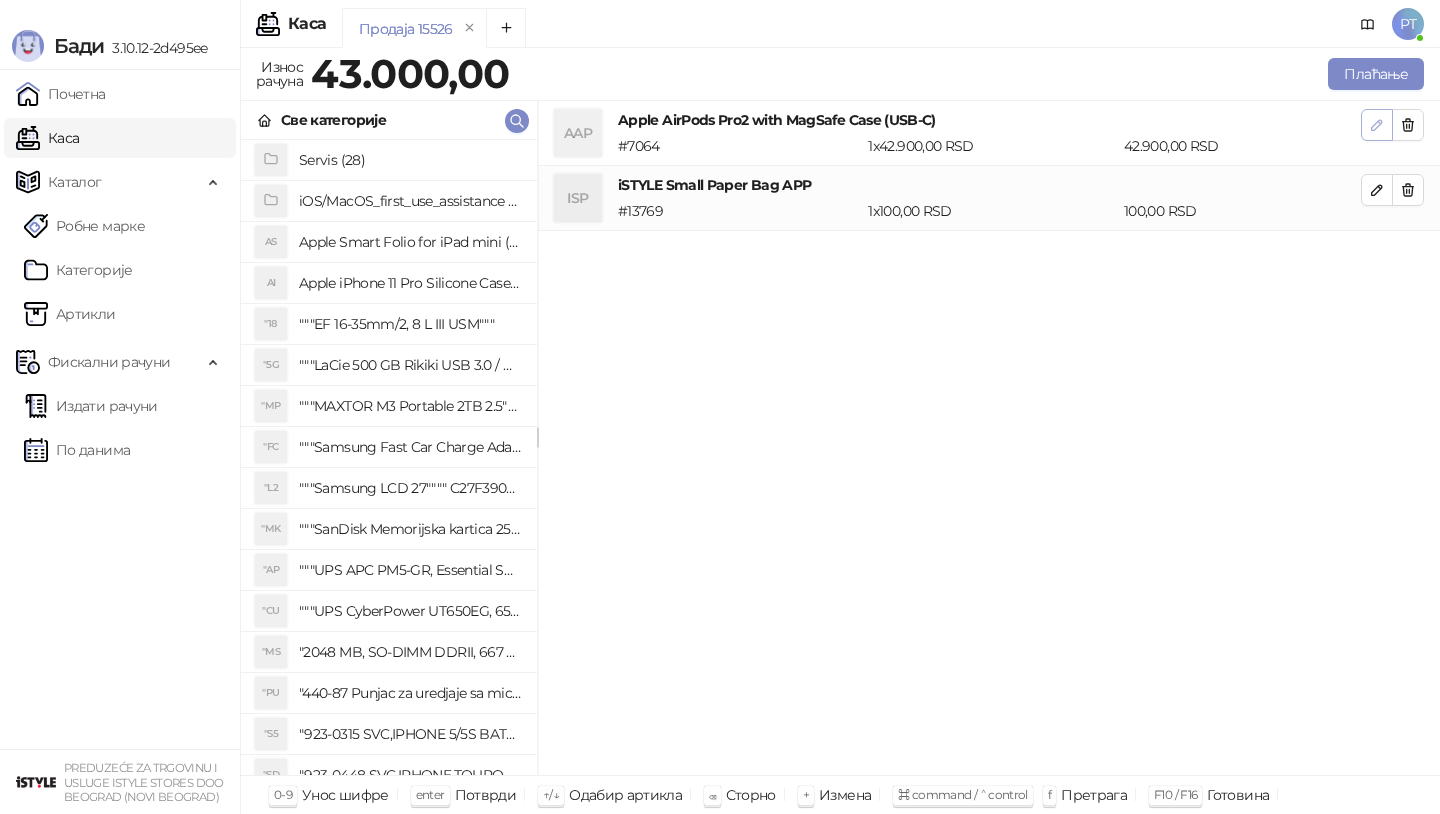 click at bounding box center (1377, 125) 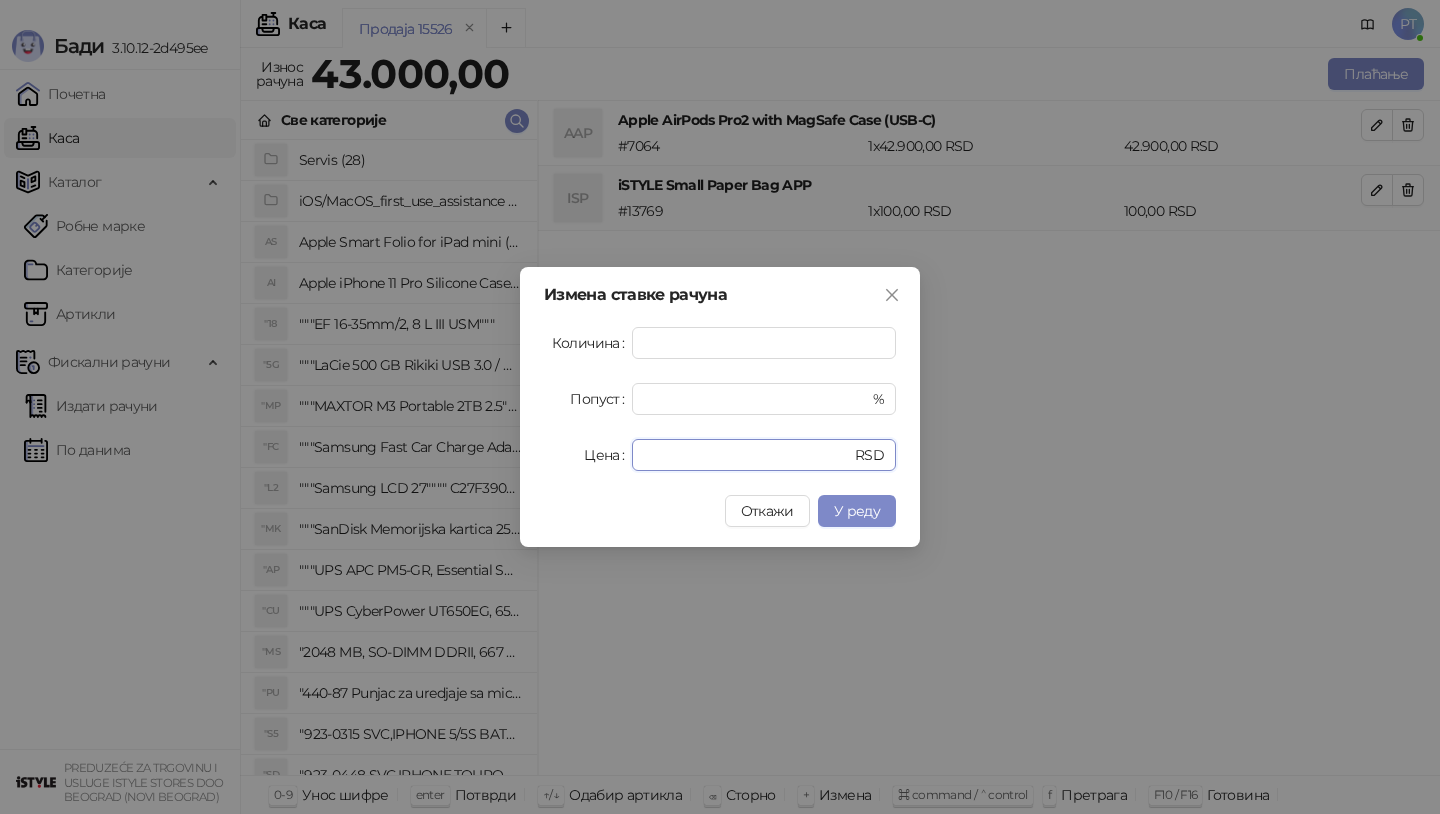drag, startPoint x: 691, startPoint y: 469, endPoint x: 577, endPoint y: 469, distance: 114 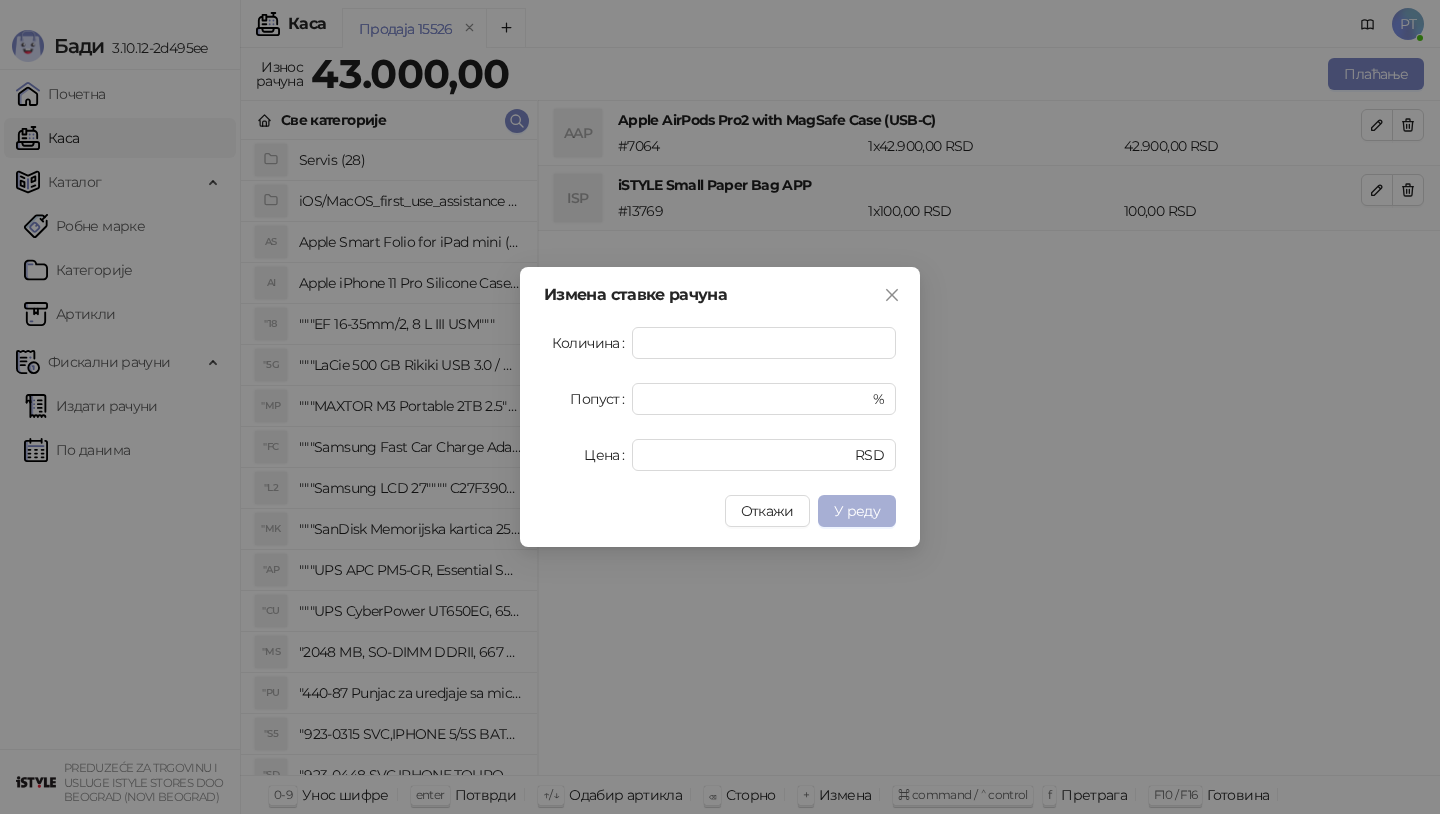 type on "*****" 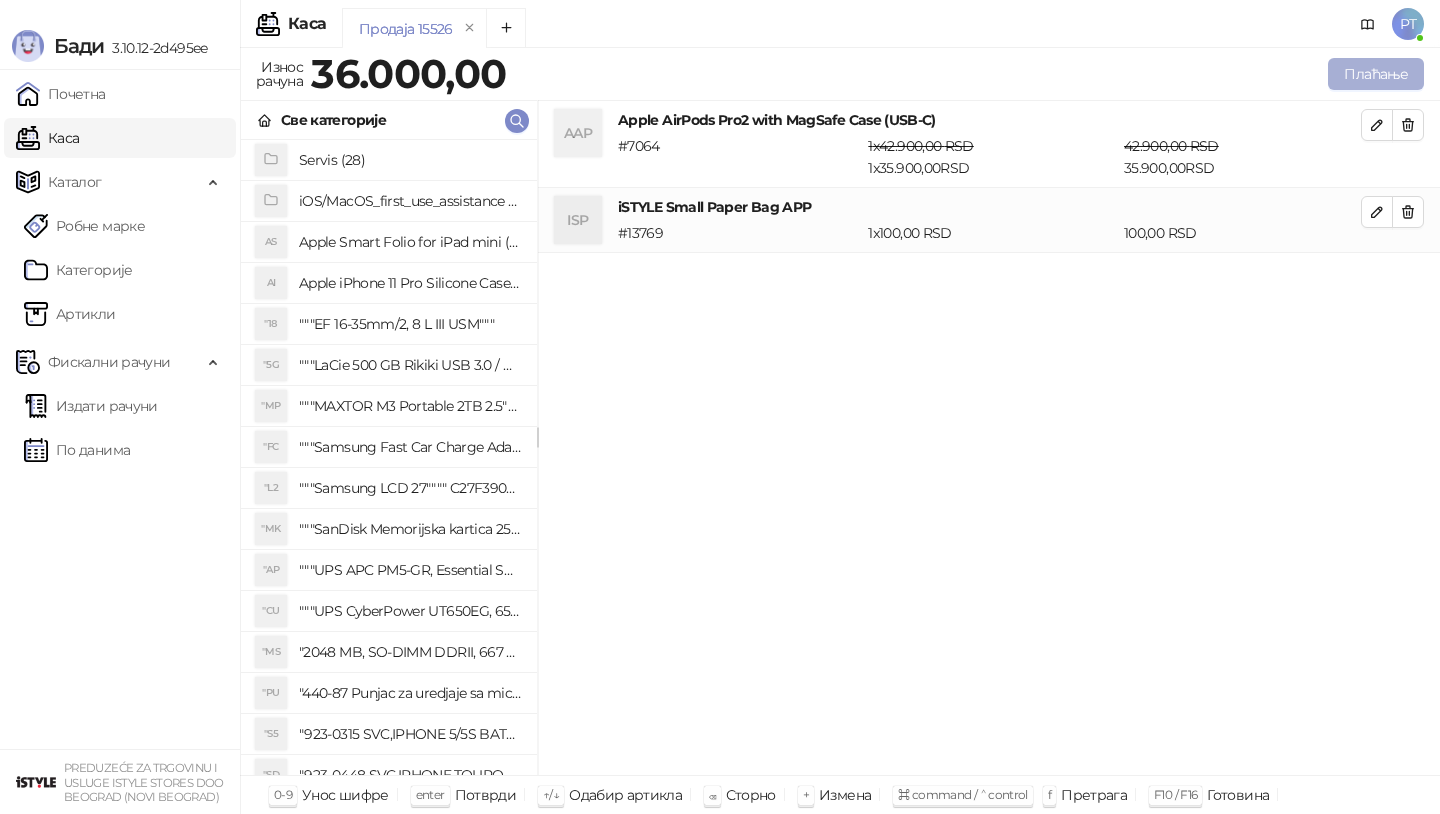 click on "Плаћање" at bounding box center [1376, 74] 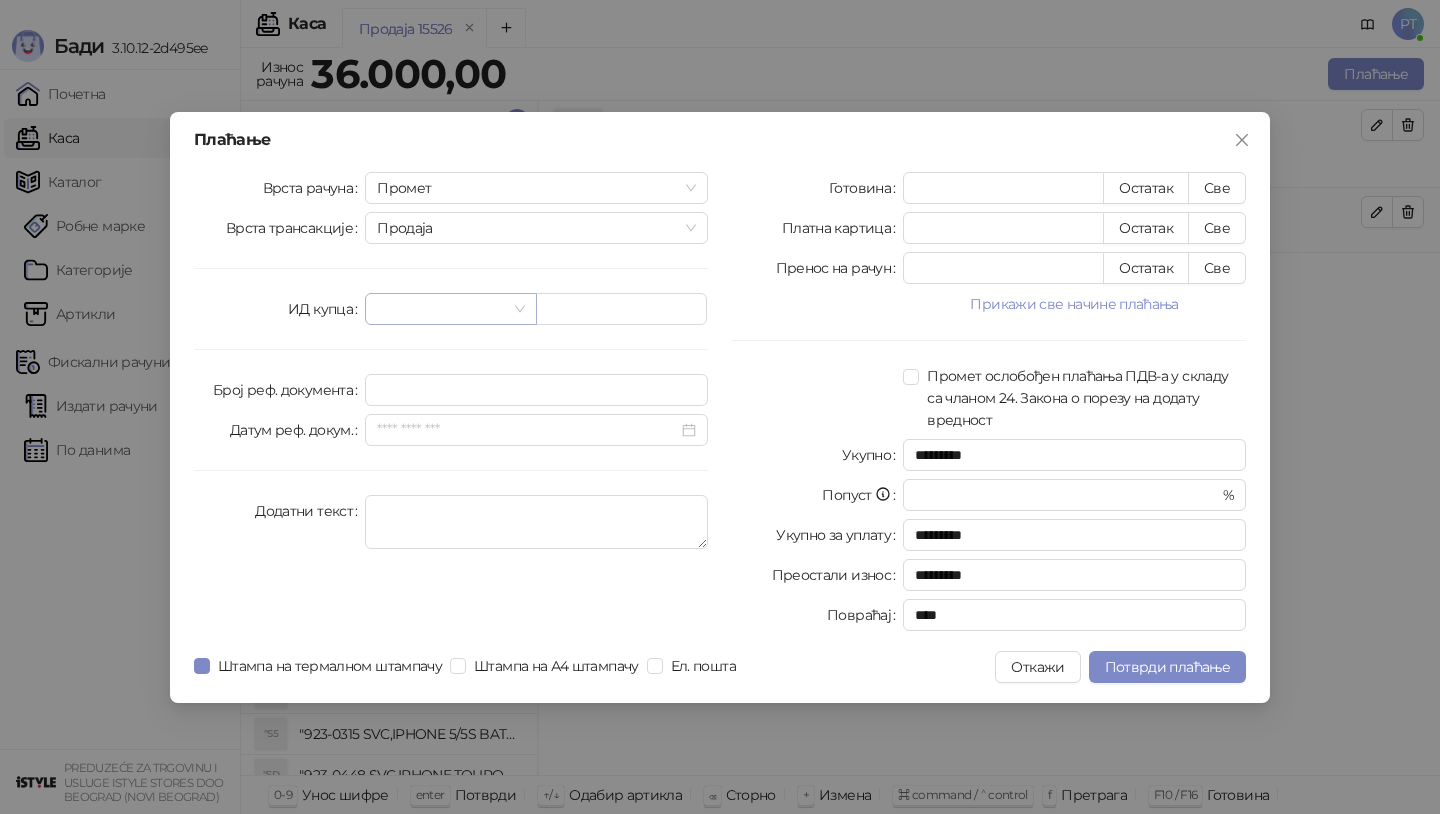 click at bounding box center (450, 309) 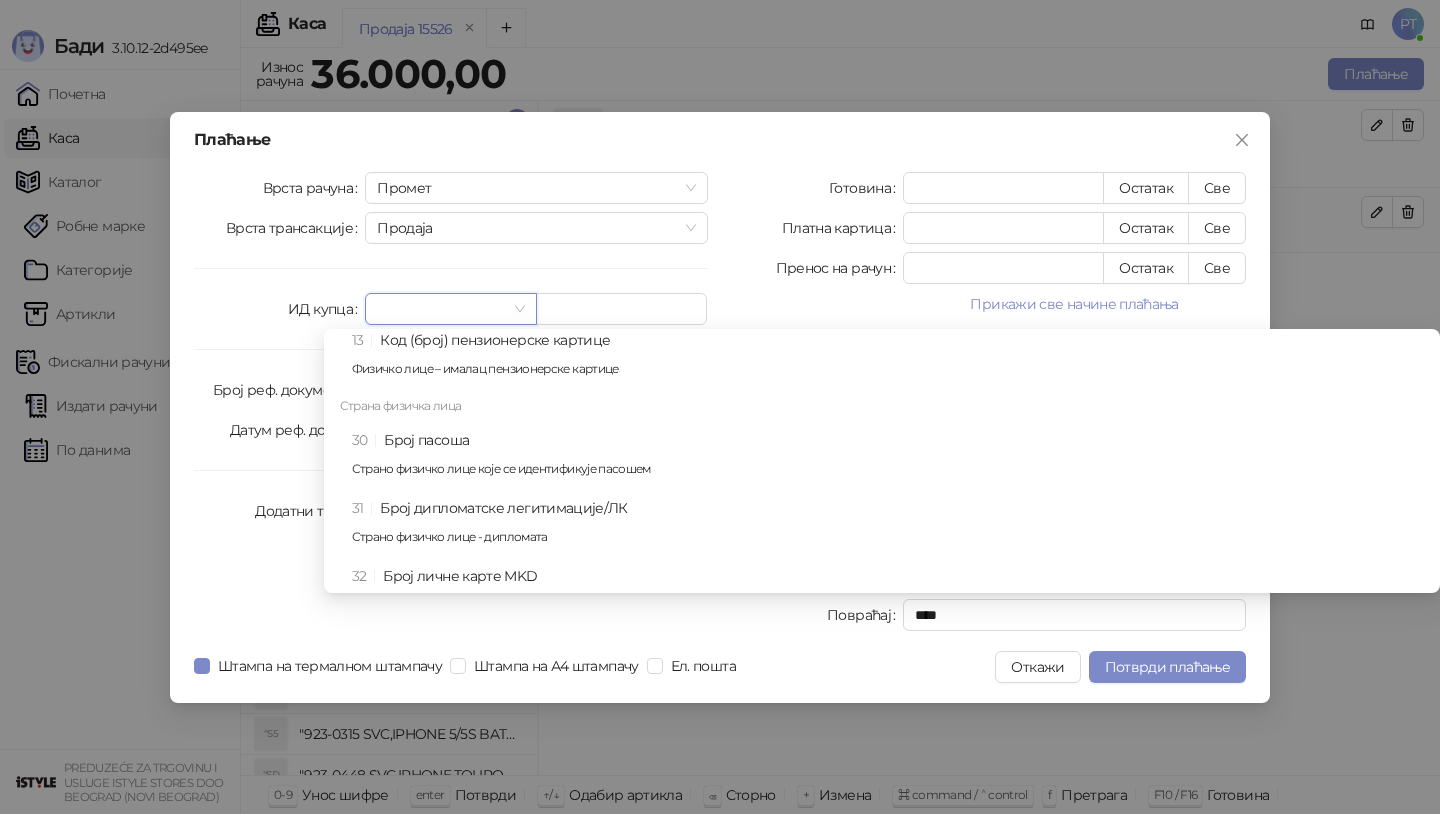 scroll, scrollTop: 830, scrollLeft: 0, axis: vertical 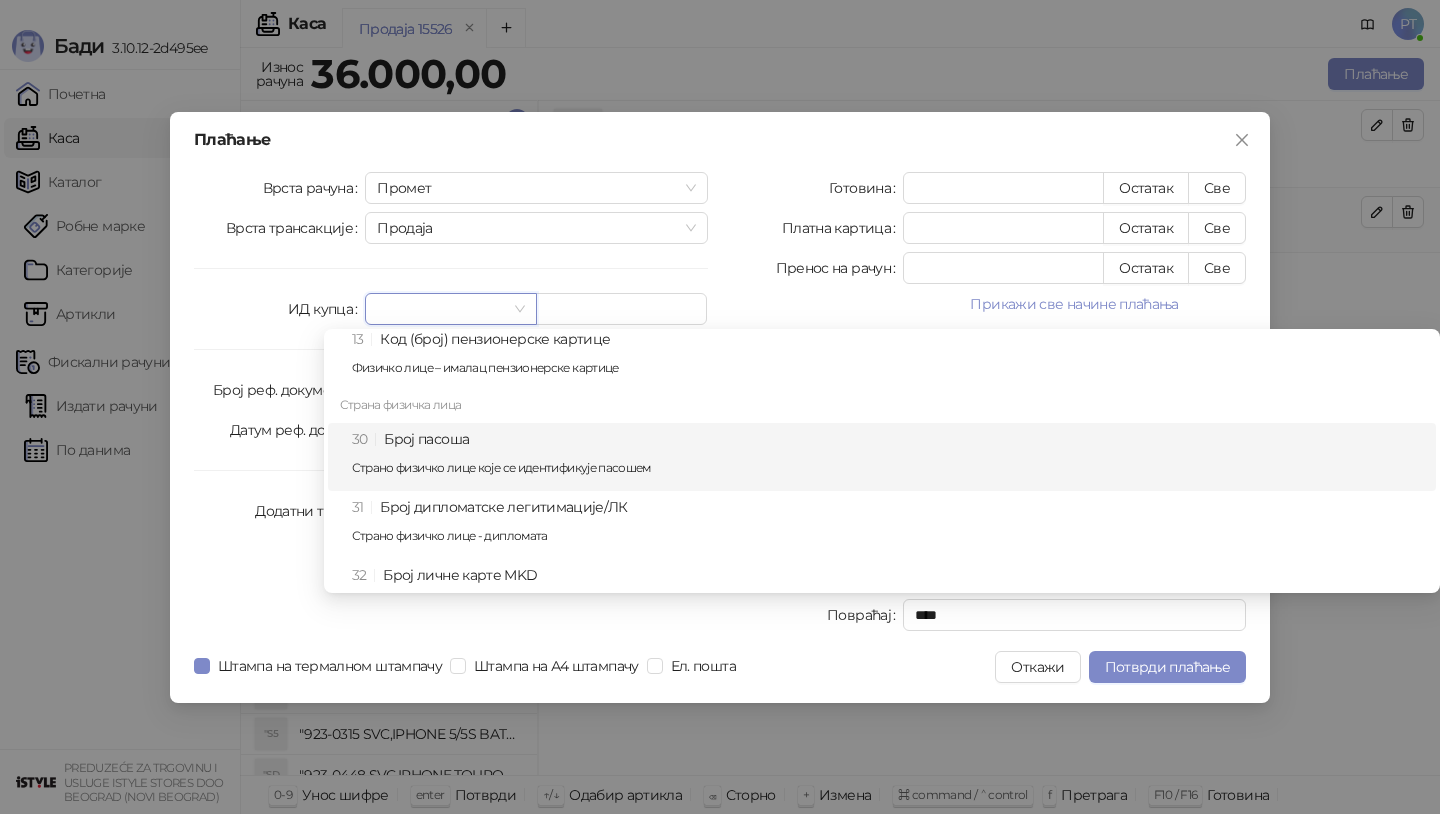 click on "30 Број пасоша Страно физичко лице које се идентификује пасошем" at bounding box center [888, 457] 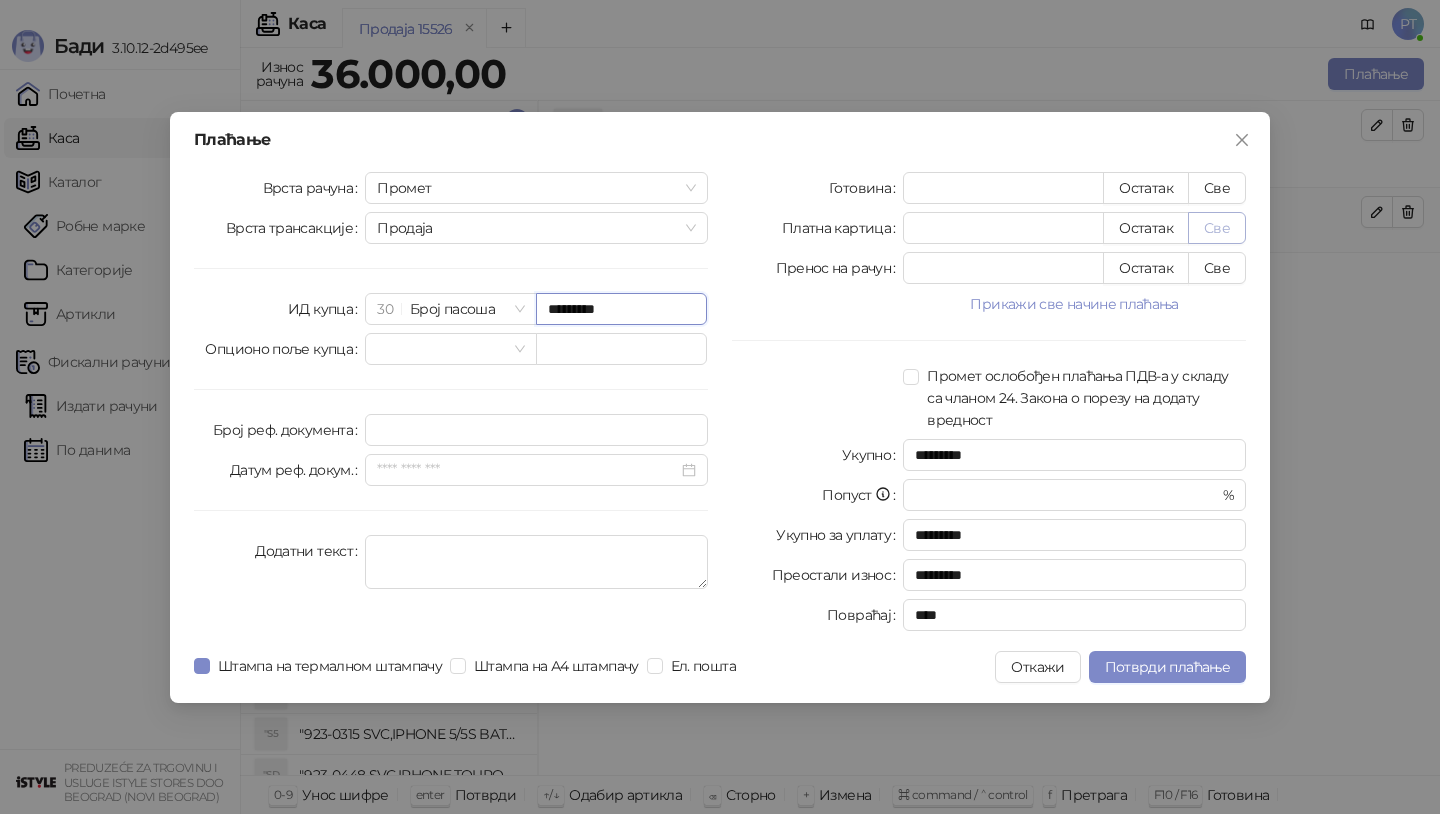 type on "*********" 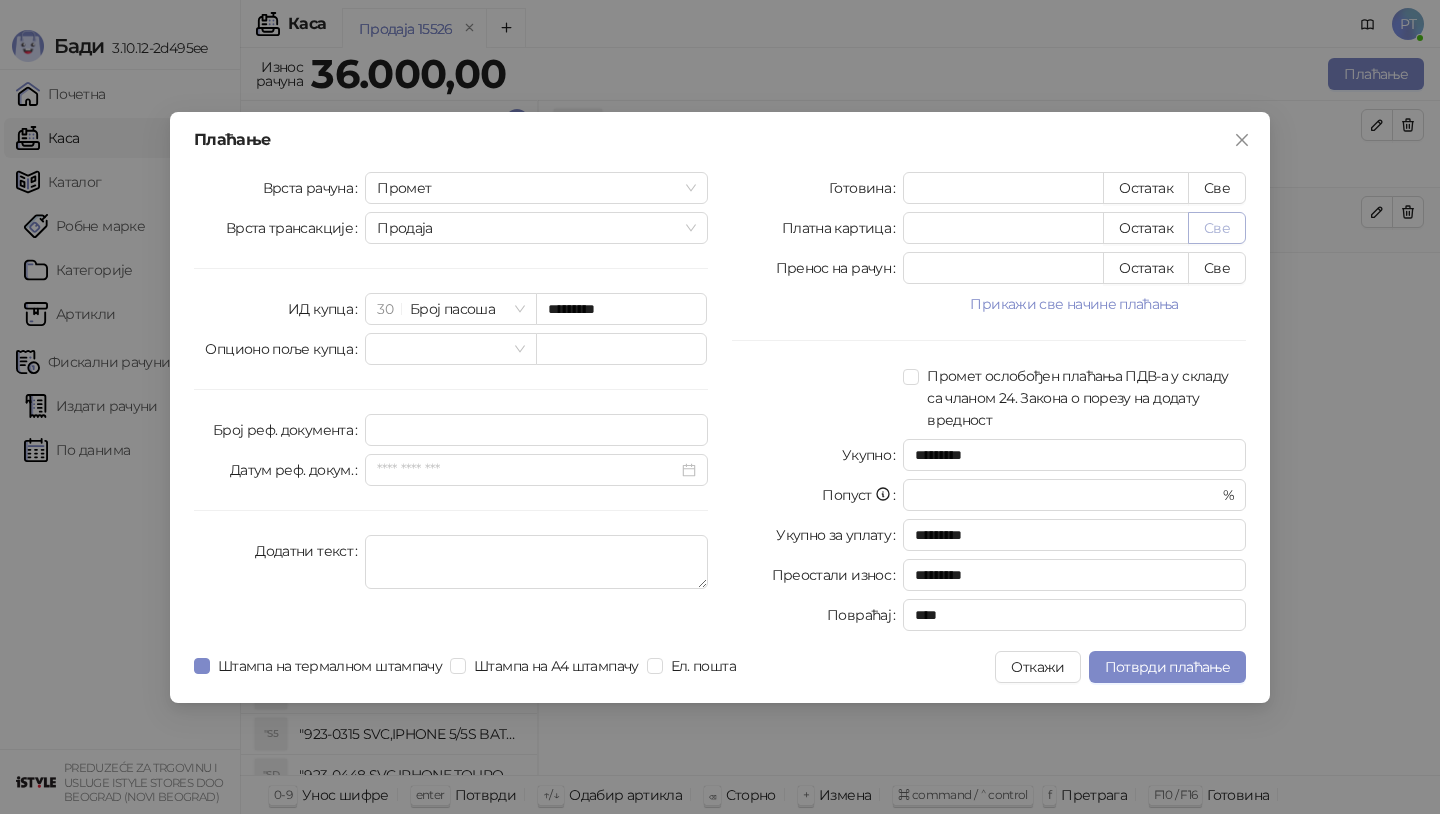 click on "Све" at bounding box center [1217, 228] 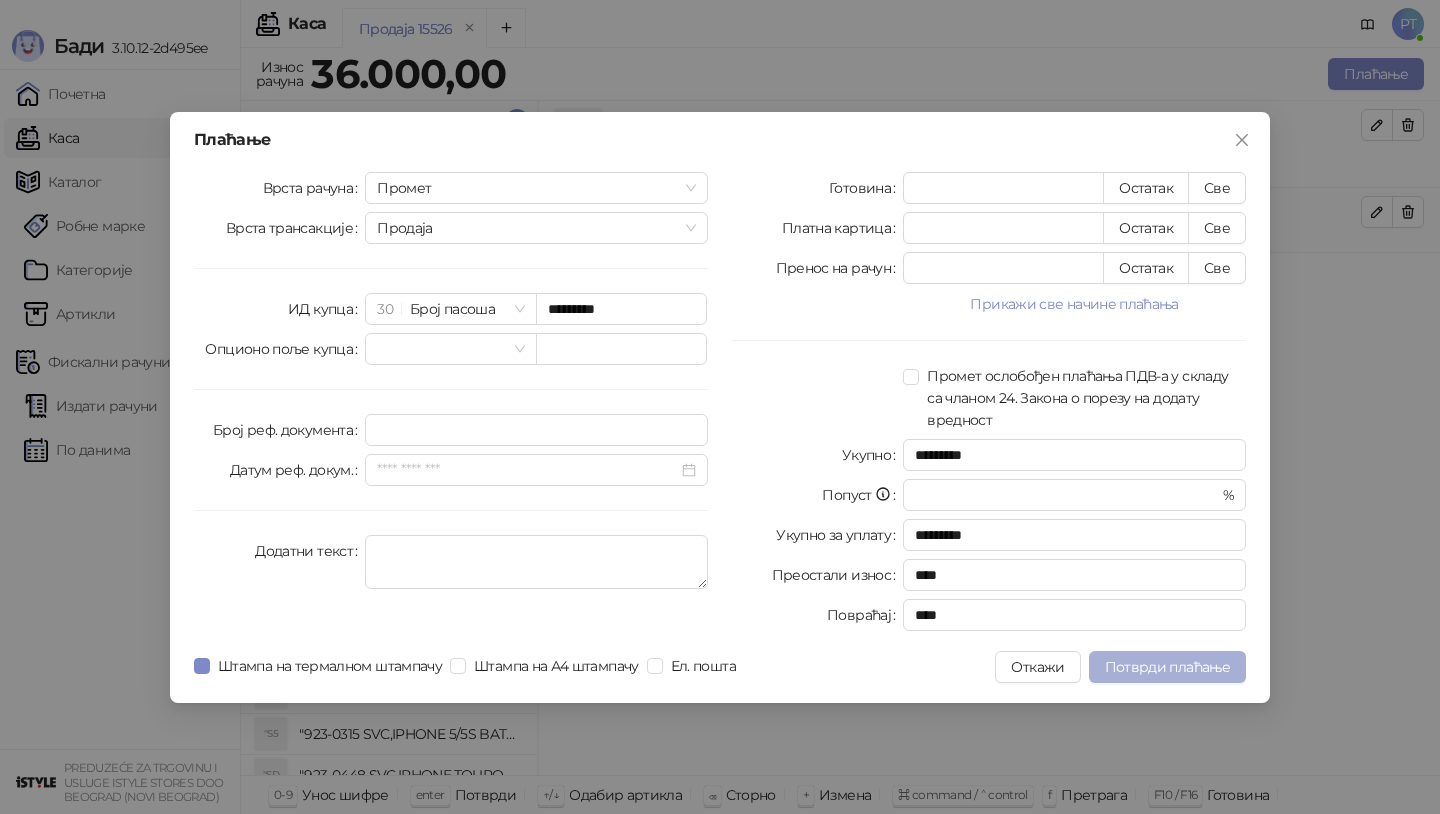 click on "Потврди плаћање" at bounding box center (1167, 667) 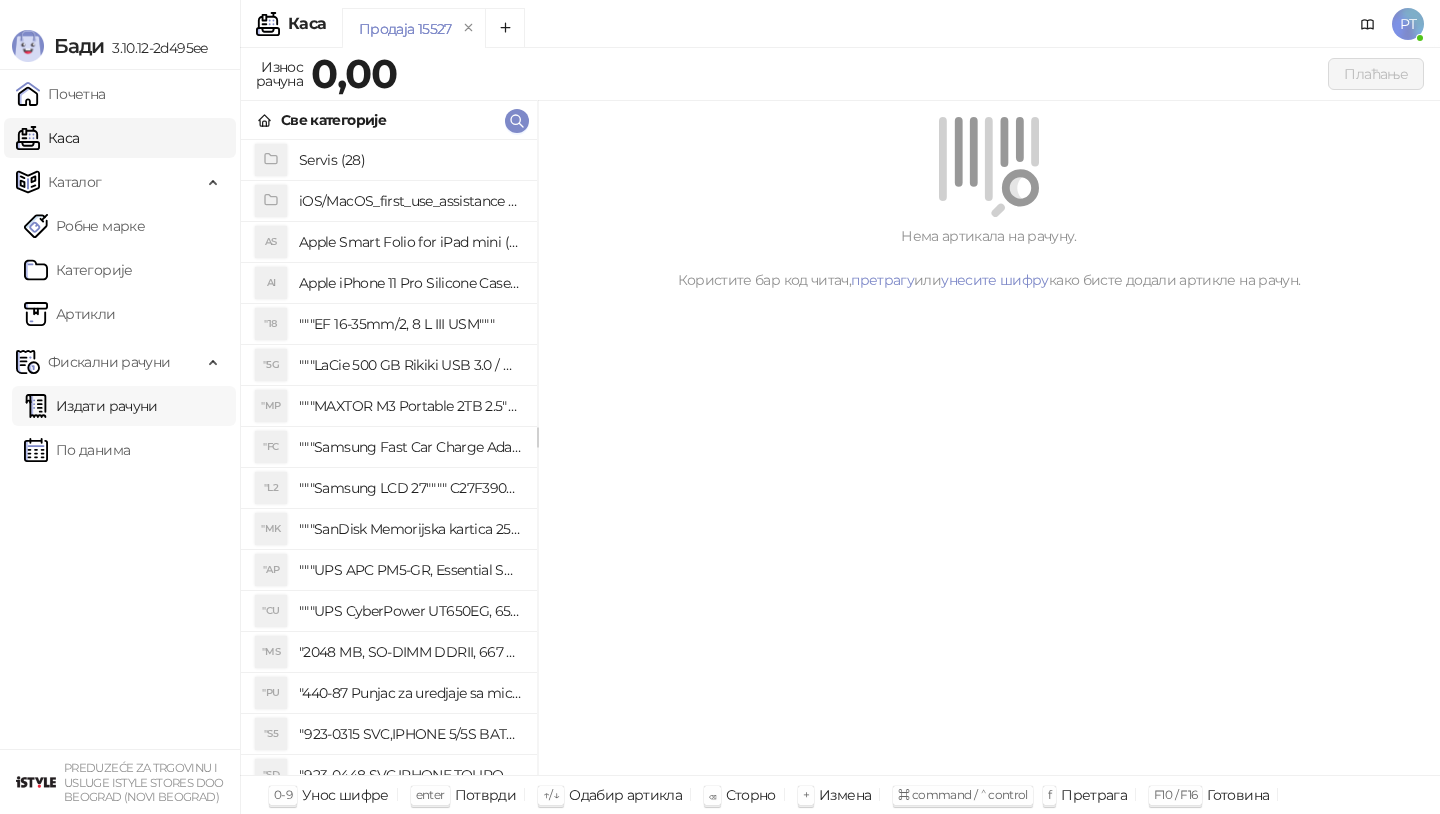 click on "Издати рачуни" at bounding box center [91, 406] 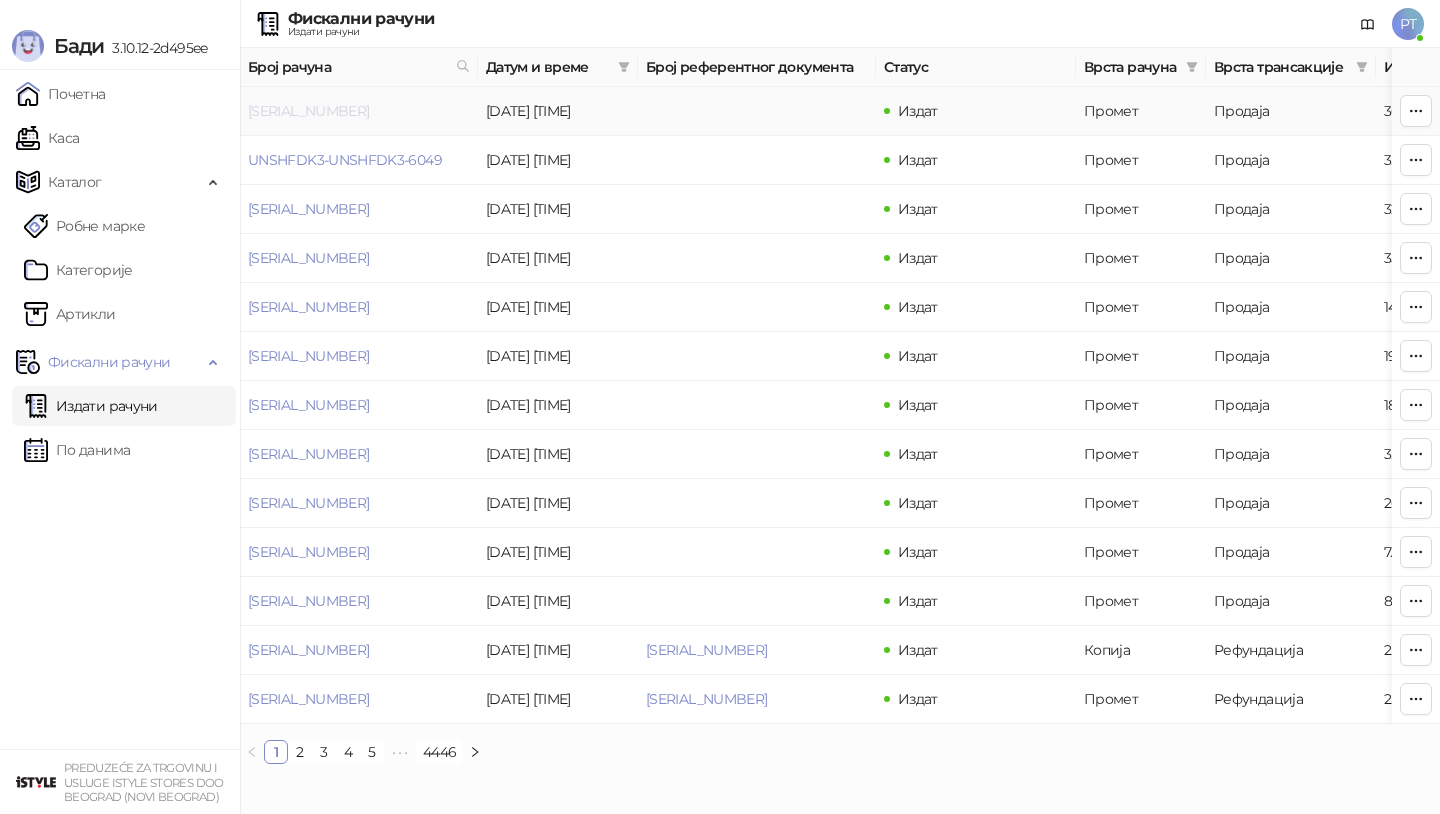 click on "[SERIAL_NUMBER]" at bounding box center [308, 111] 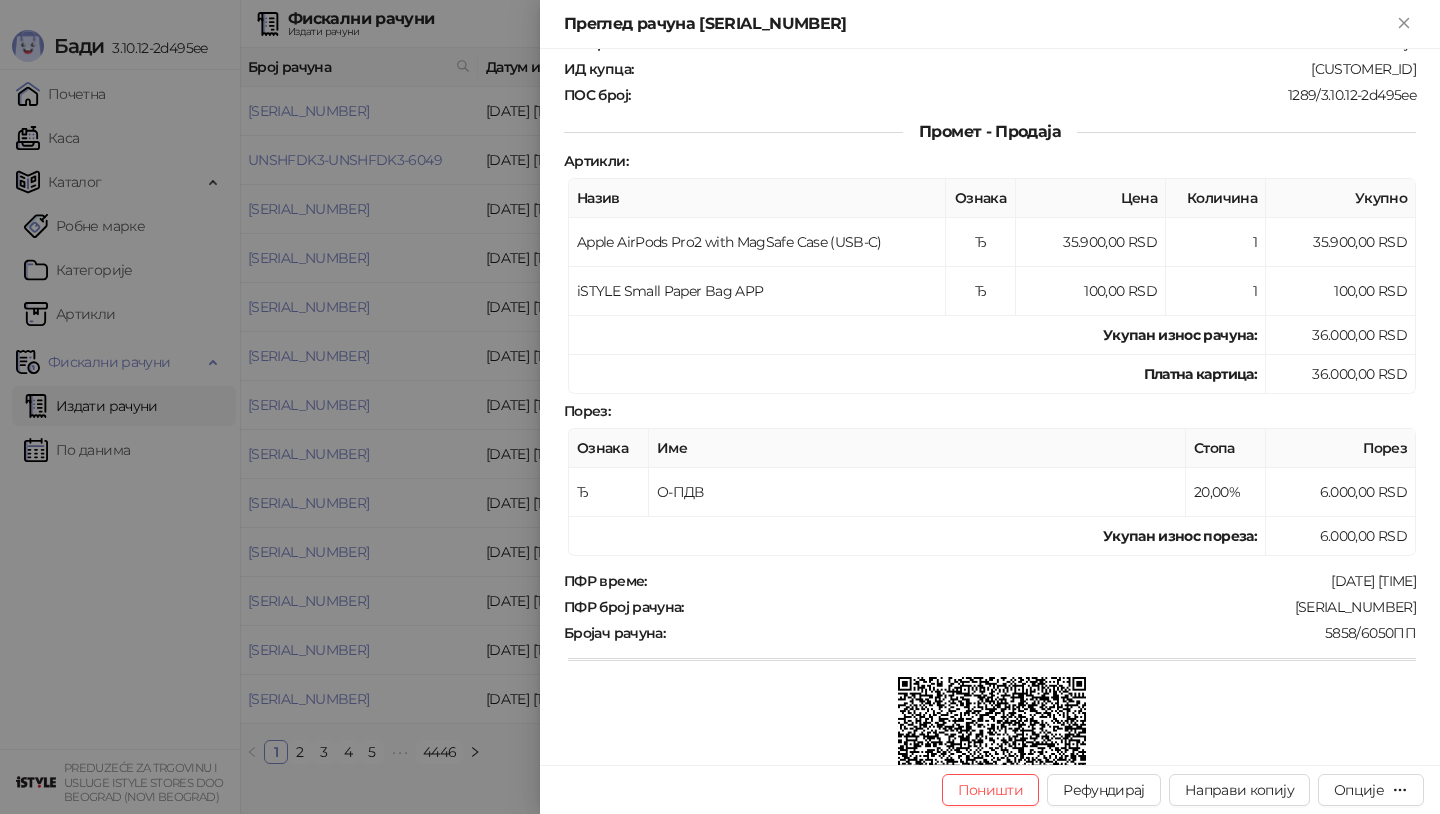 scroll, scrollTop: 206, scrollLeft: 0, axis: vertical 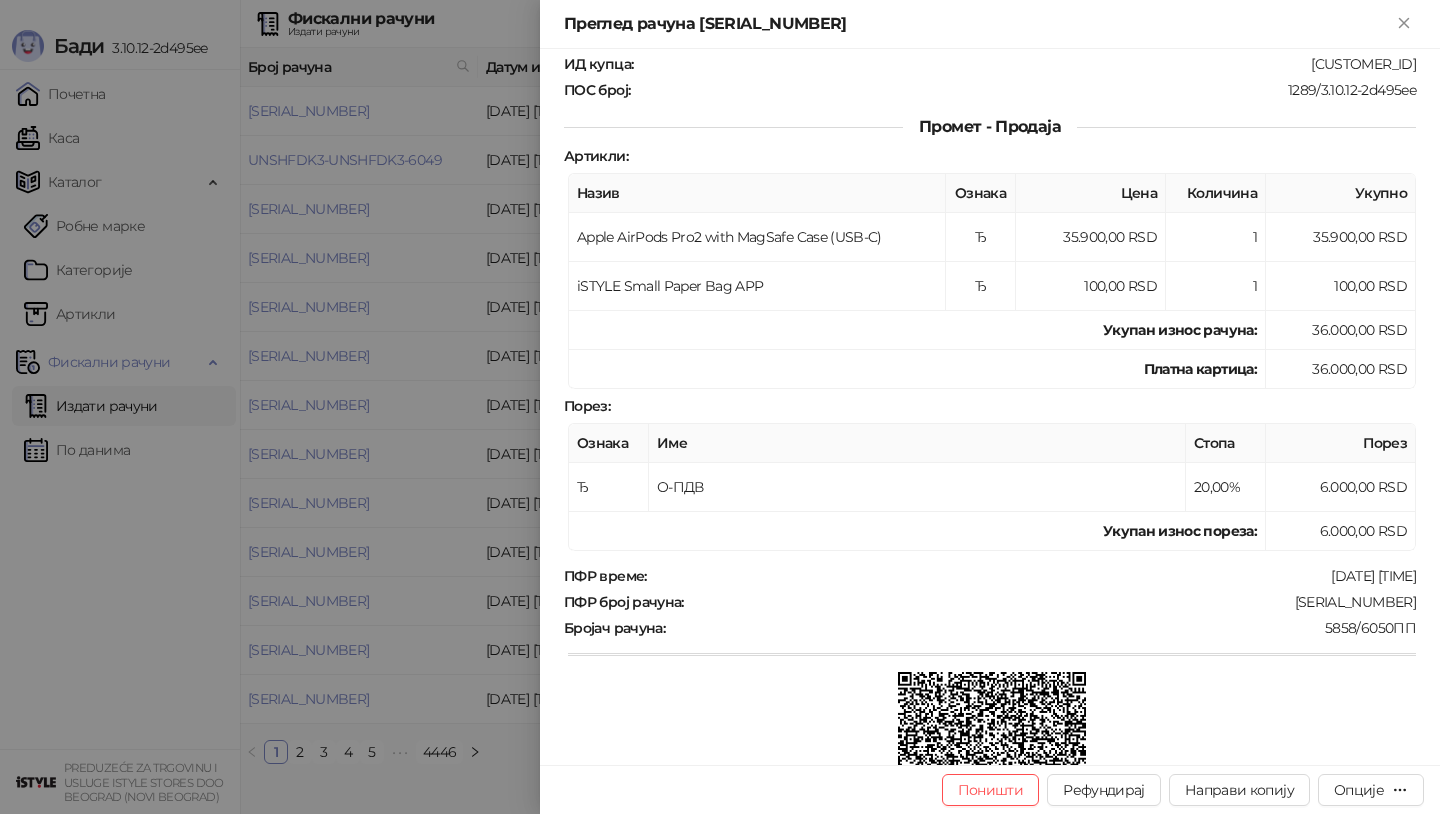 drag, startPoint x: 1224, startPoint y: 587, endPoint x: 1426, endPoint y: 594, distance: 202.12125 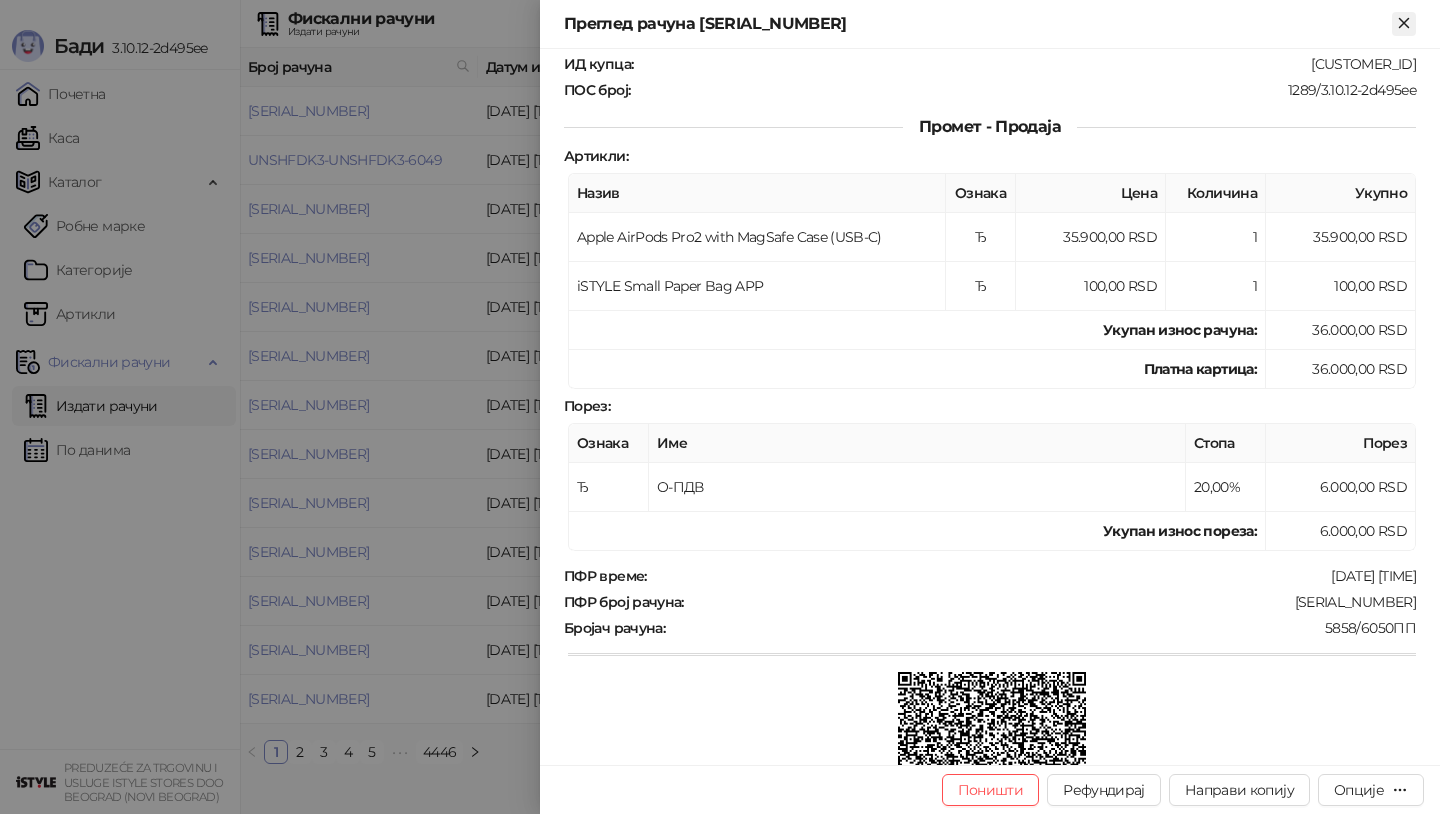 click 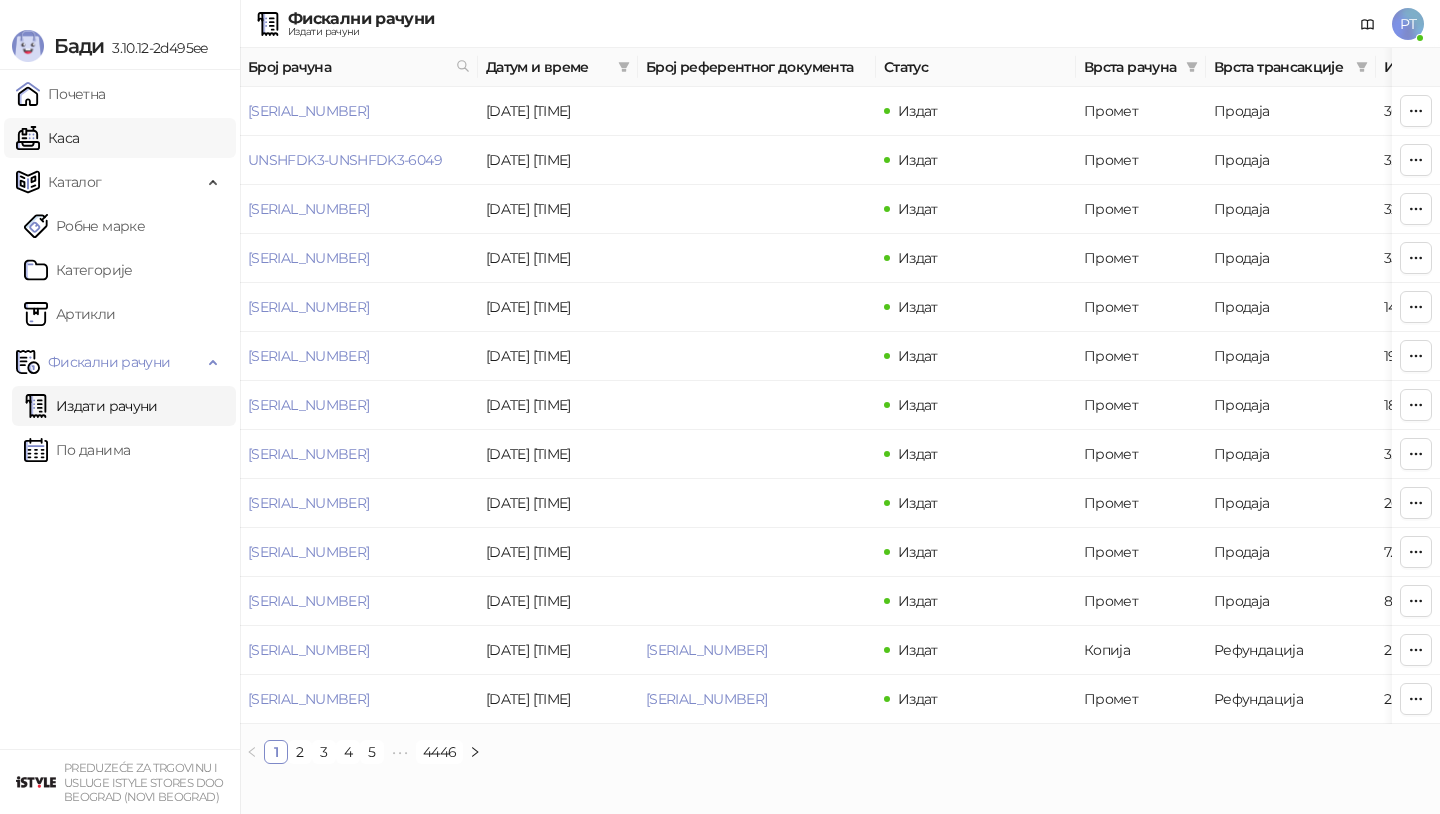 click on "Каса" at bounding box center (47, 138) 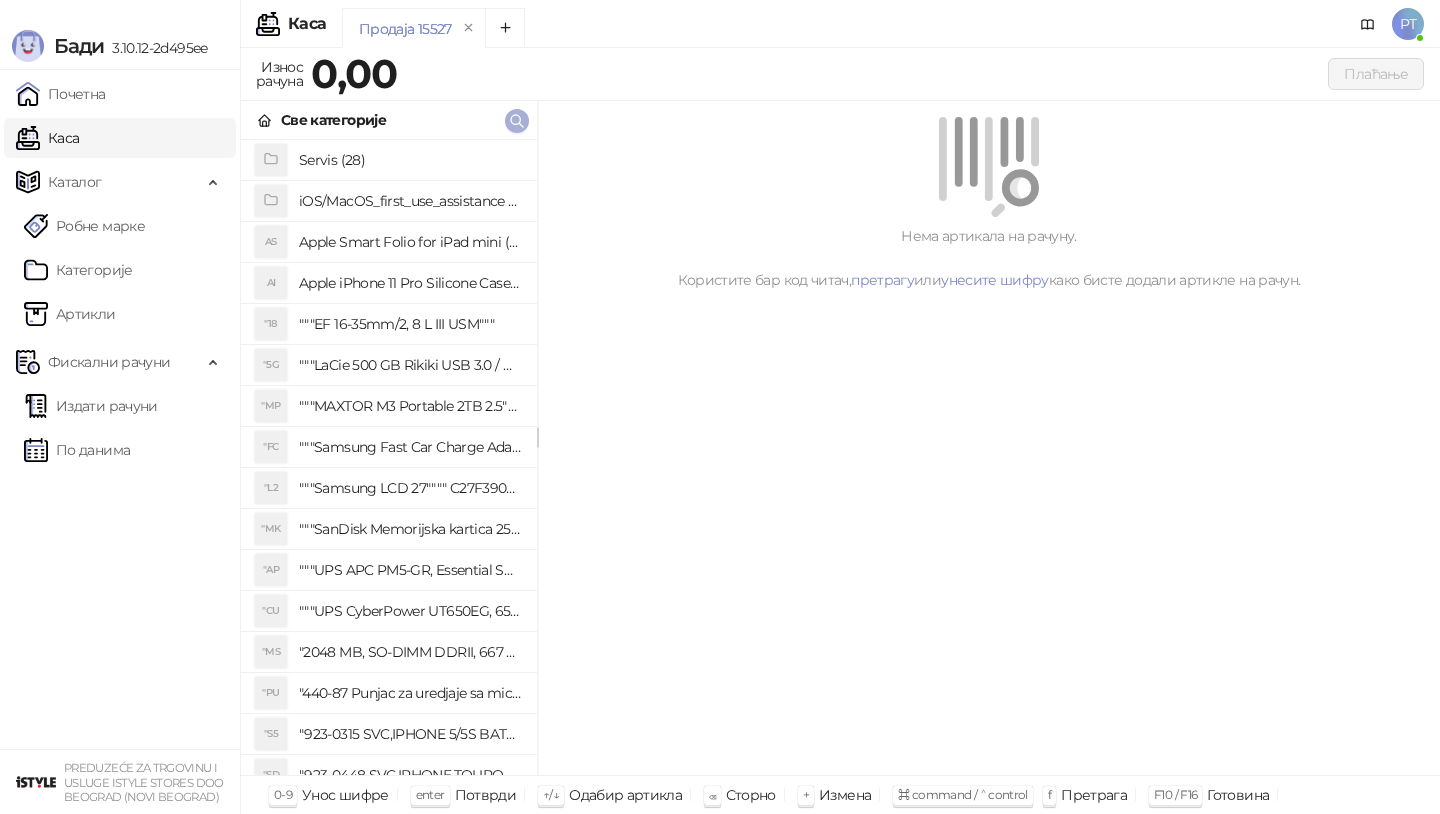 click 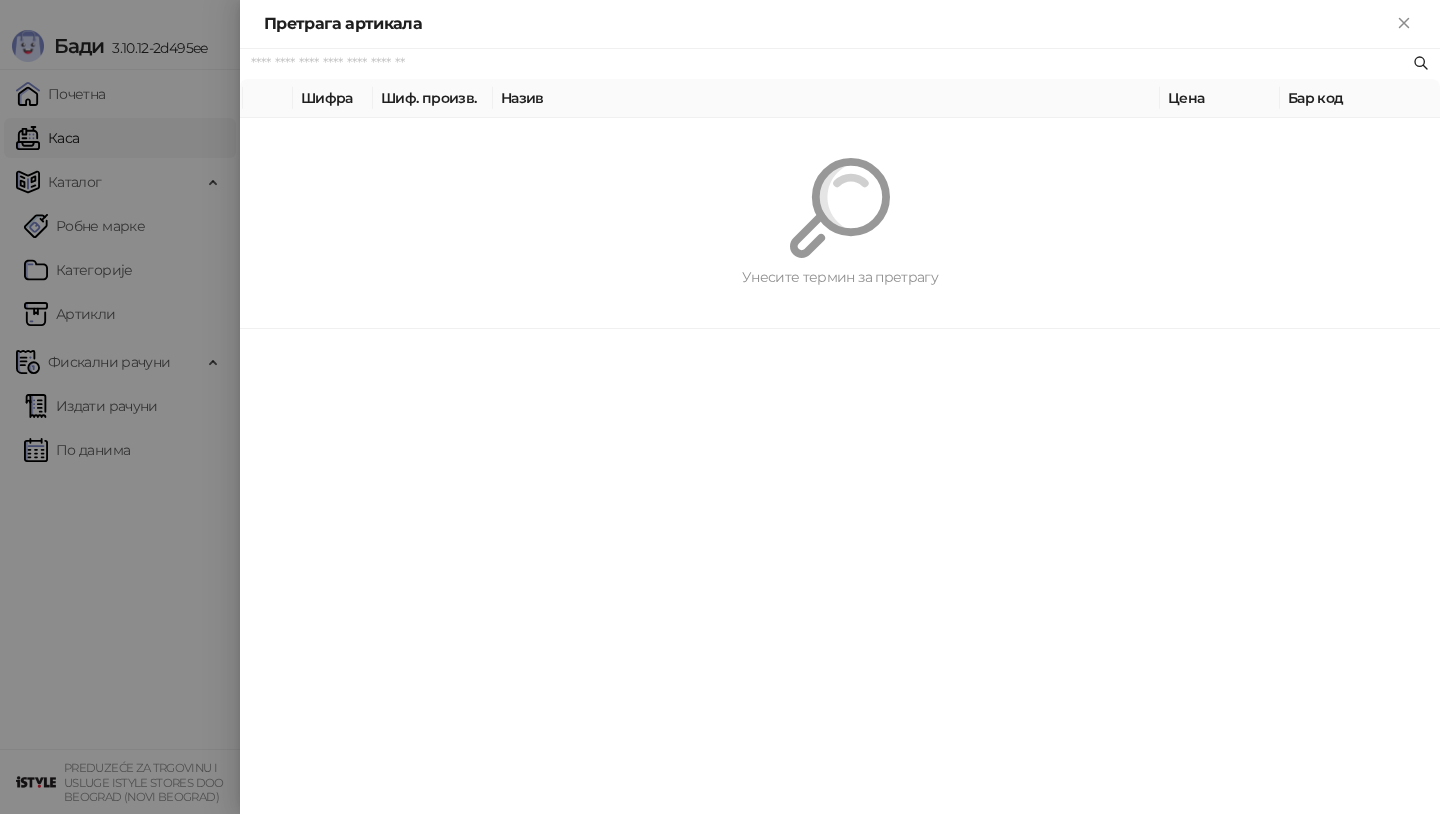 paste on "**********" 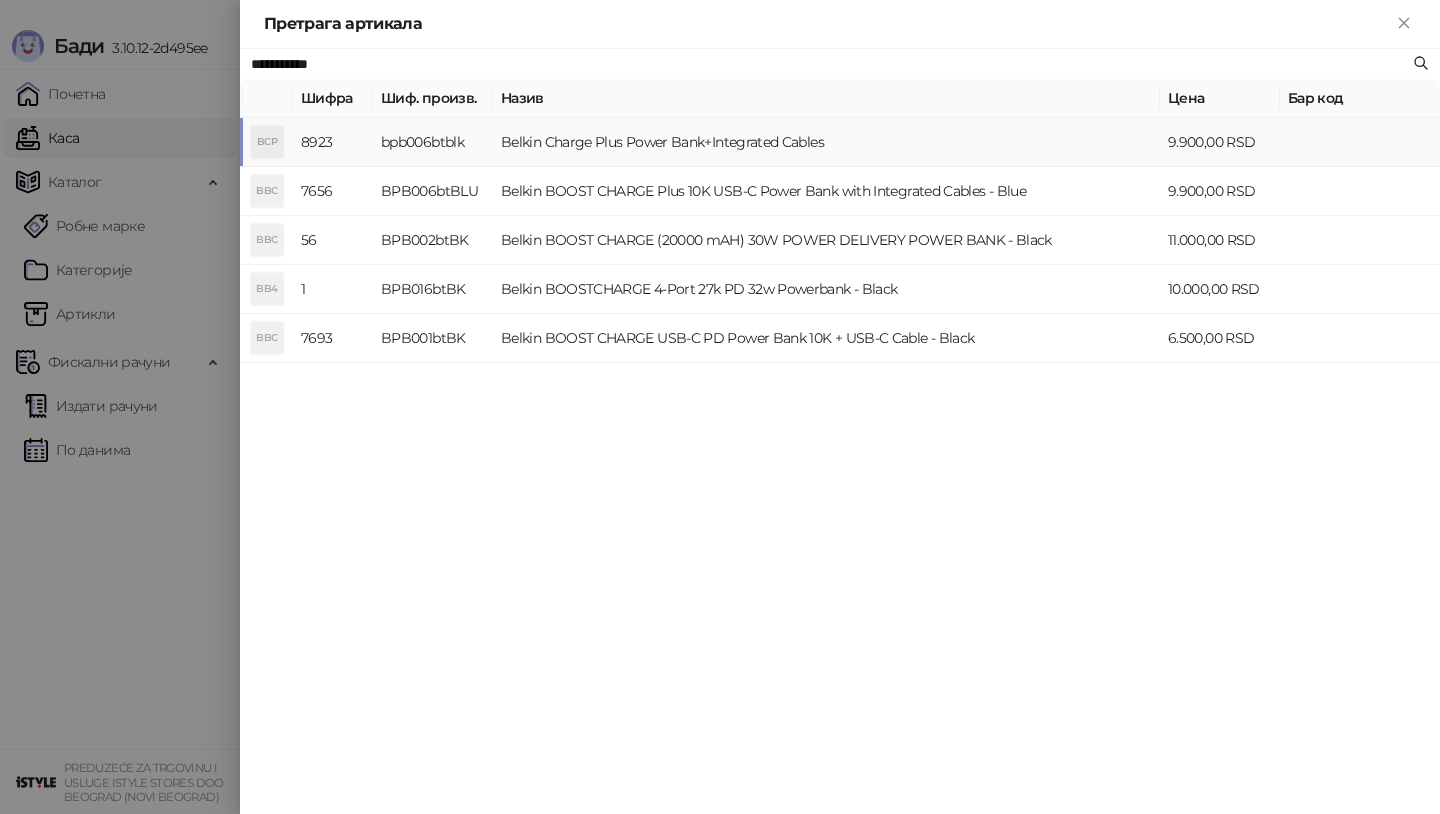click on "BCP" at bounding box center (267, 142) 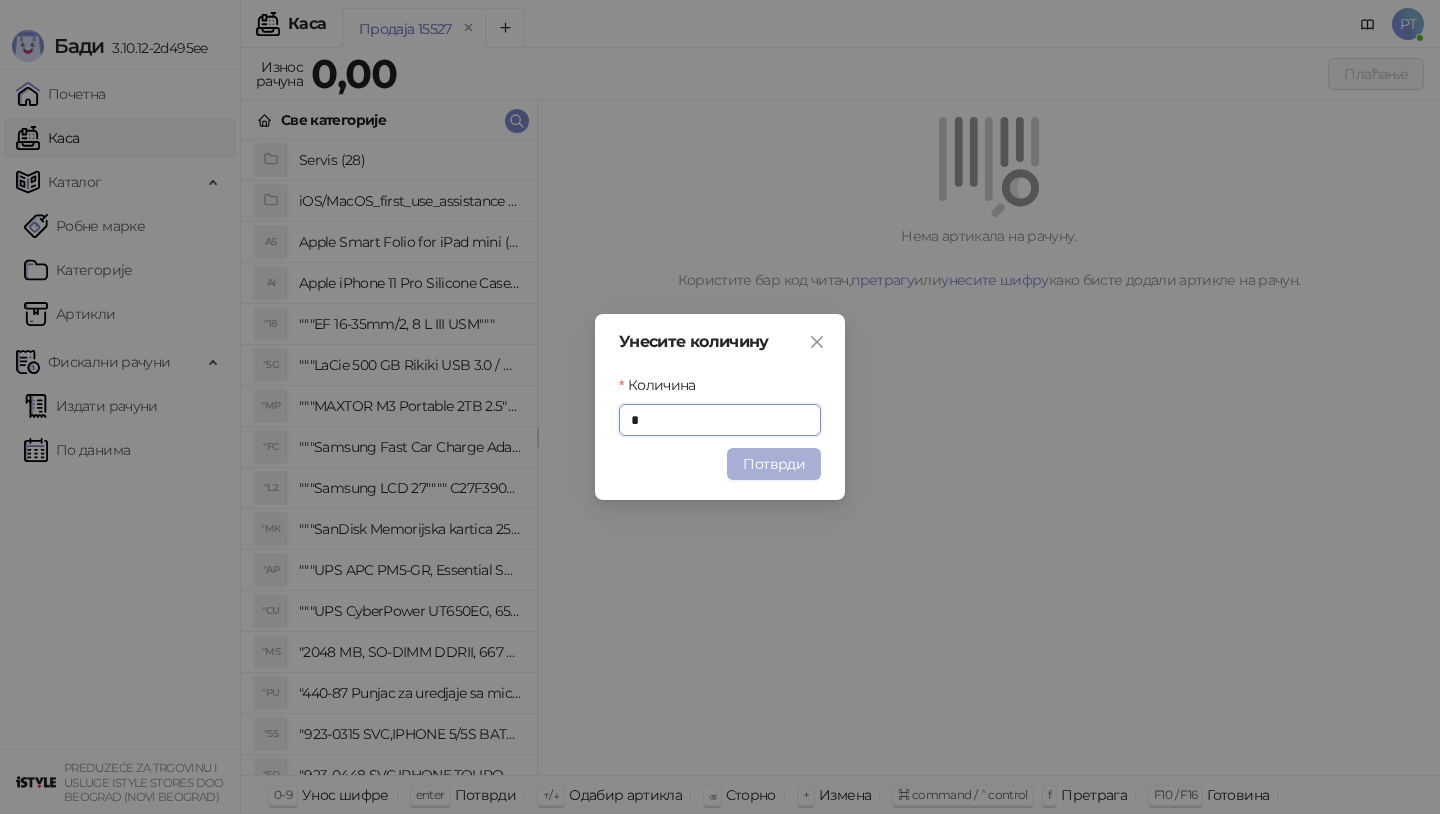 click on "Потврди" at bounding box center (774, 464) 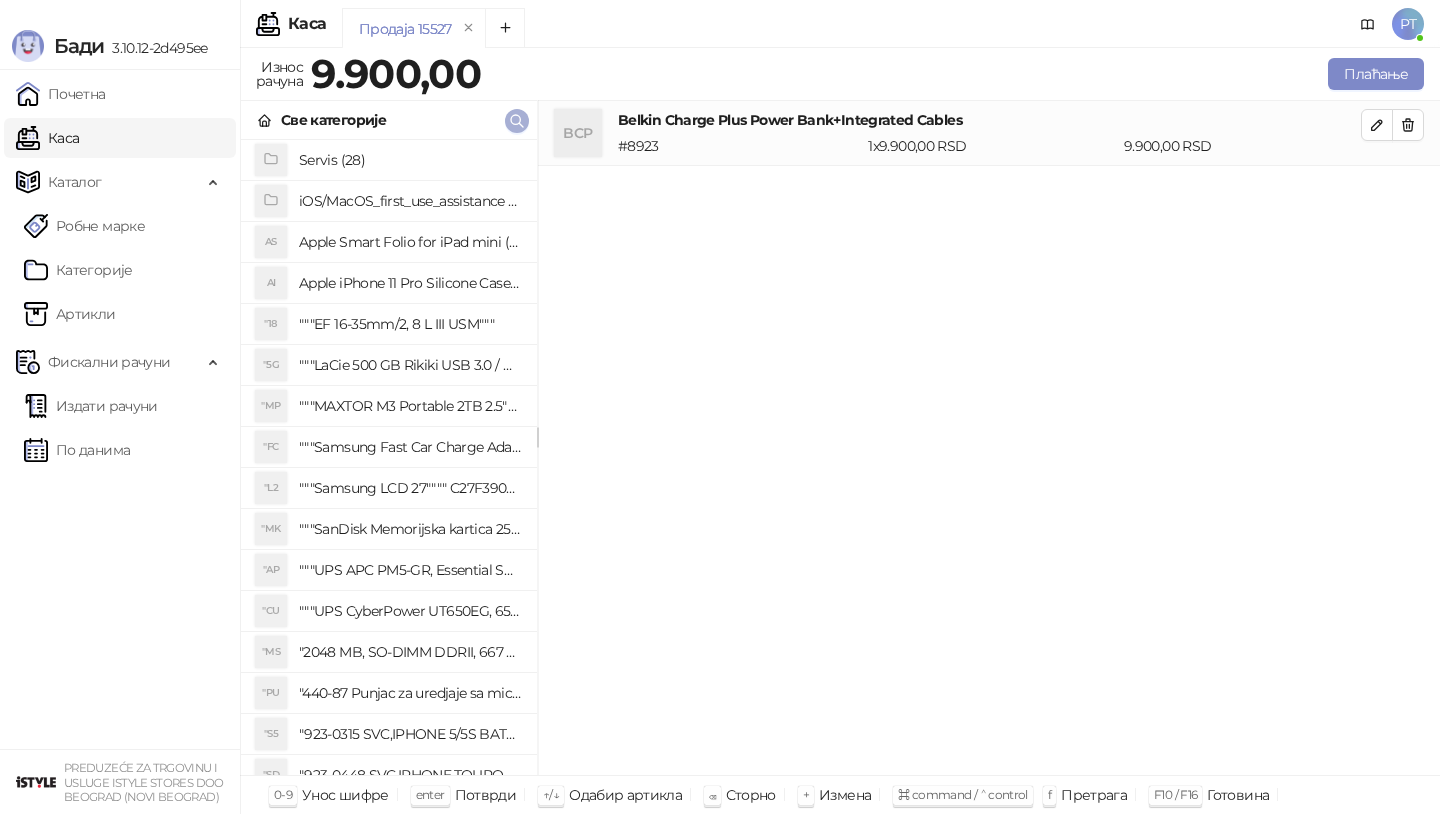 click 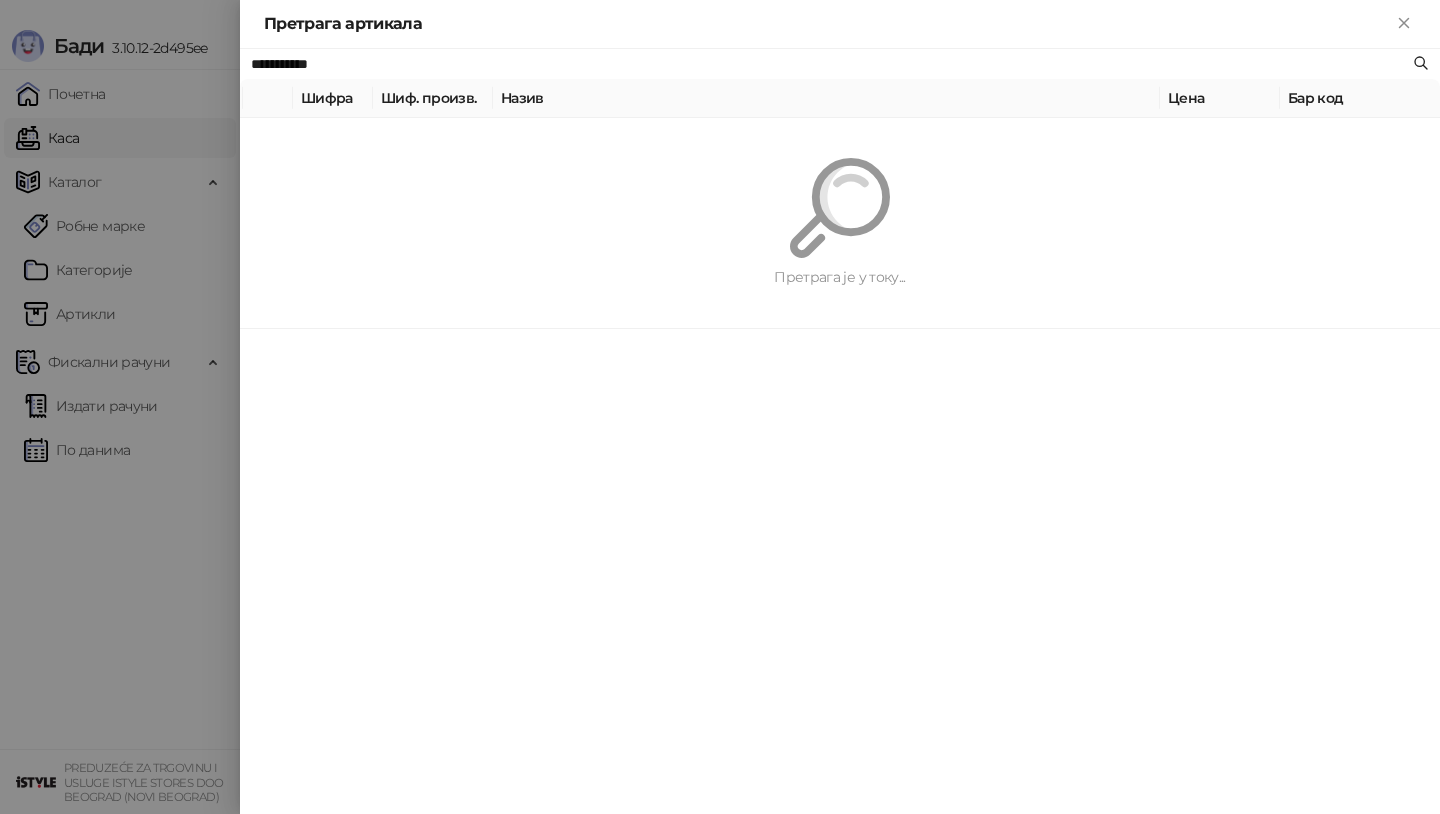 paste on "********" 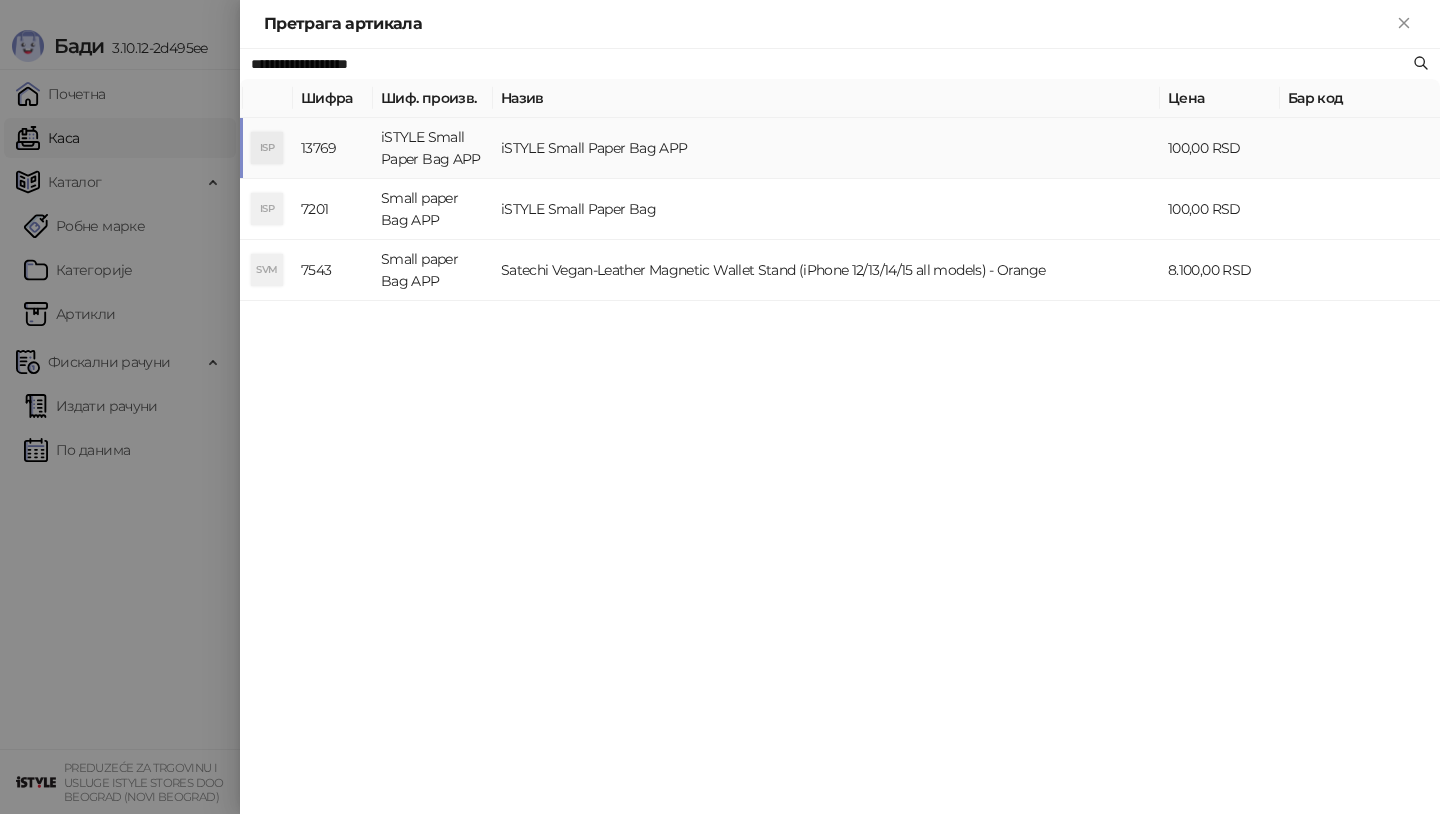 type on "**********" 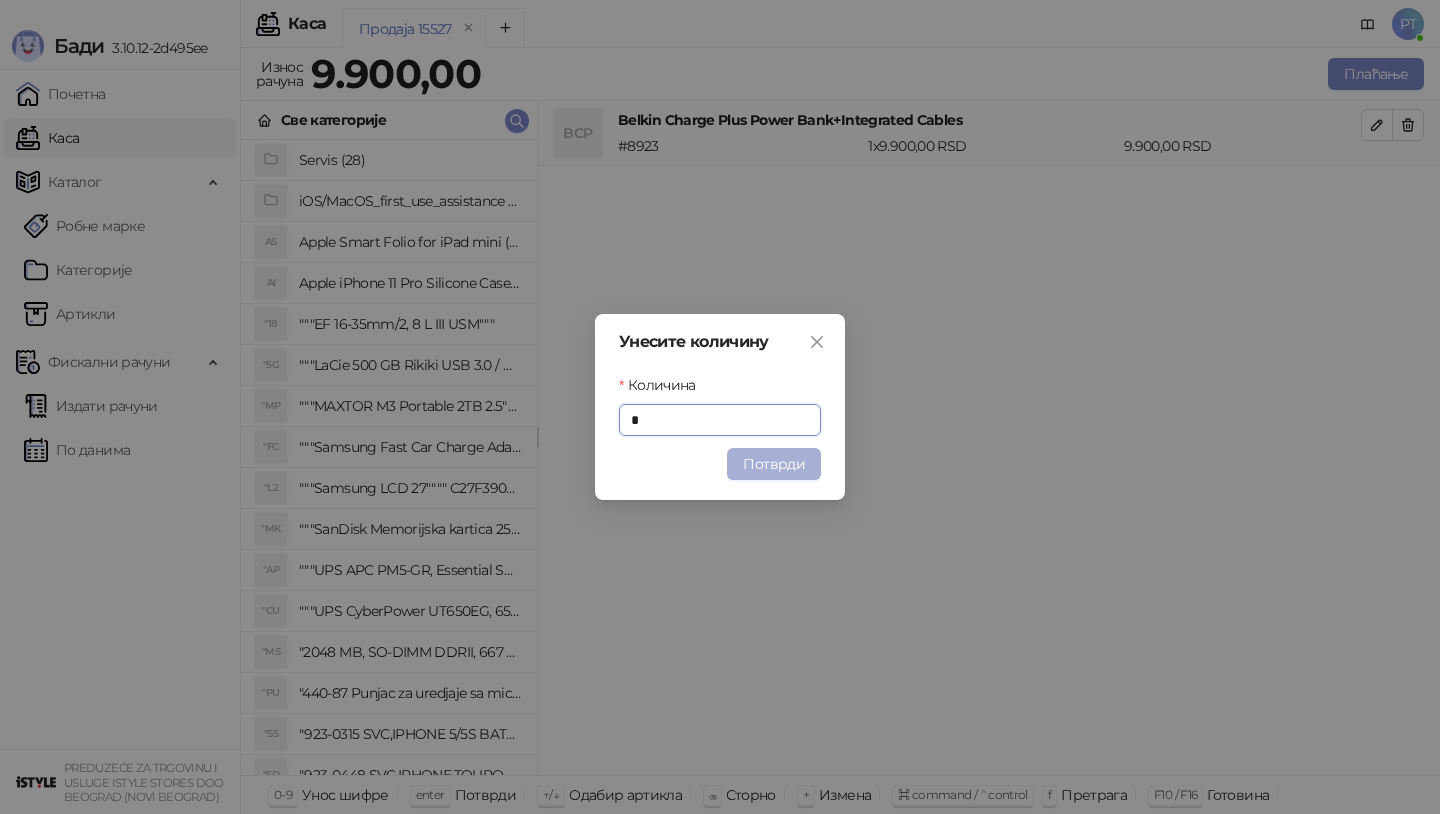 click on "Потврди" at bounding box center [774, 464] 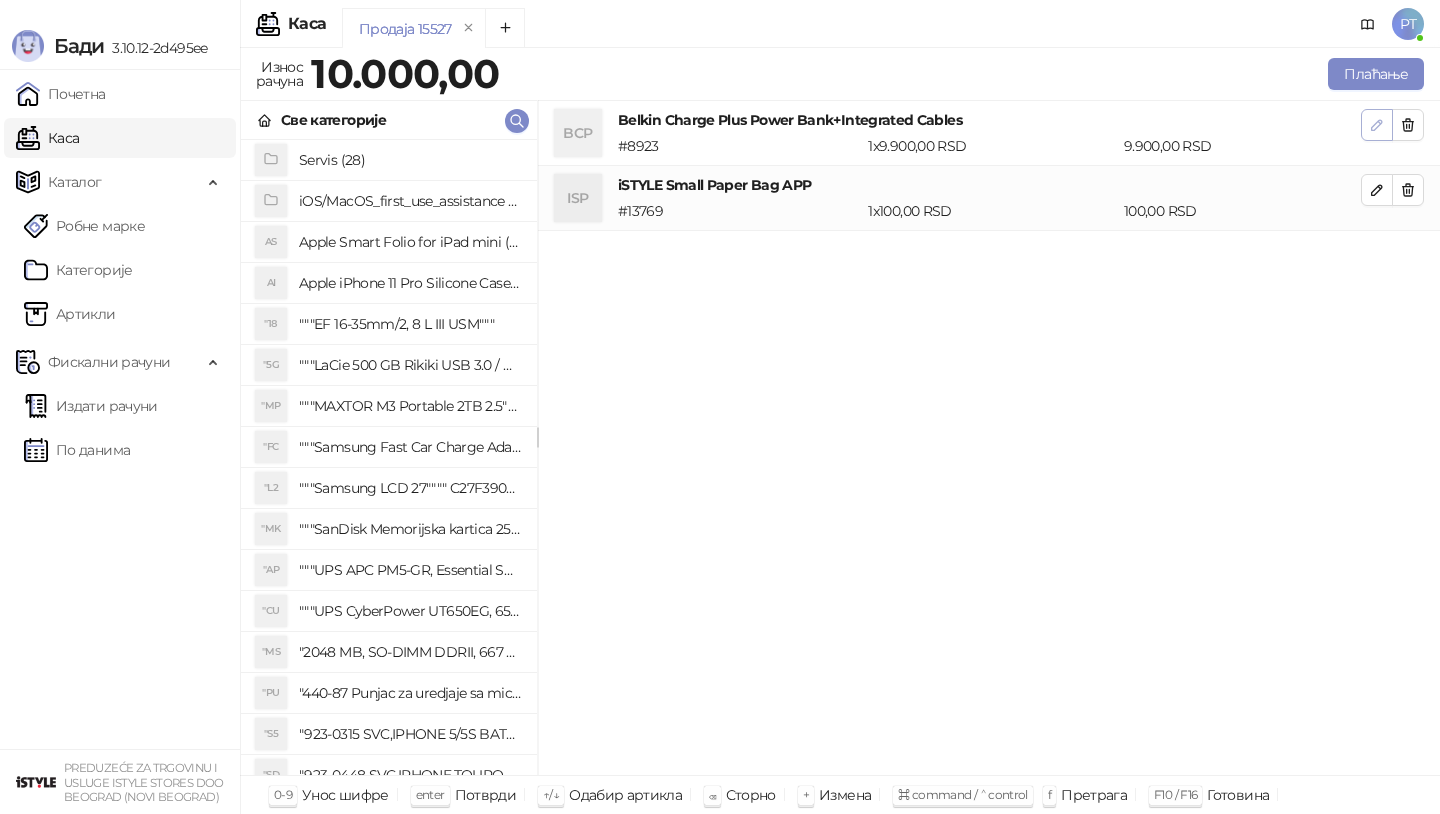 click 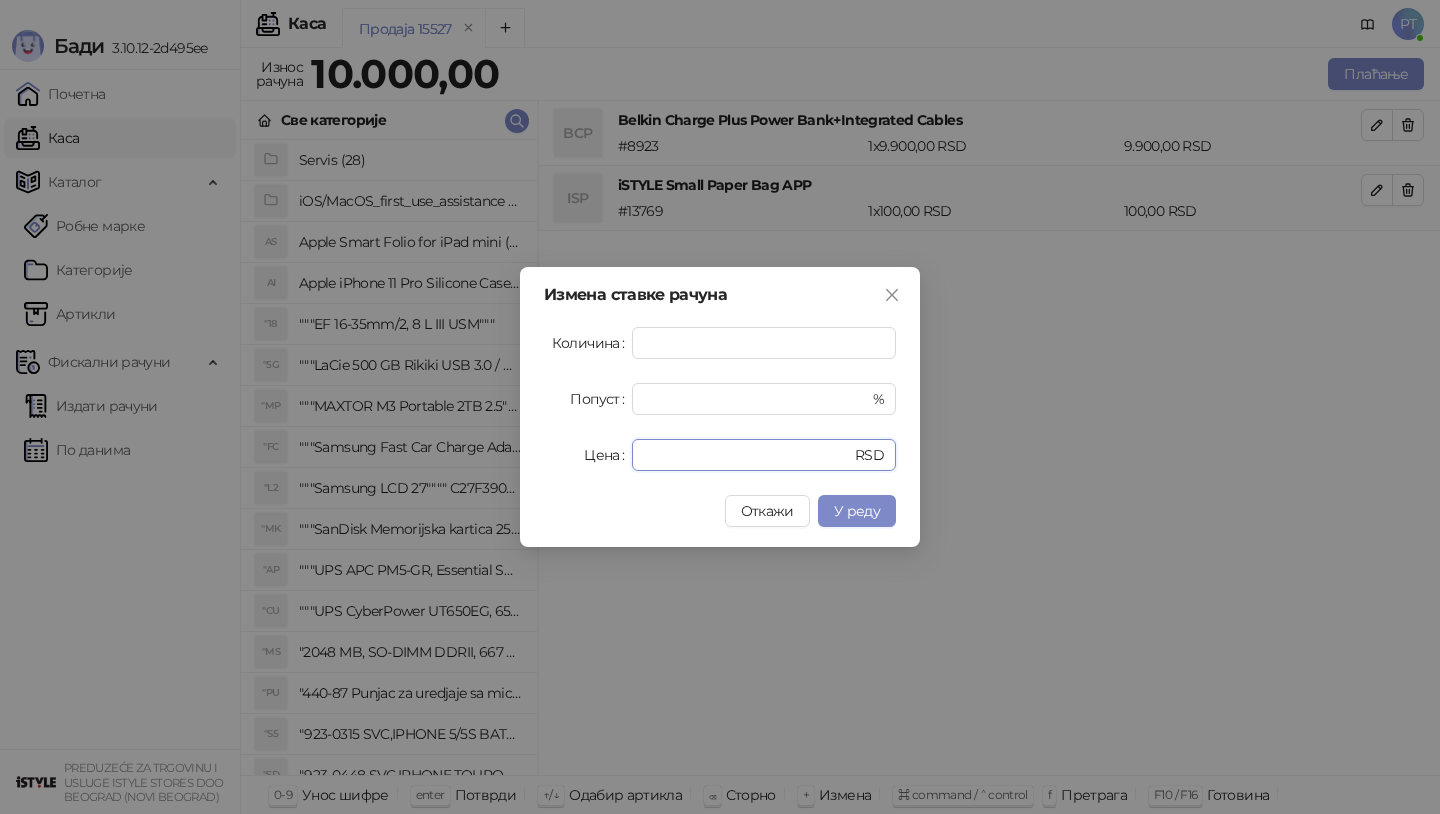 drag, startPoint x: 650, startPoint y: 449, endPoint x: 529, endPoint y: 454, distance: 121.103264 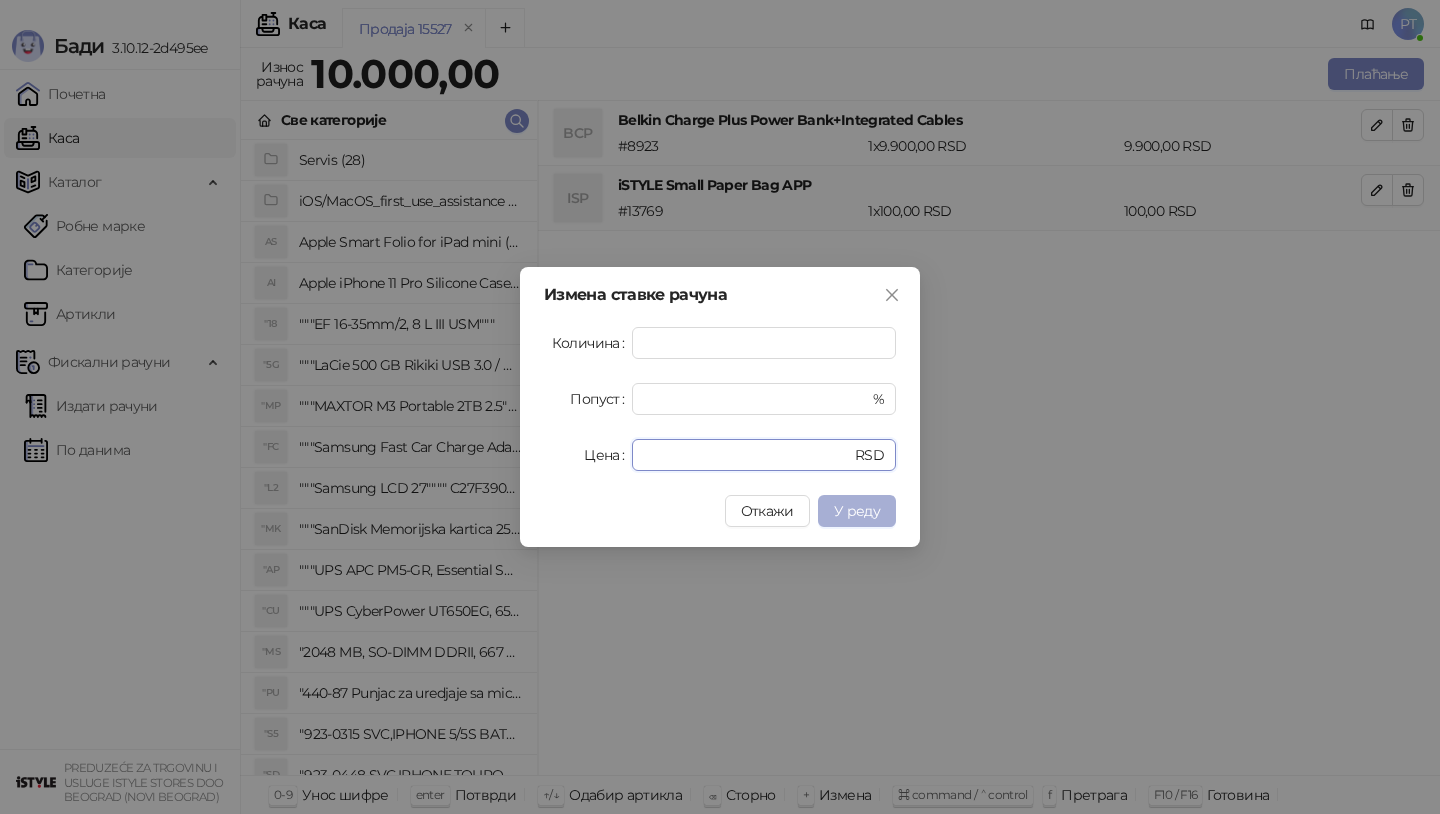 type on "****" 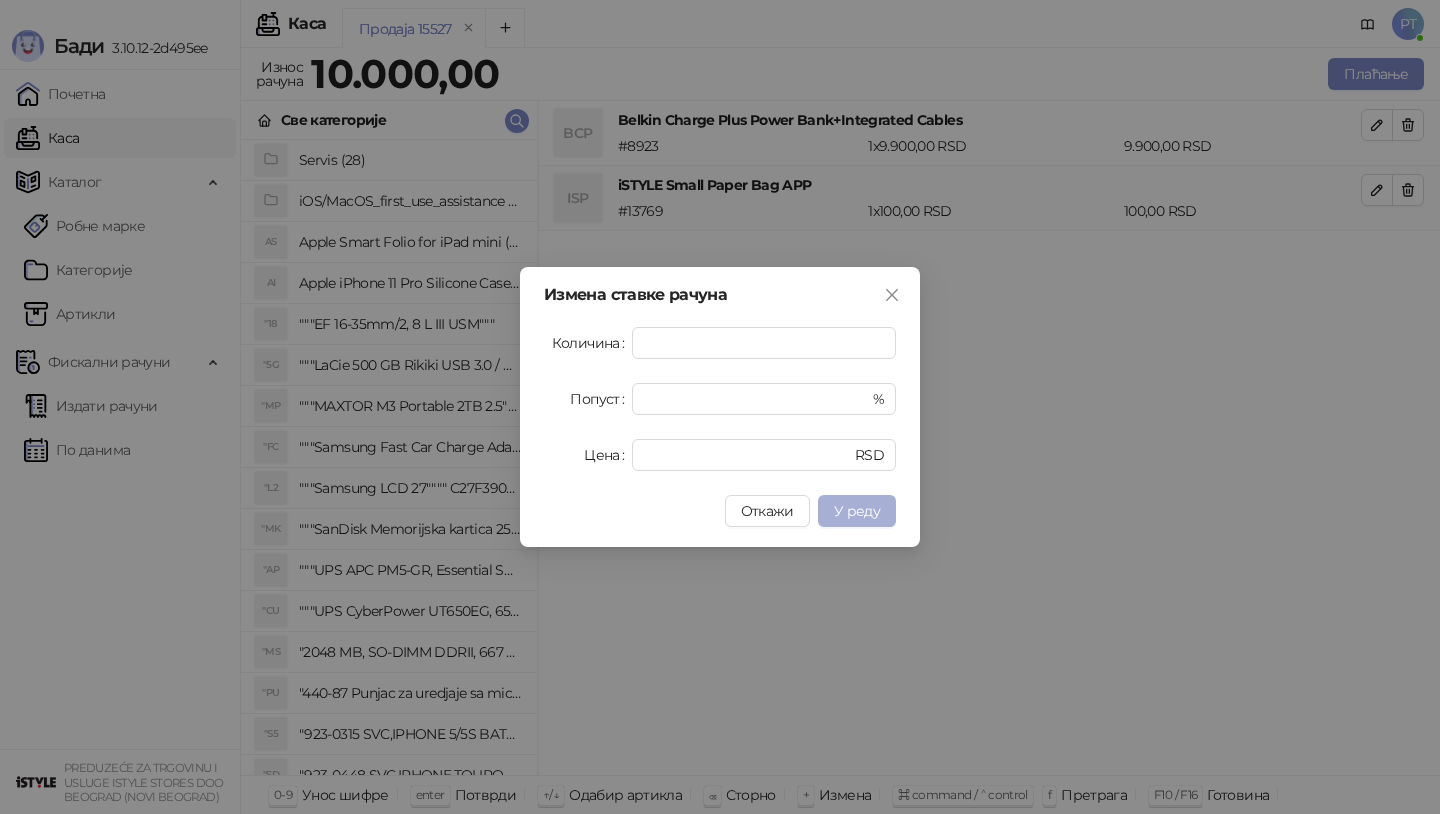 click on "У реду" at bounding box center (857, 511) 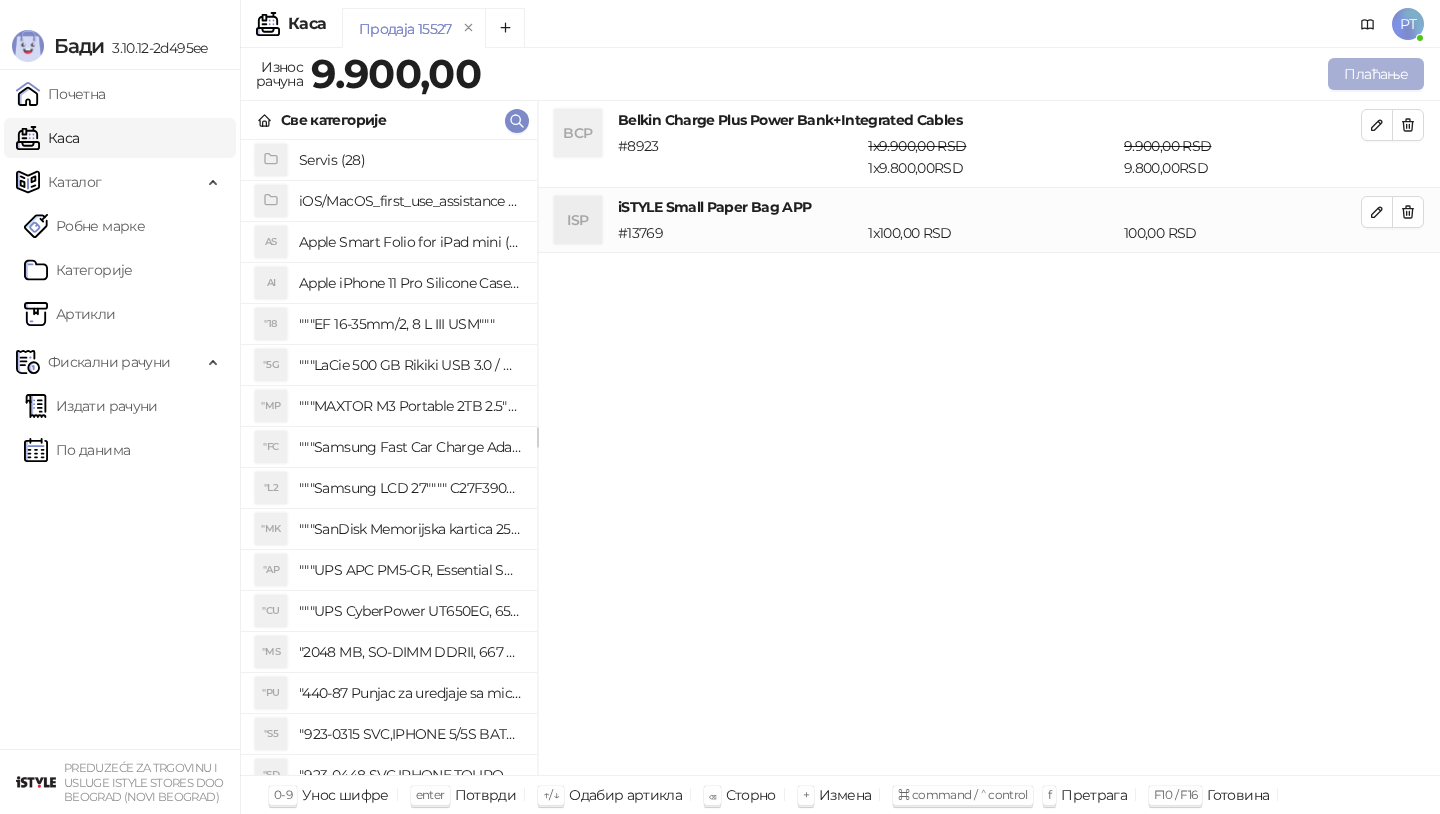 click on "Плаћање" at bounding box center (1376, 74) 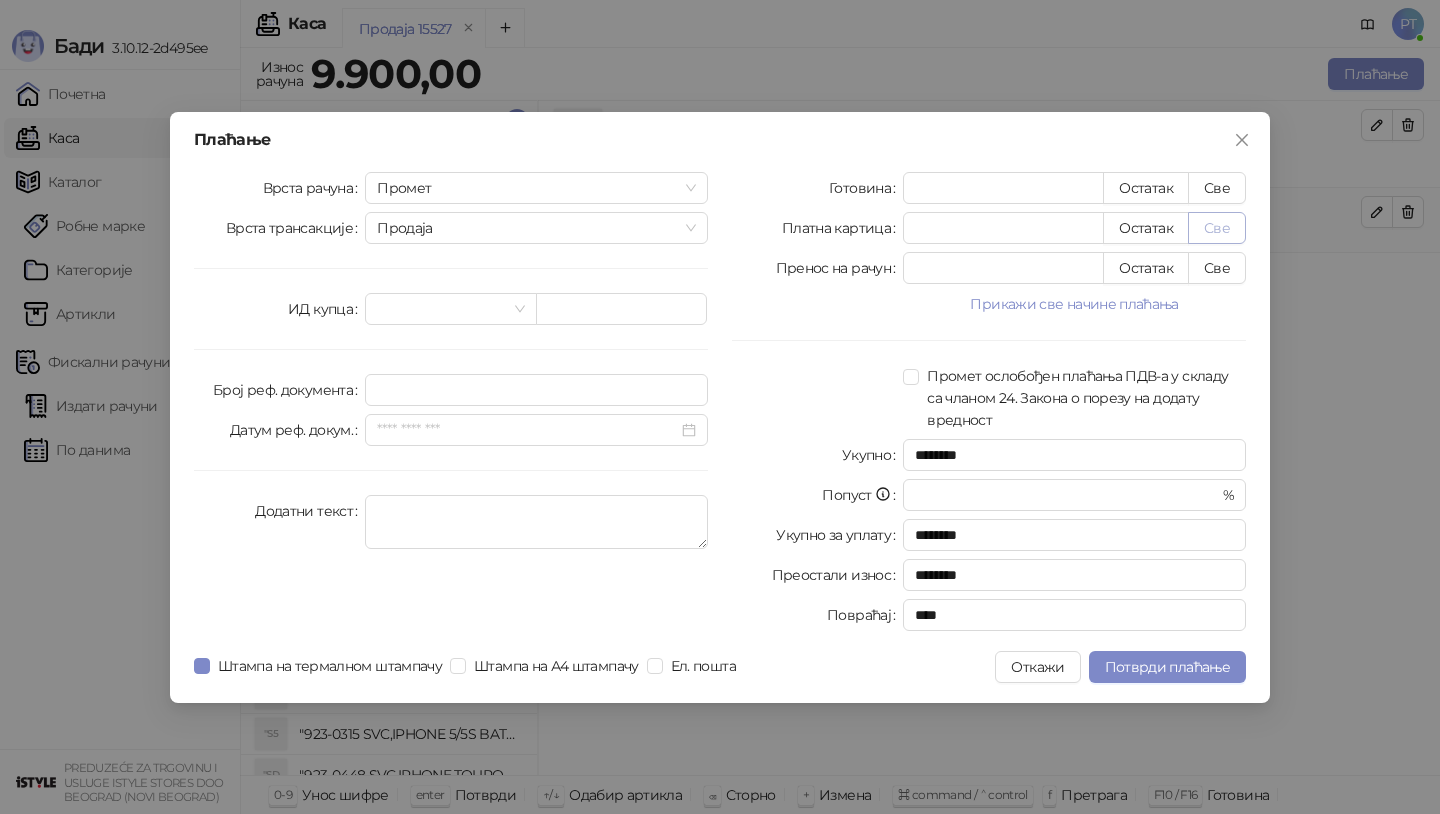 click on "Све" at bounding box center (1217, 228) 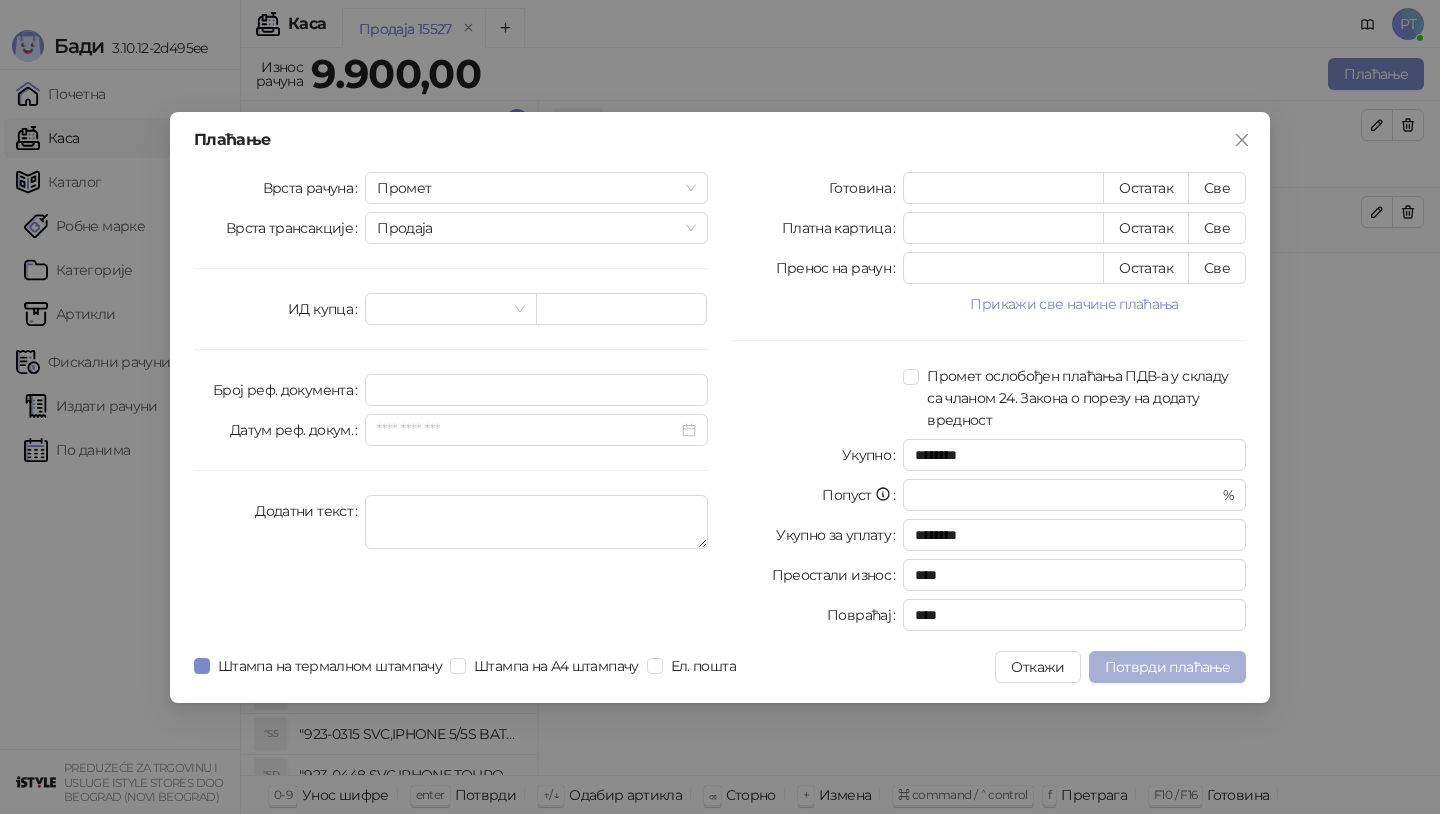 click on "Потврди плаћање" at bounding box center (1167, 667) 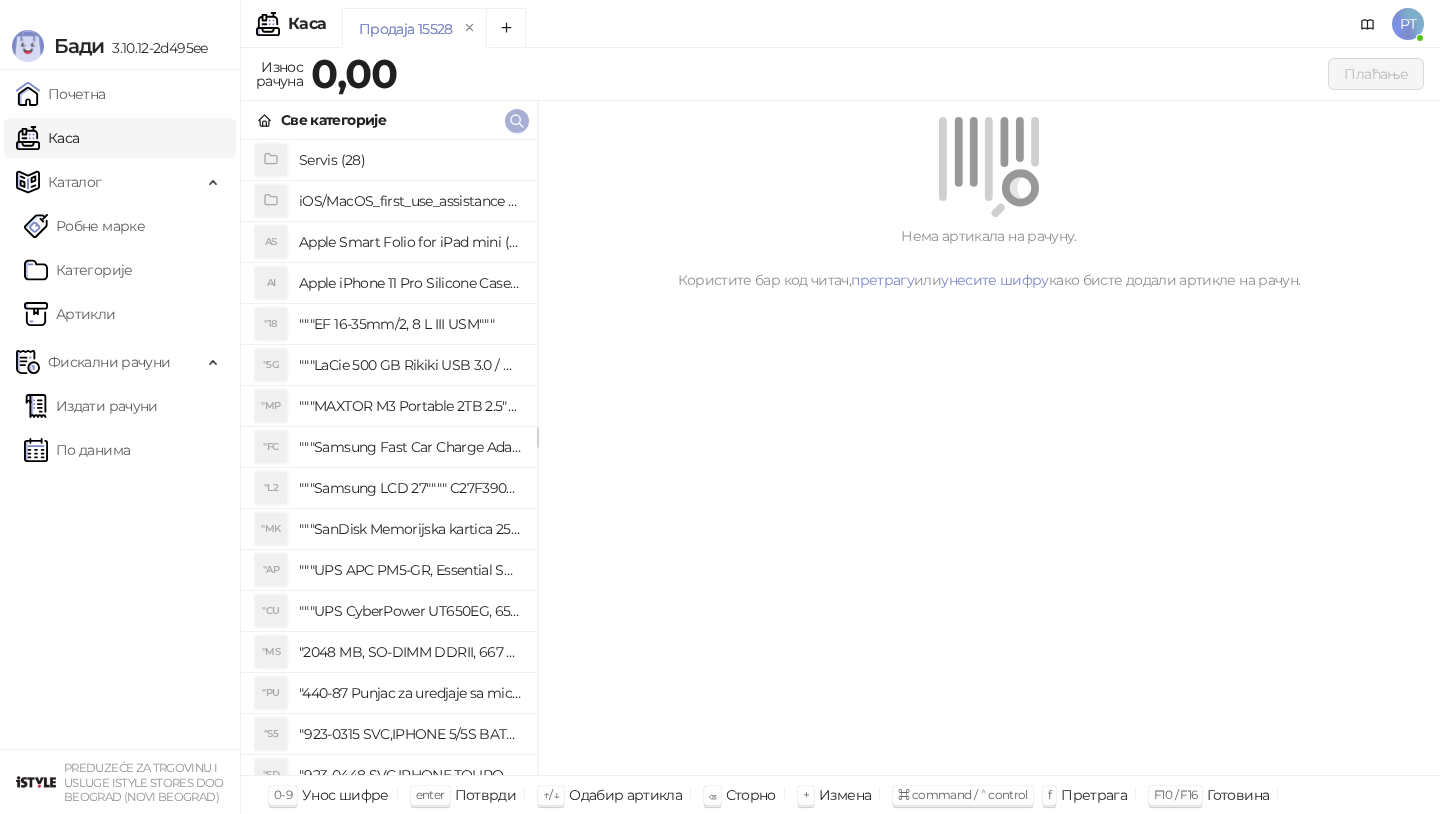 click 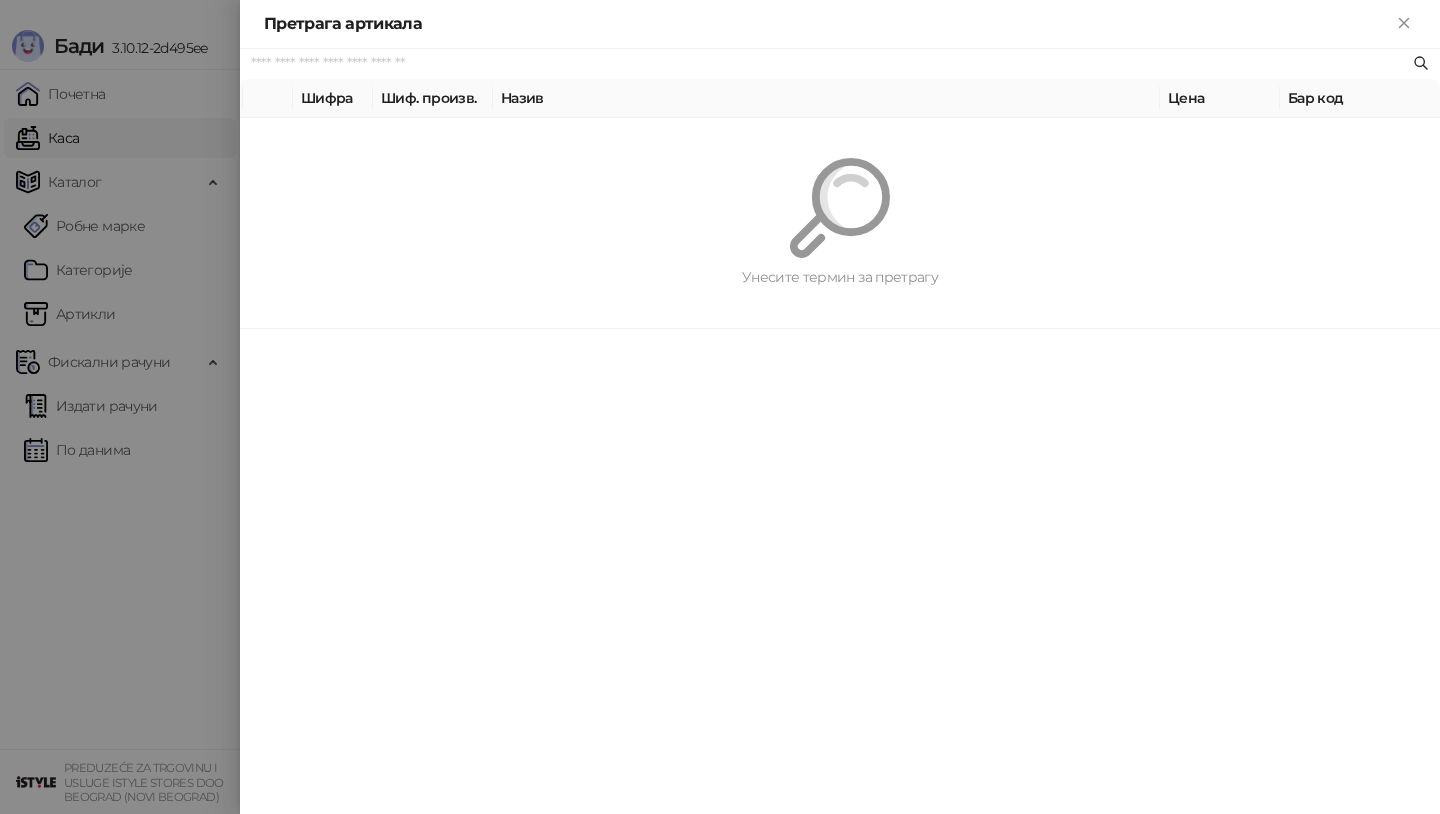 paste on "*********" 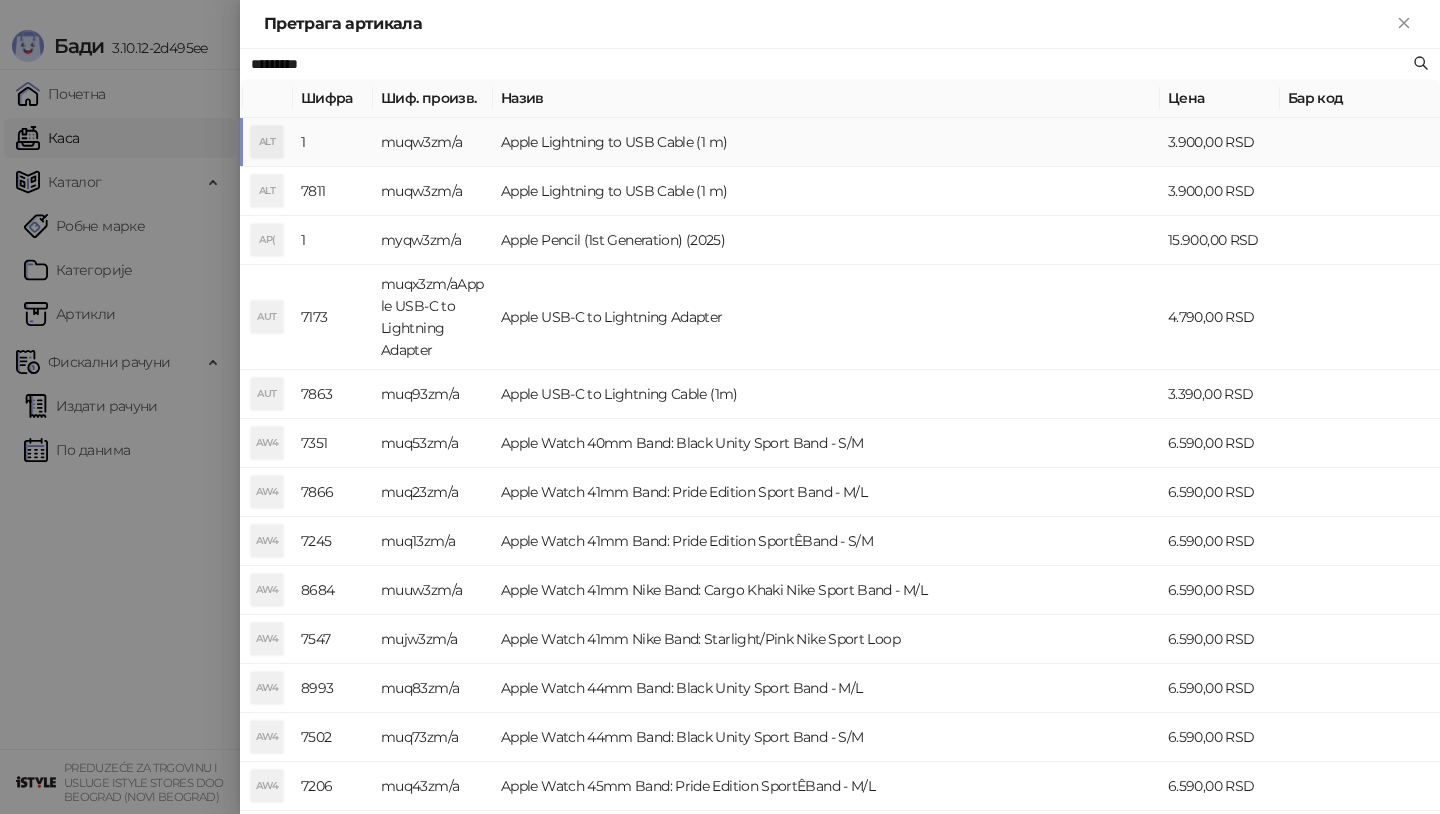 click on "ALT" at bounding box center [267, 142] 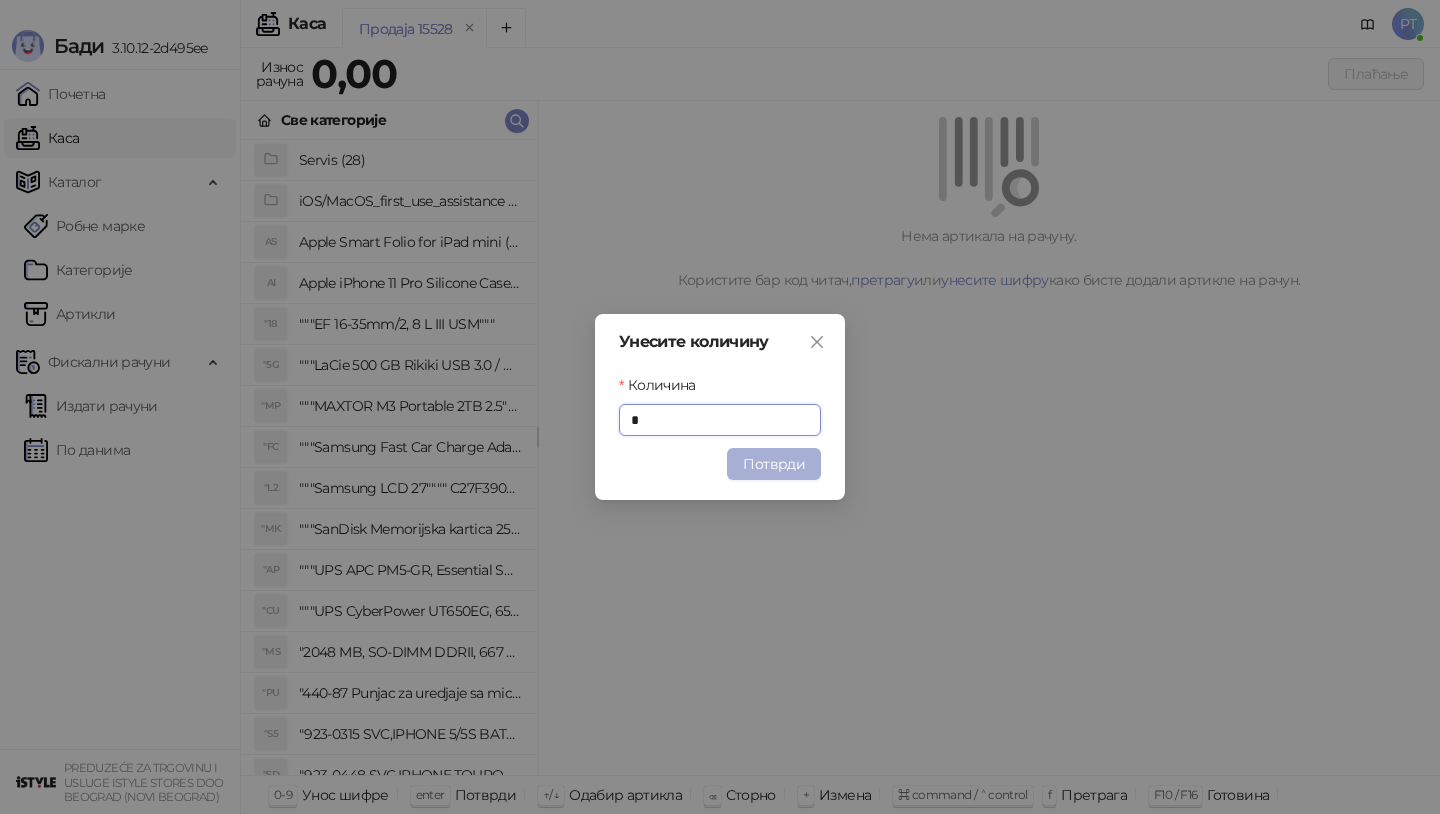 click on "Потврди" at bounding box center (774, 464) 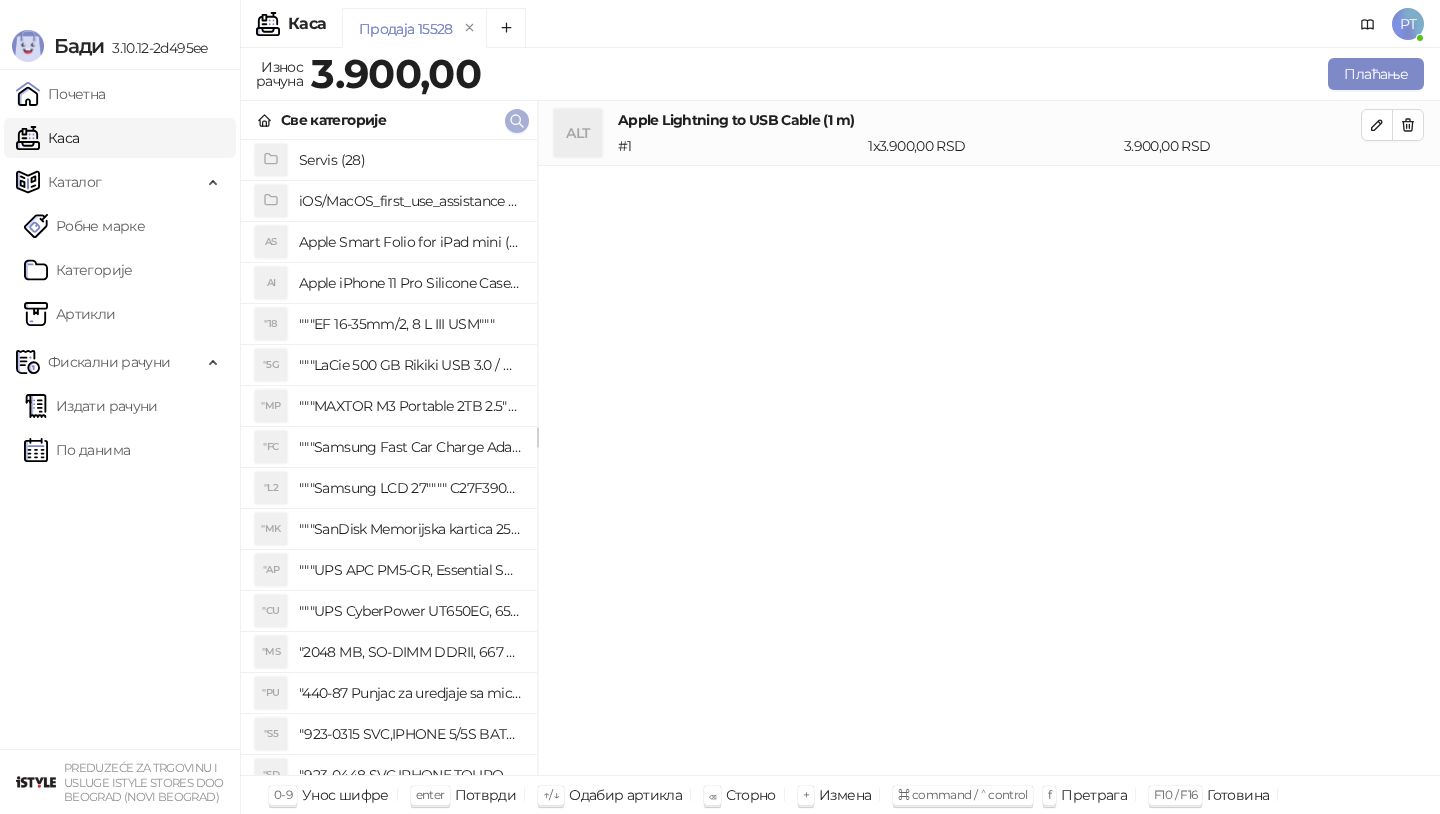 click 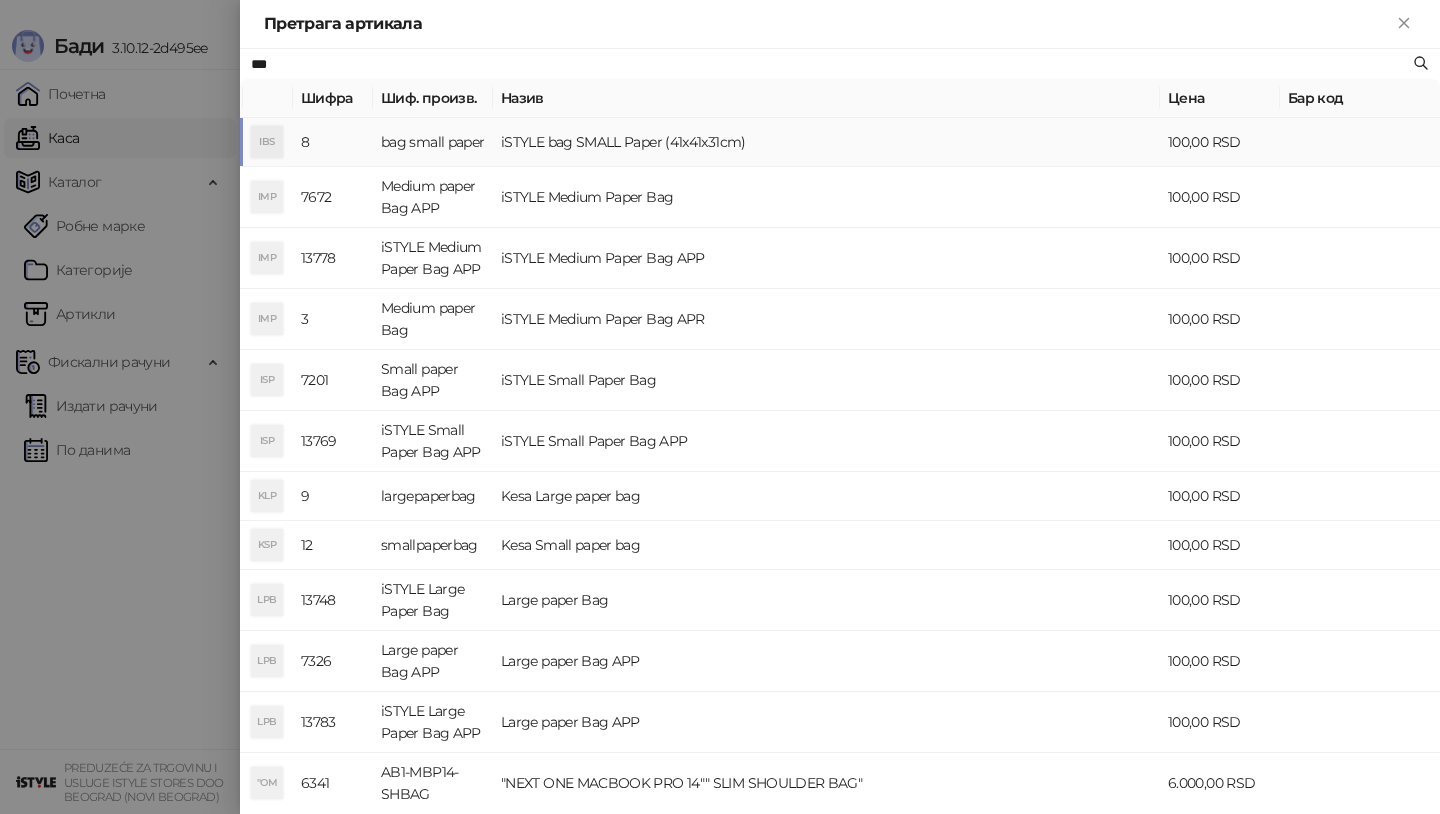 type on "***" 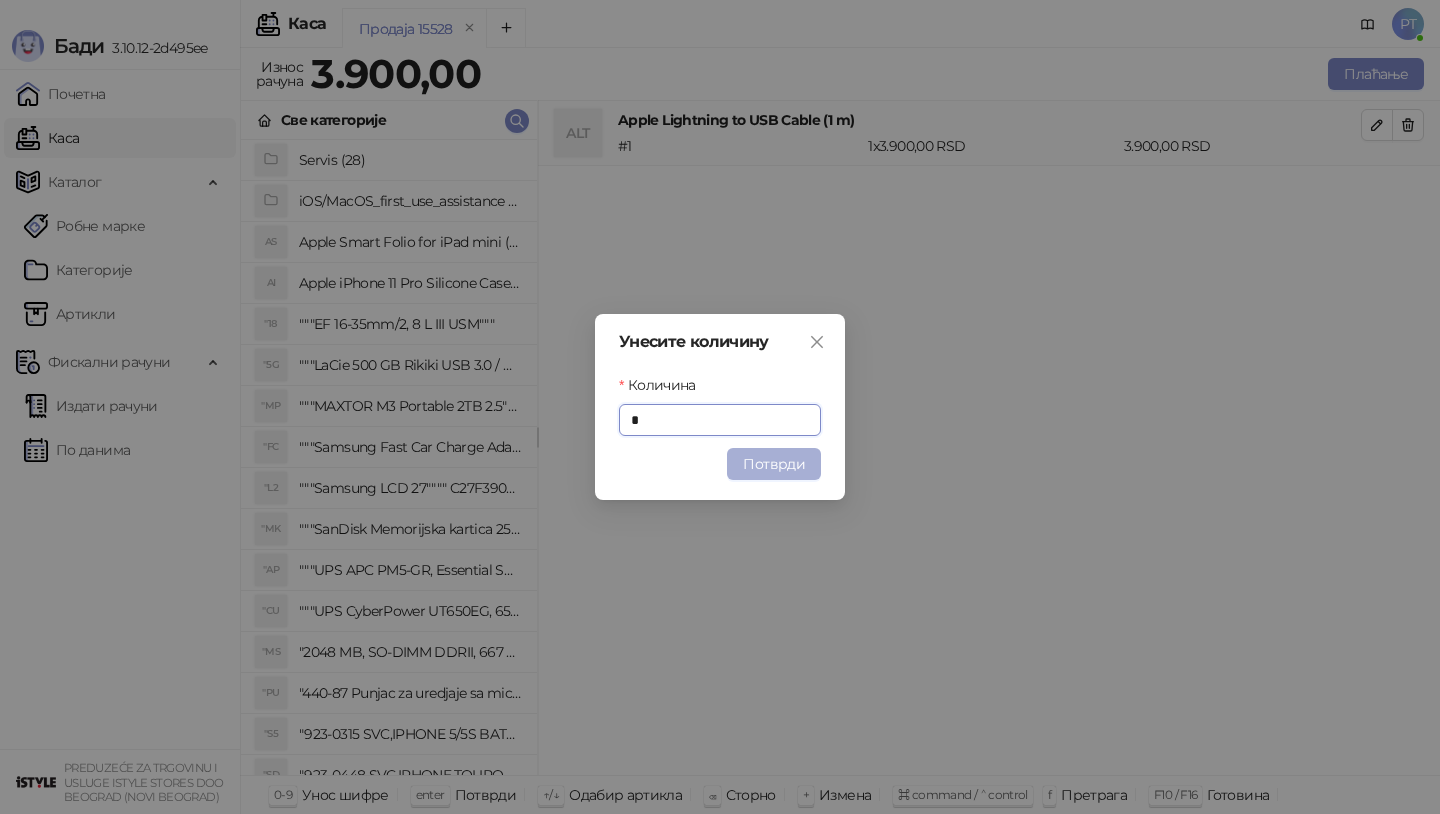 click on "Потврди" at bounding box center [774, 464] 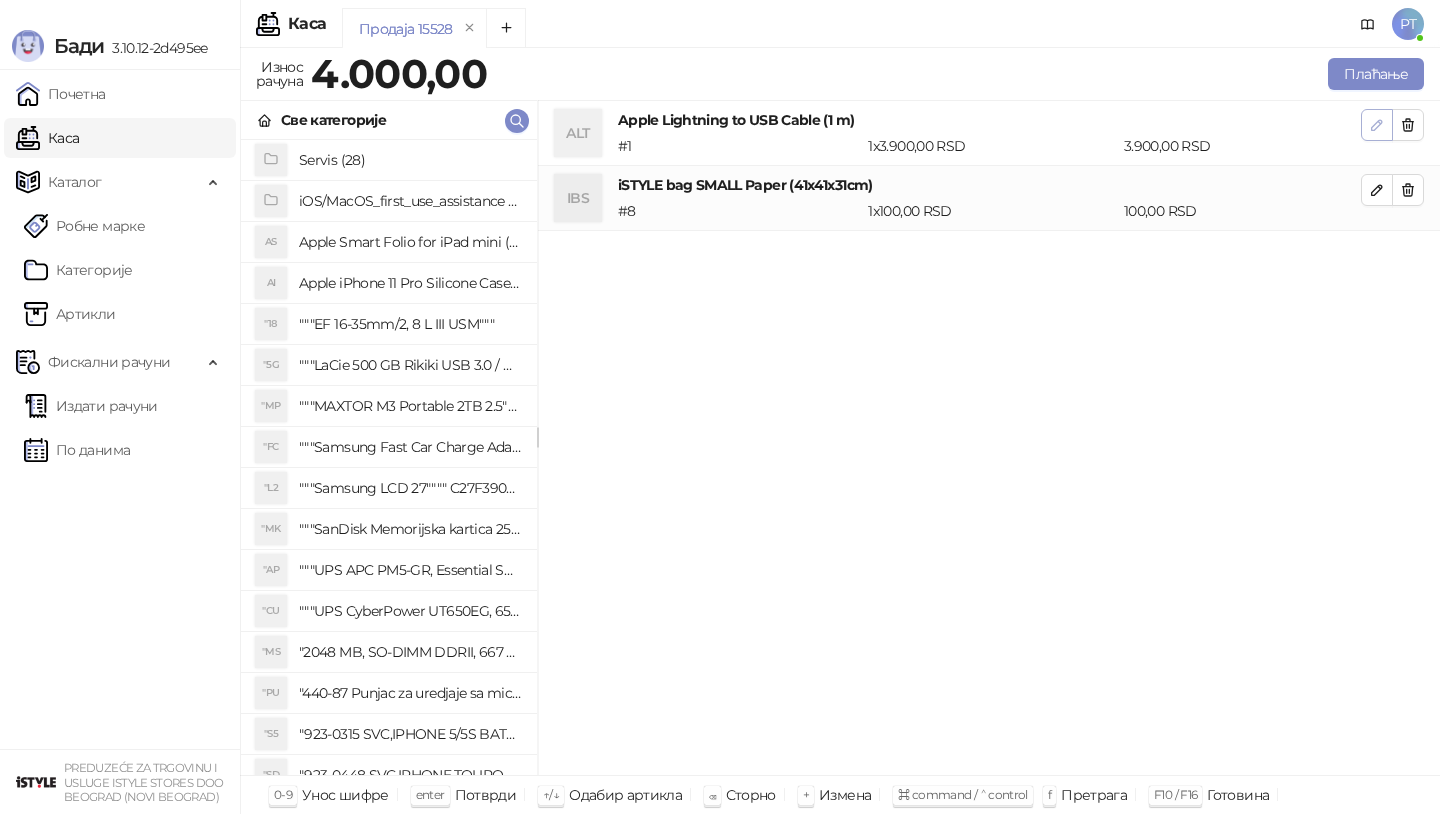 click 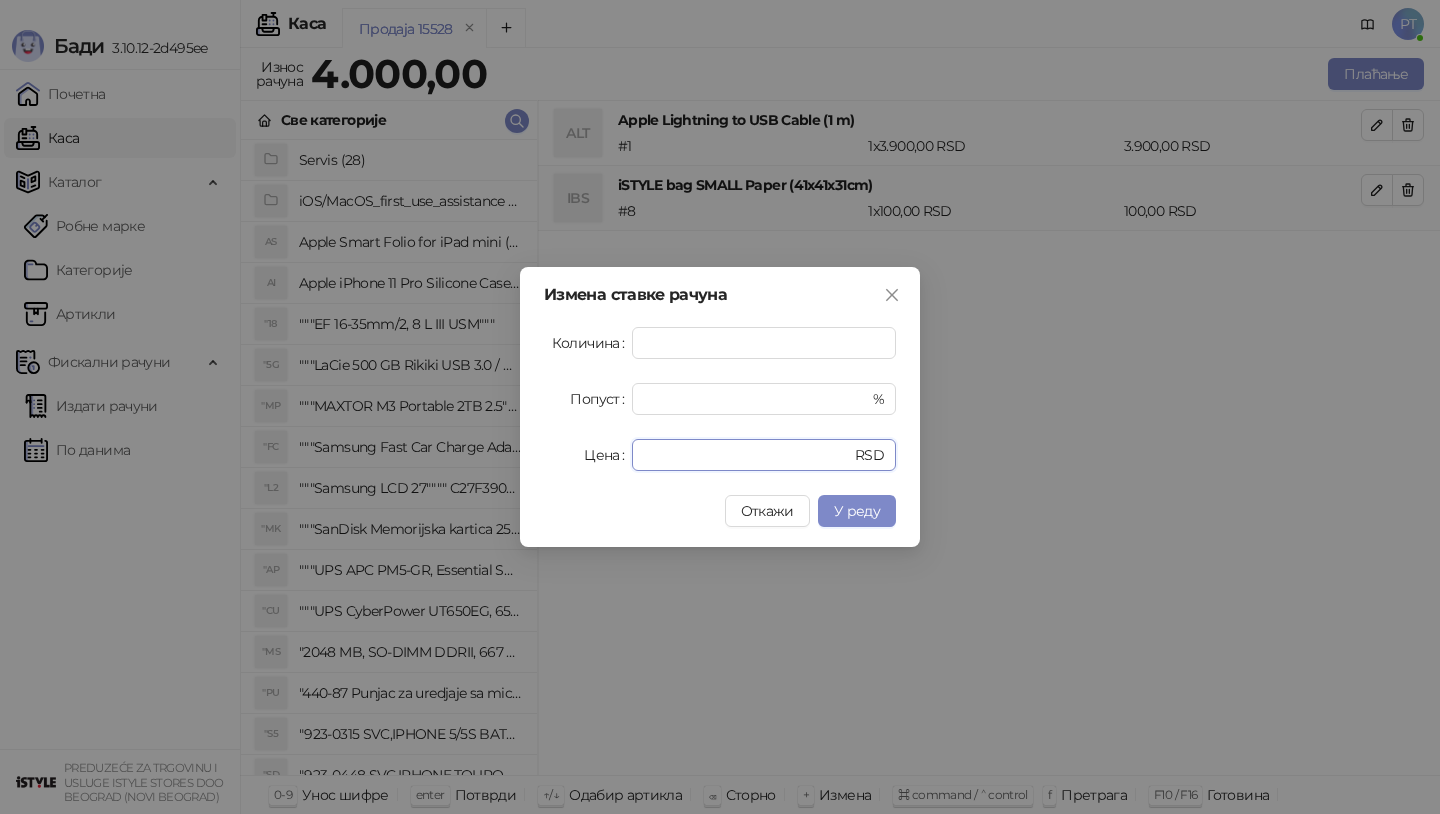 drag, startPoint x: 720, startPoint y: 450, endPoint x: 506, endPoint y: 450, distance: 214 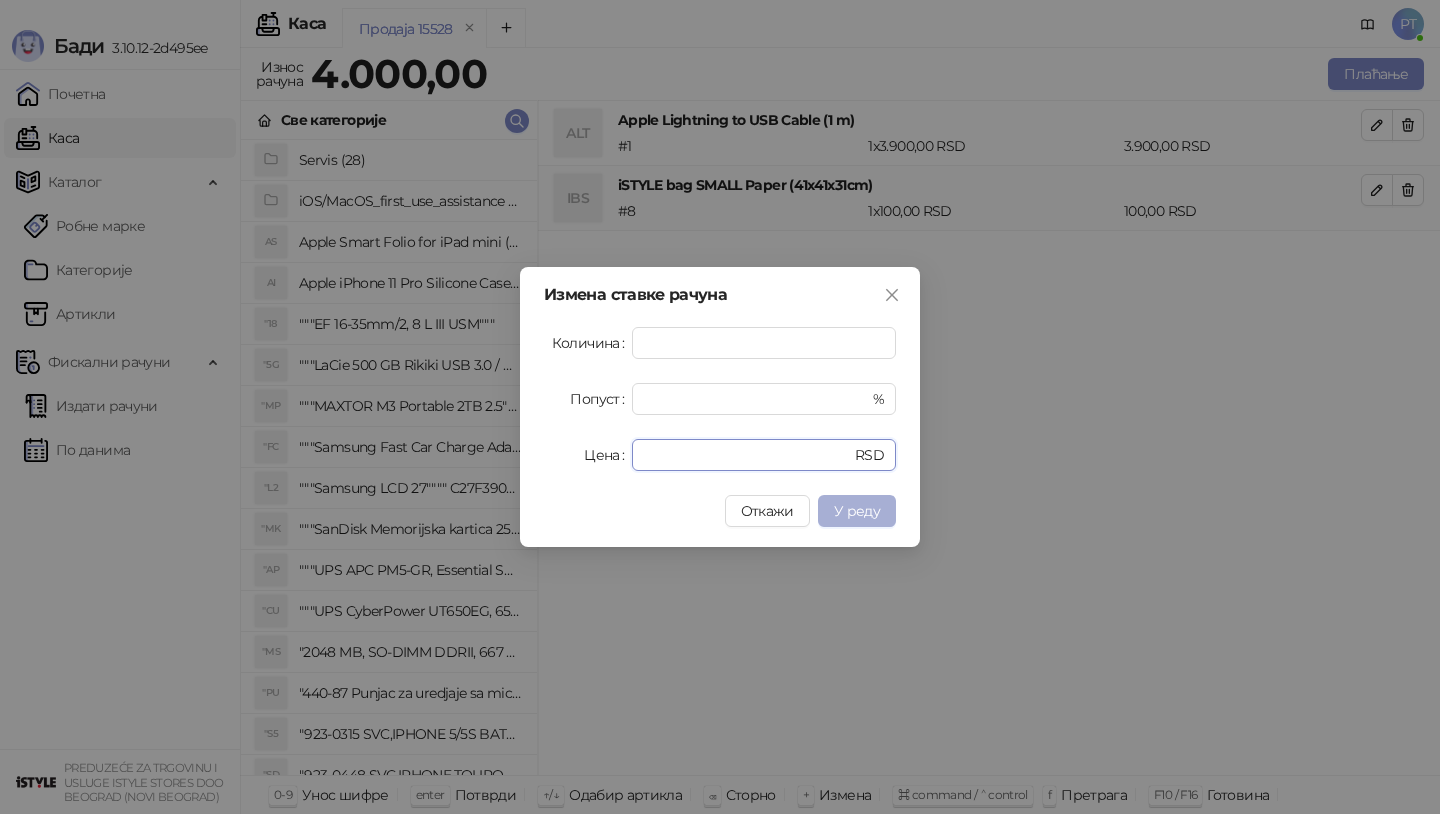 type on "****" 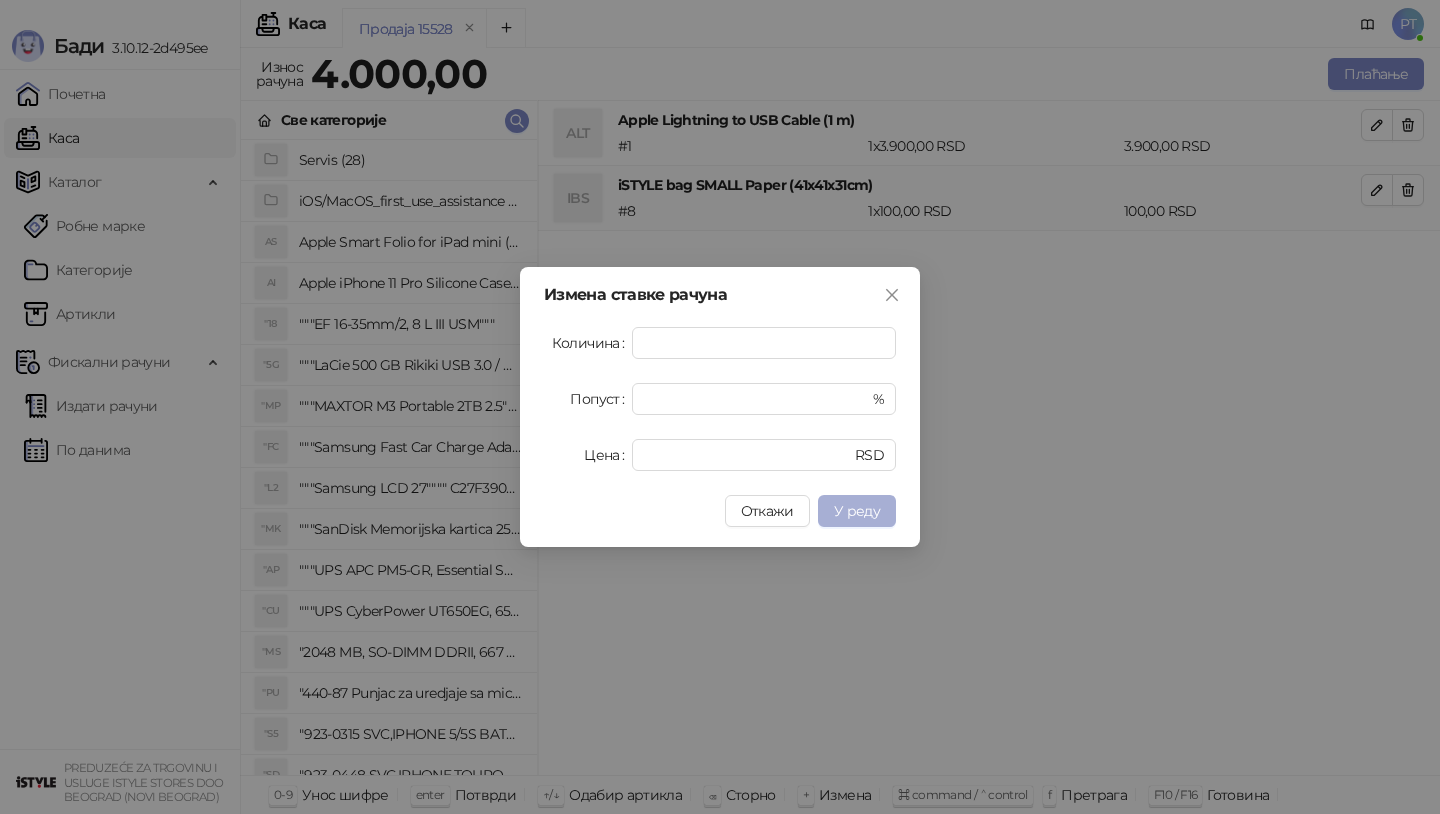 click on "У реду" at bounding box center [857, 511] 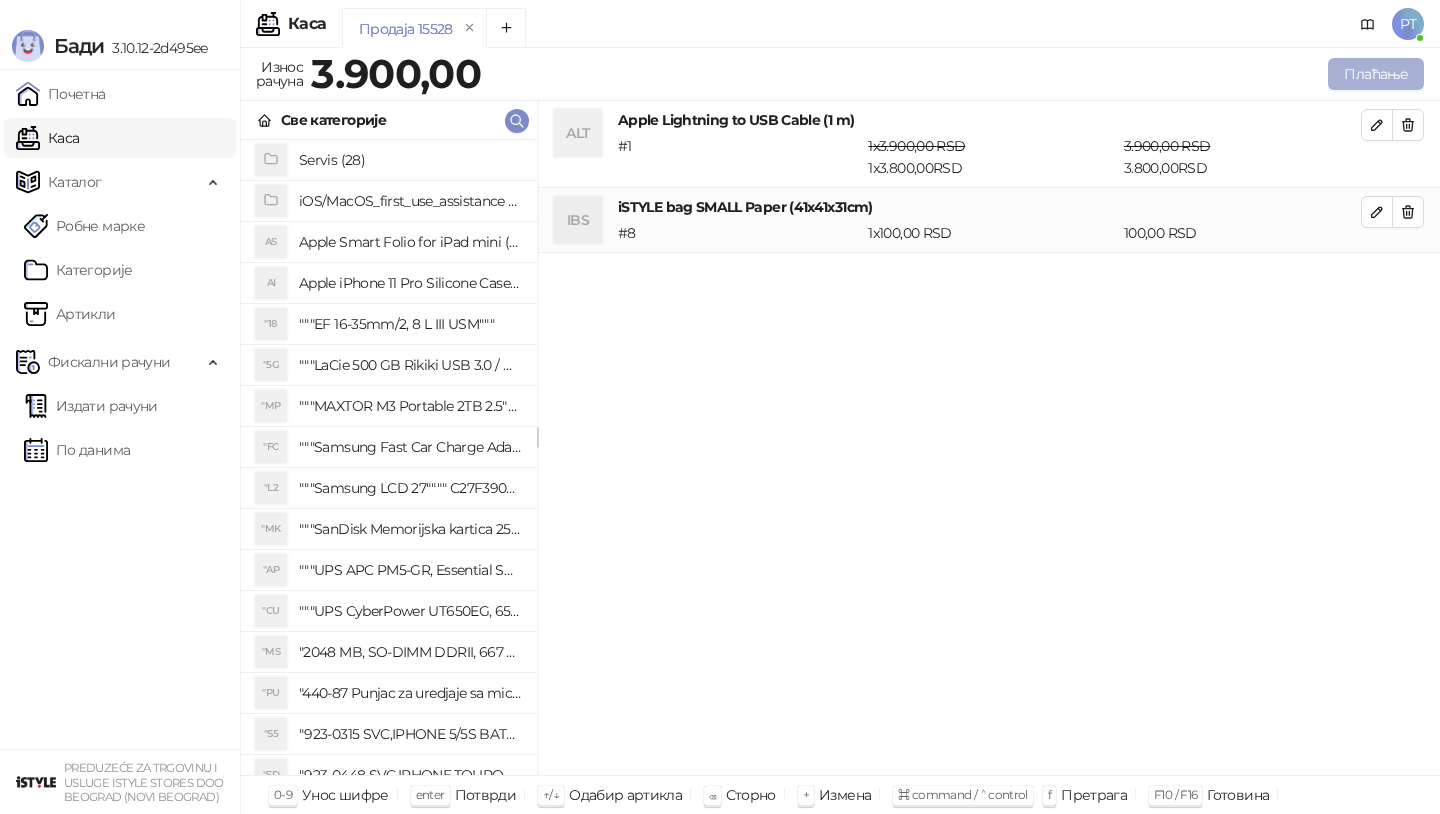 click on "Плаћање" at bounding box center (1376, 74) 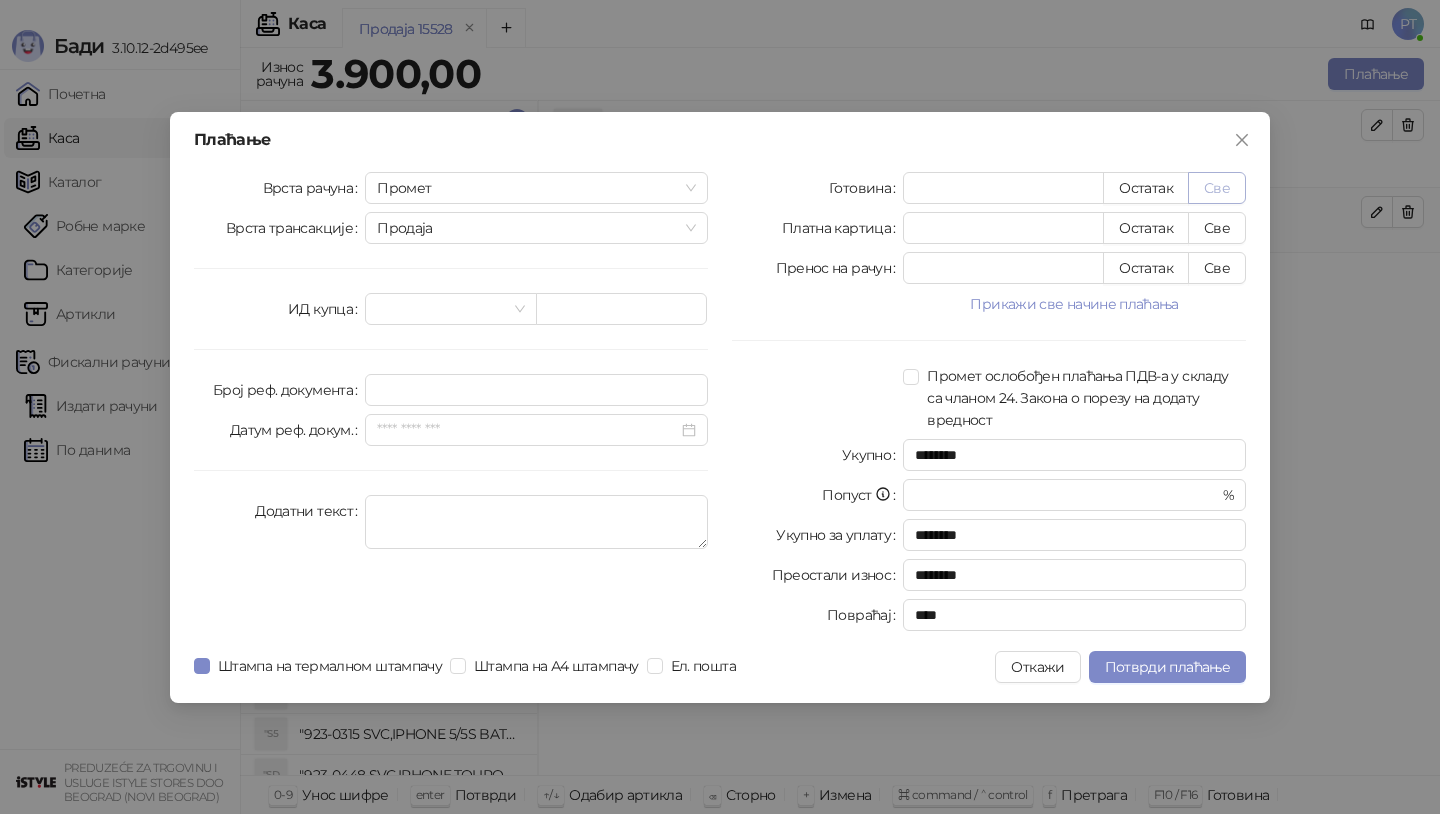 click on "Све" at bounding box center (1217, 188) 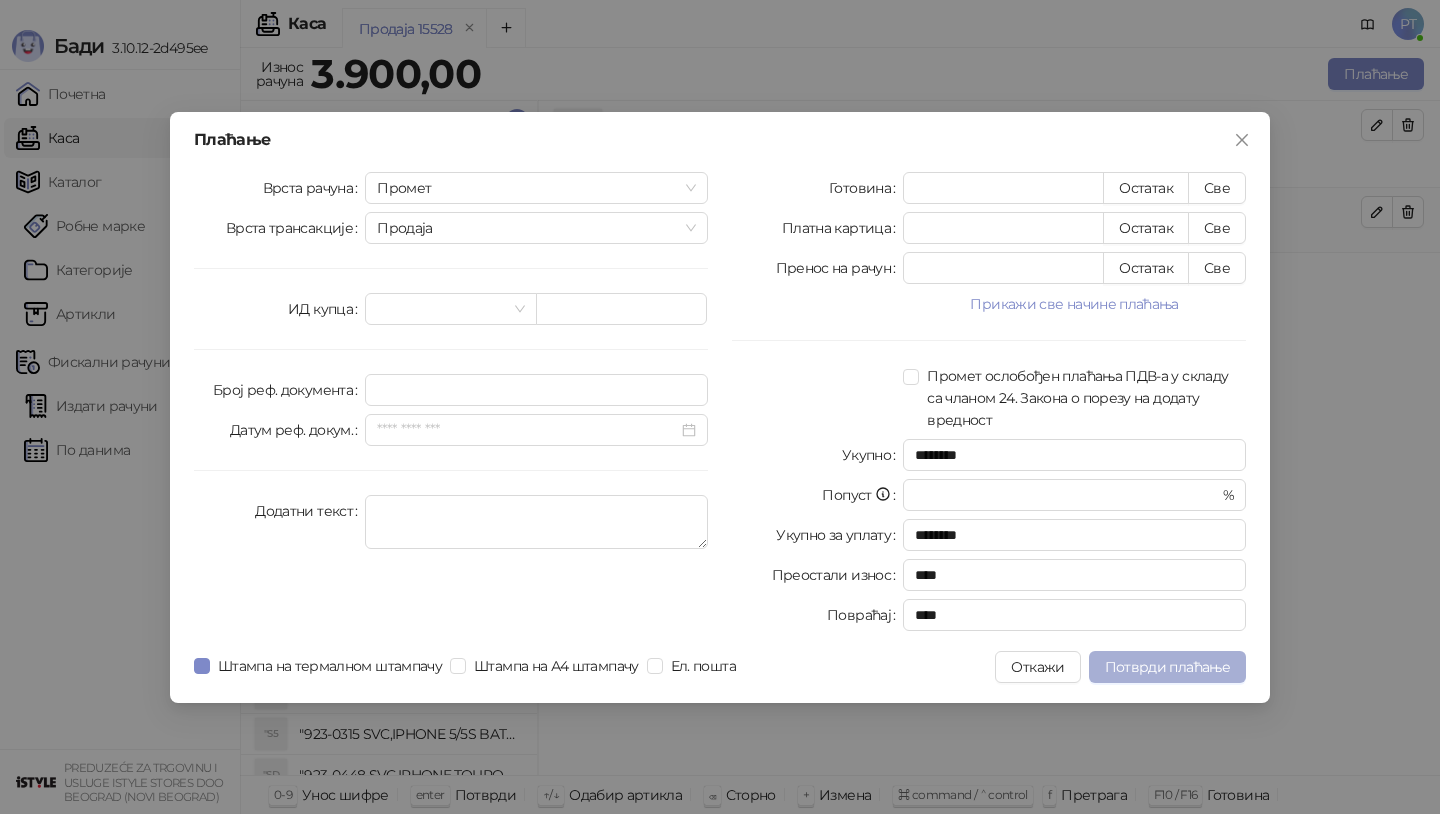 click on "Потврди плаћање" at bounding box center (1167, 667) 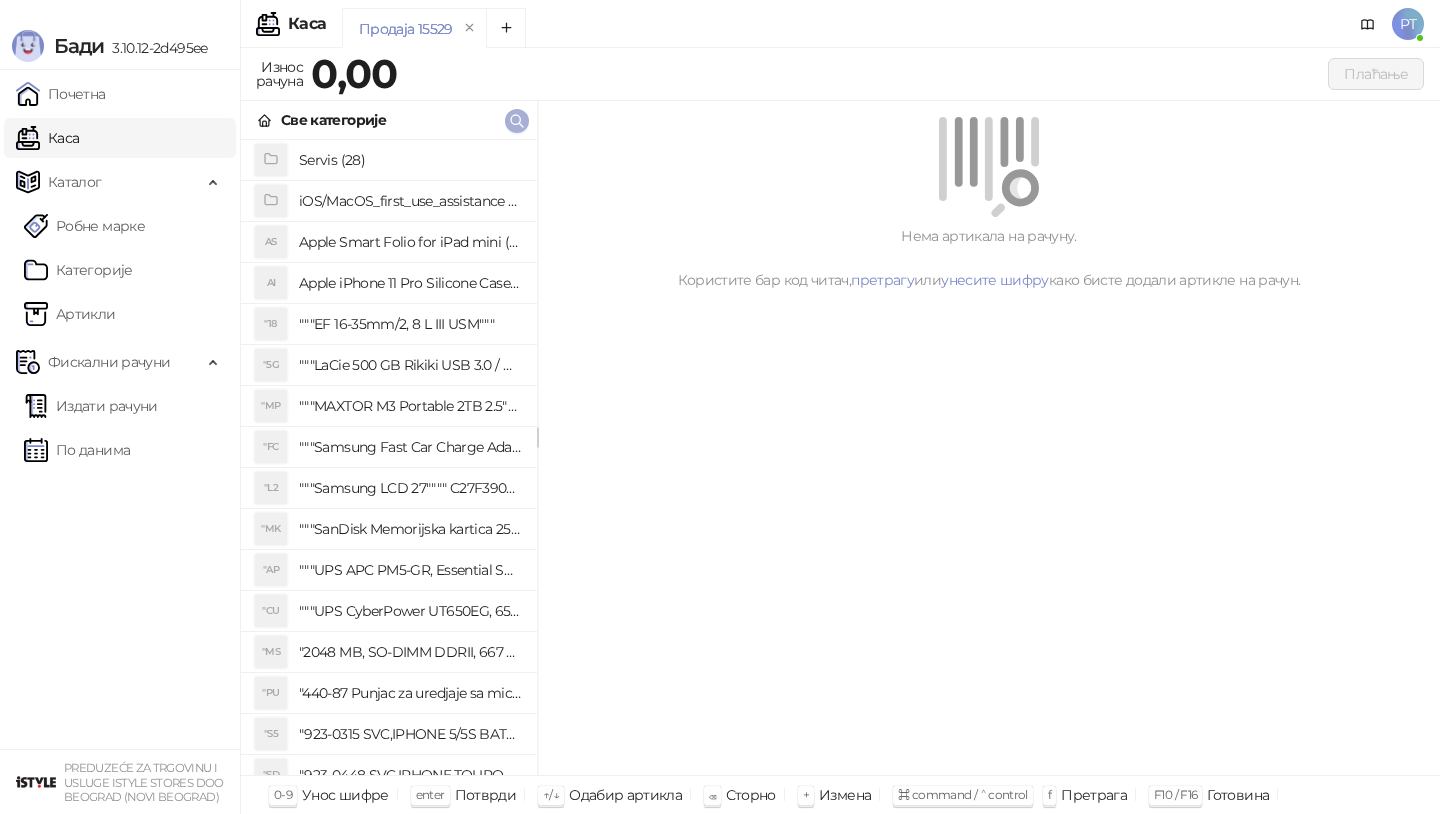 click 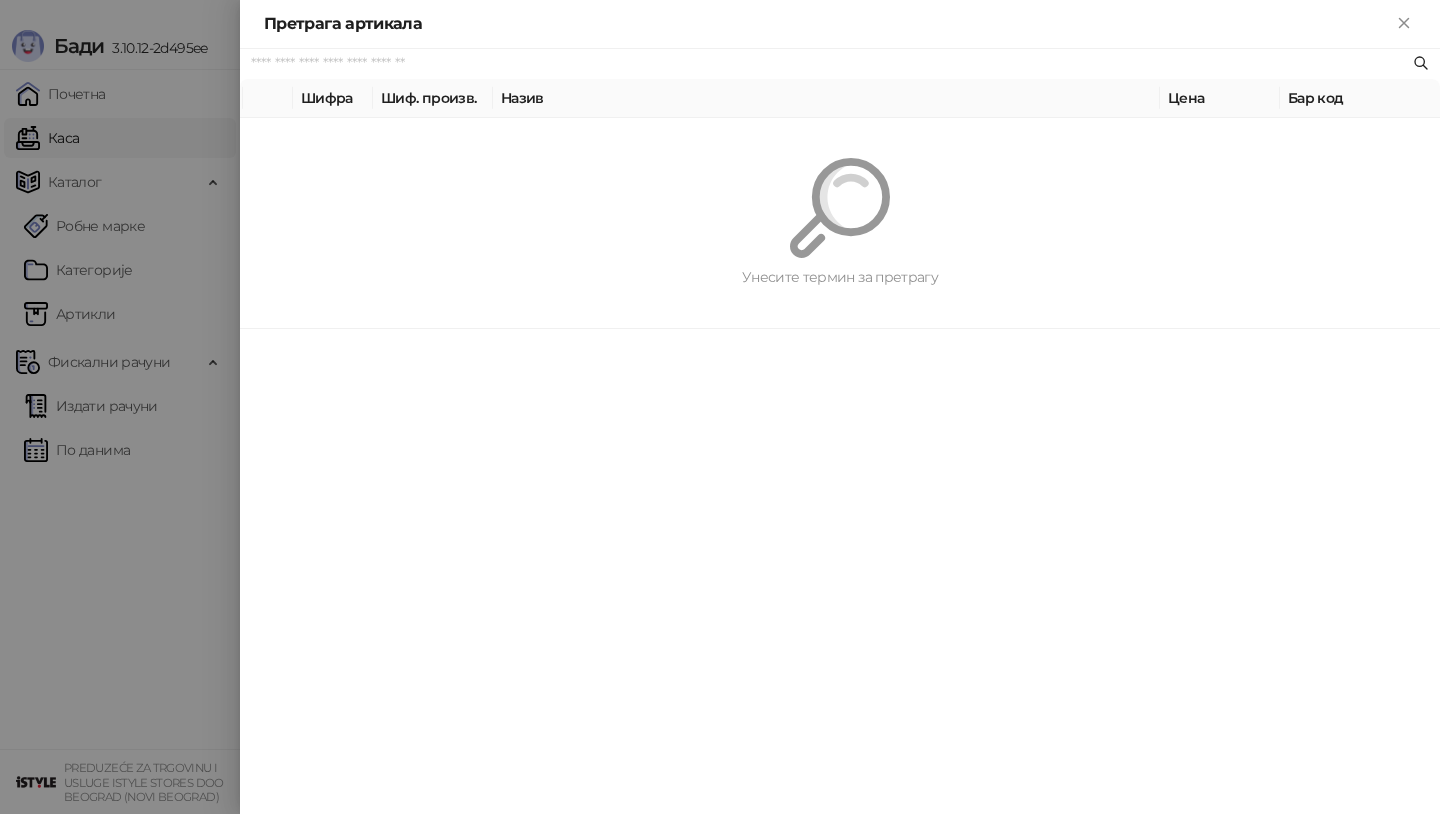 paste on "*********" 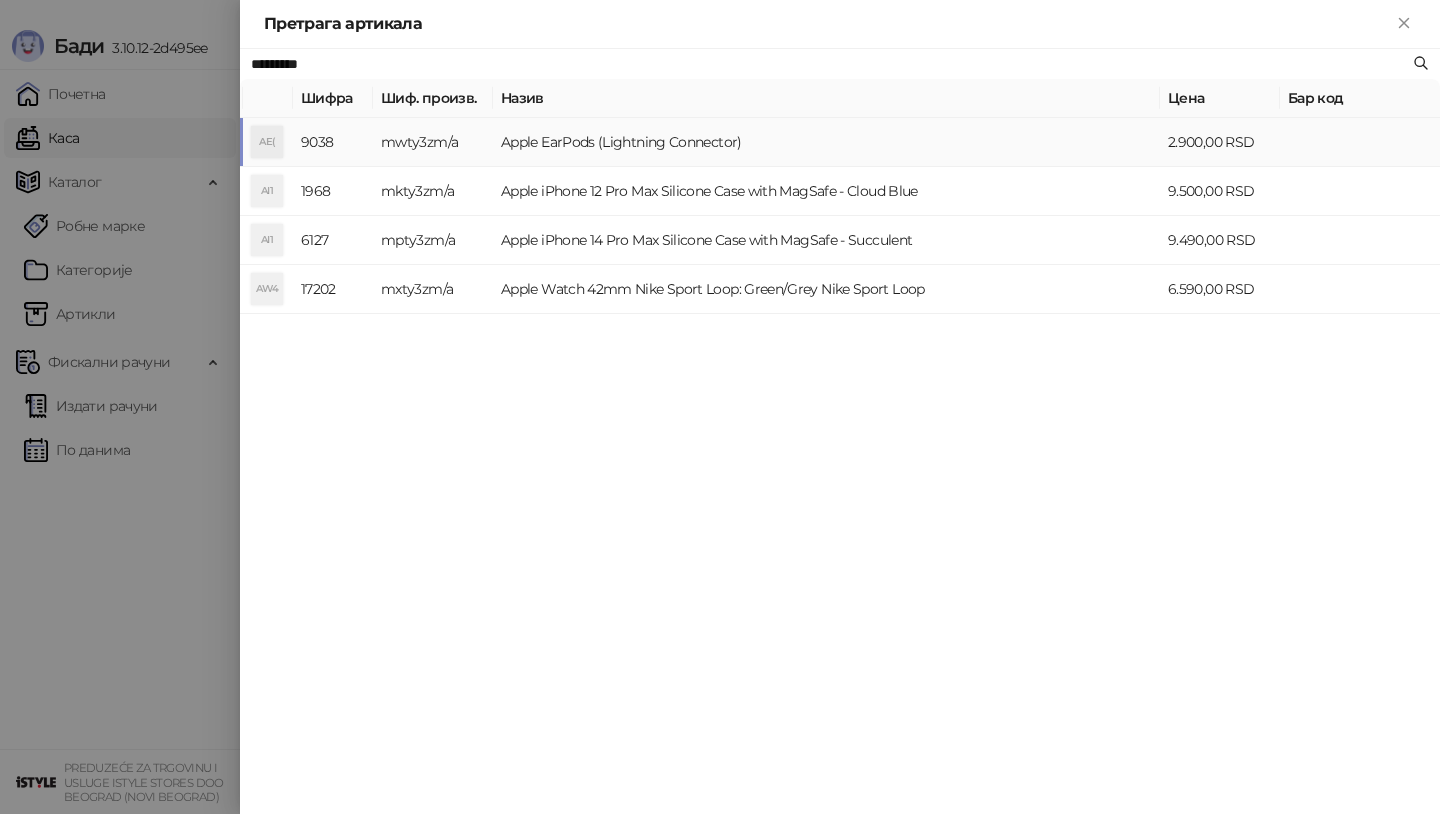 click on "AE(" at bounding box center (267, 142) 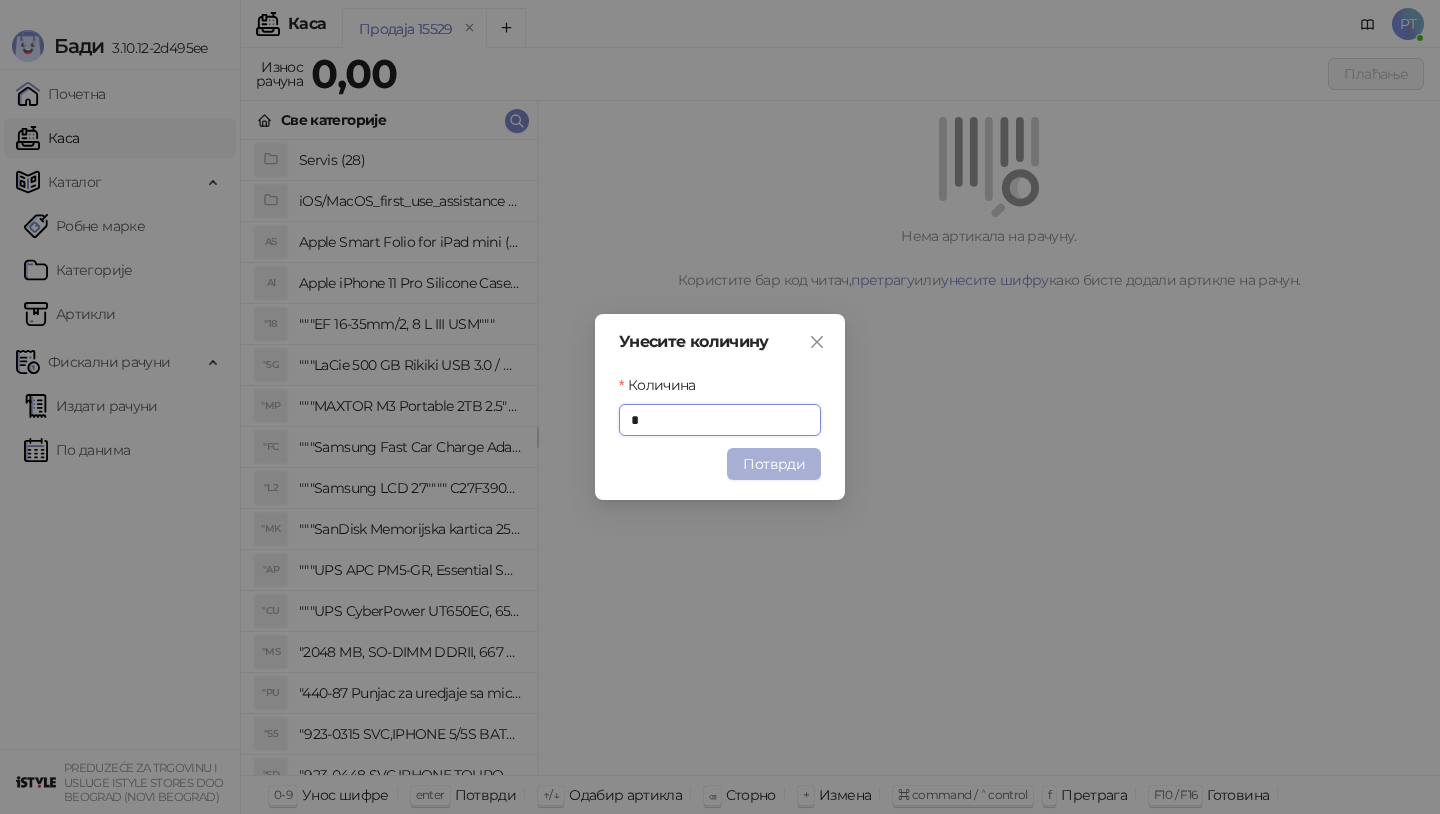 click on "Потврди" at bounding box center (774, 464) 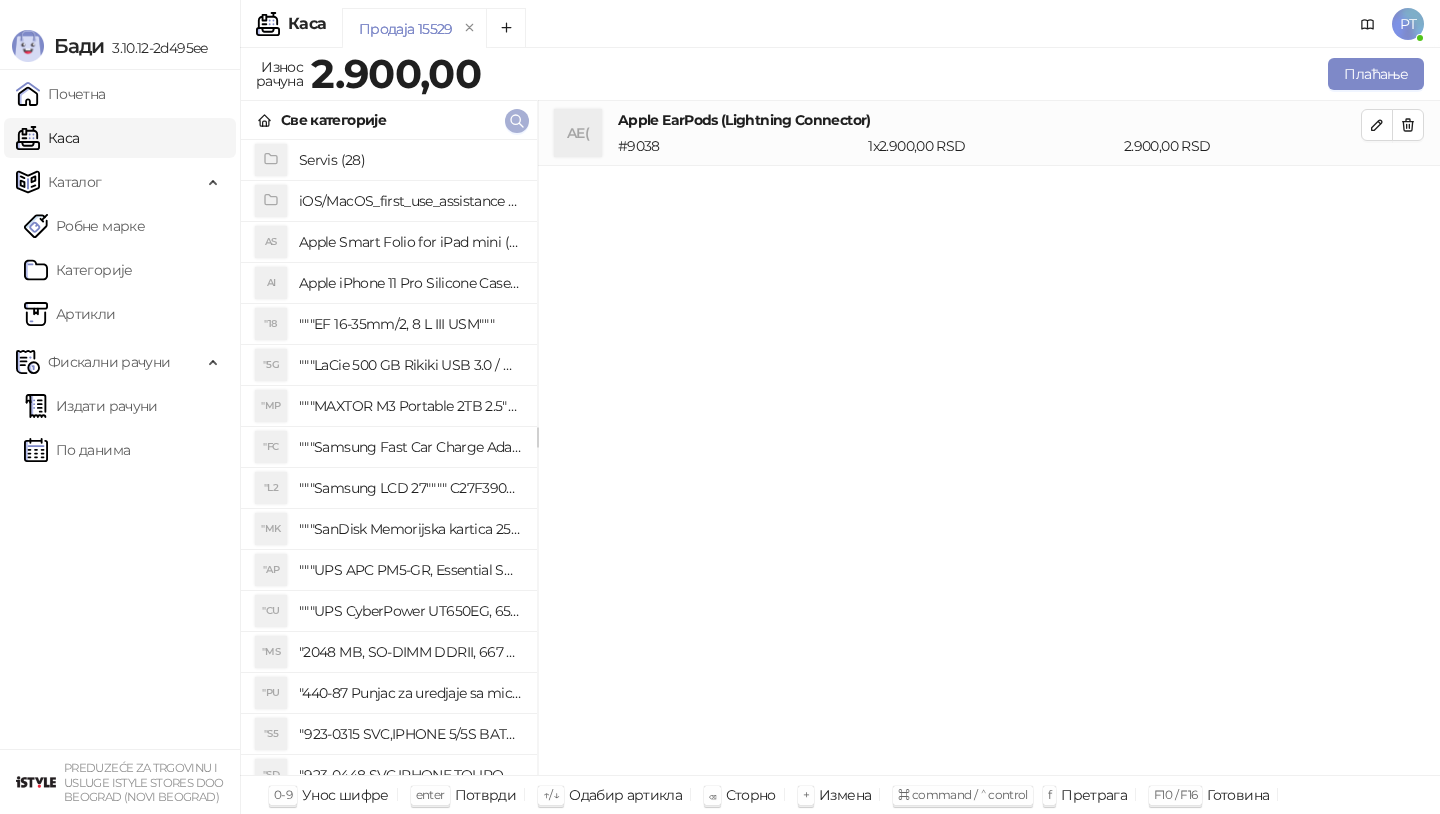 click 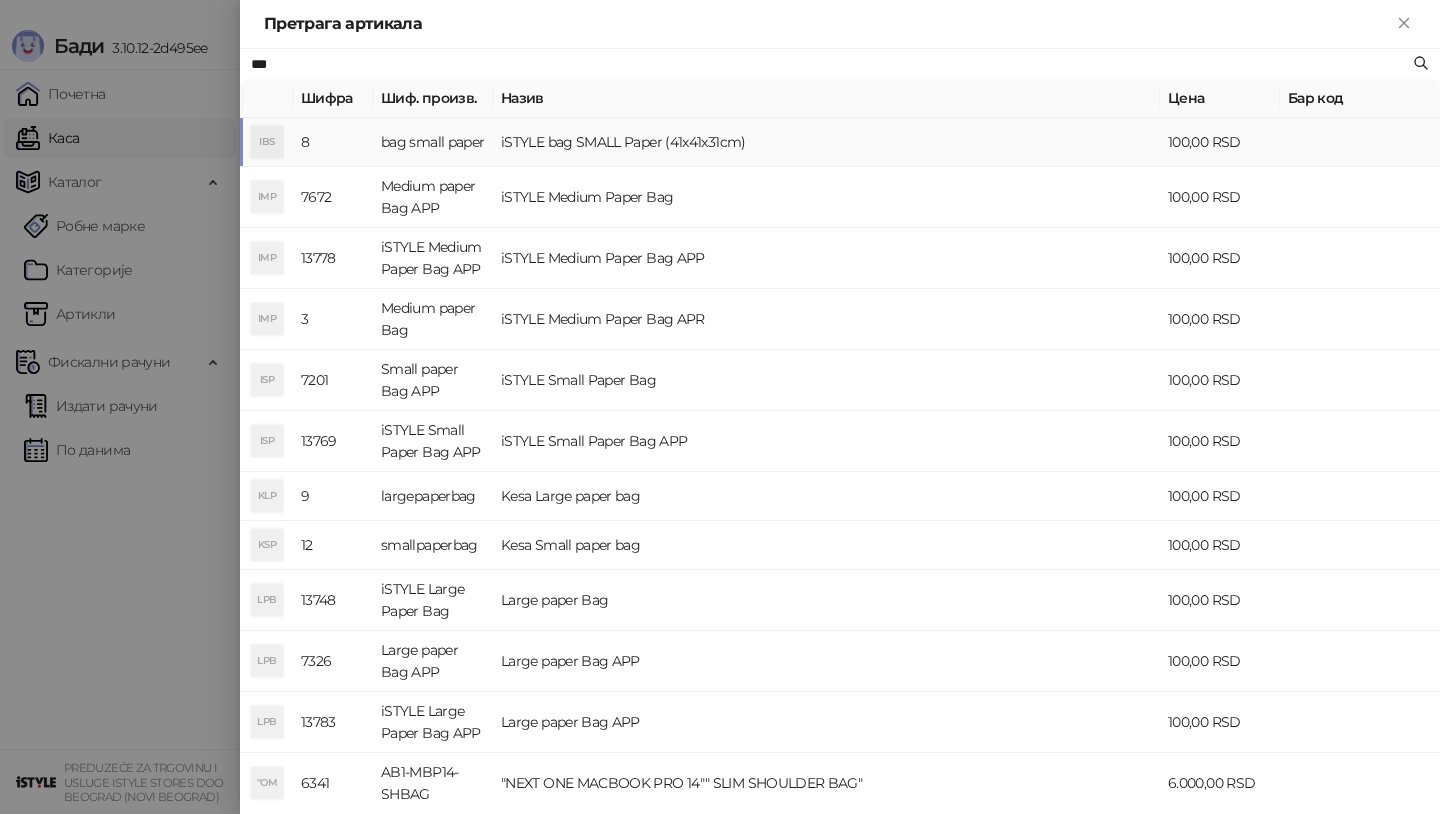 type on "***" 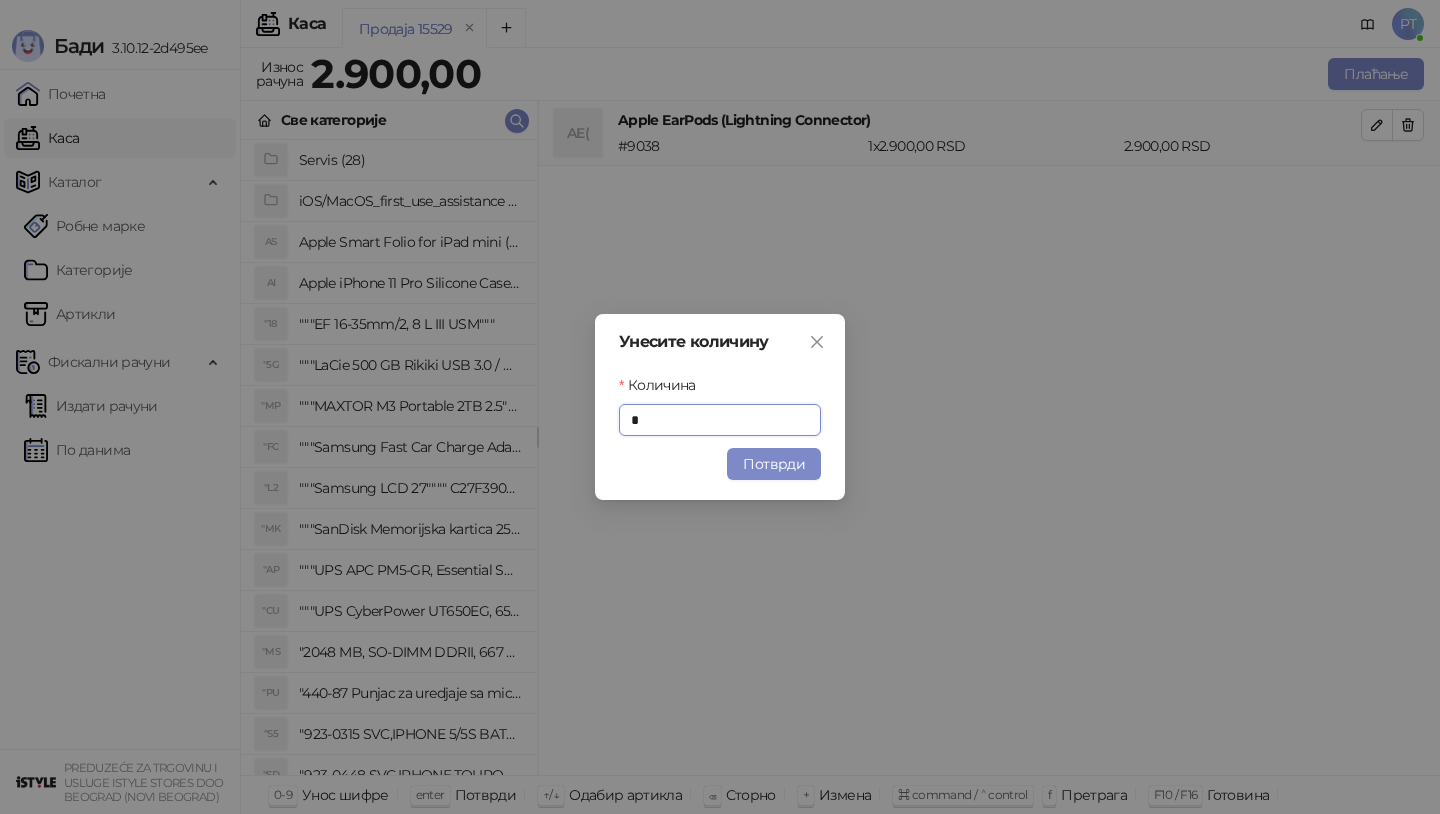 click on "Потврди" at bounding box center [774, 464] 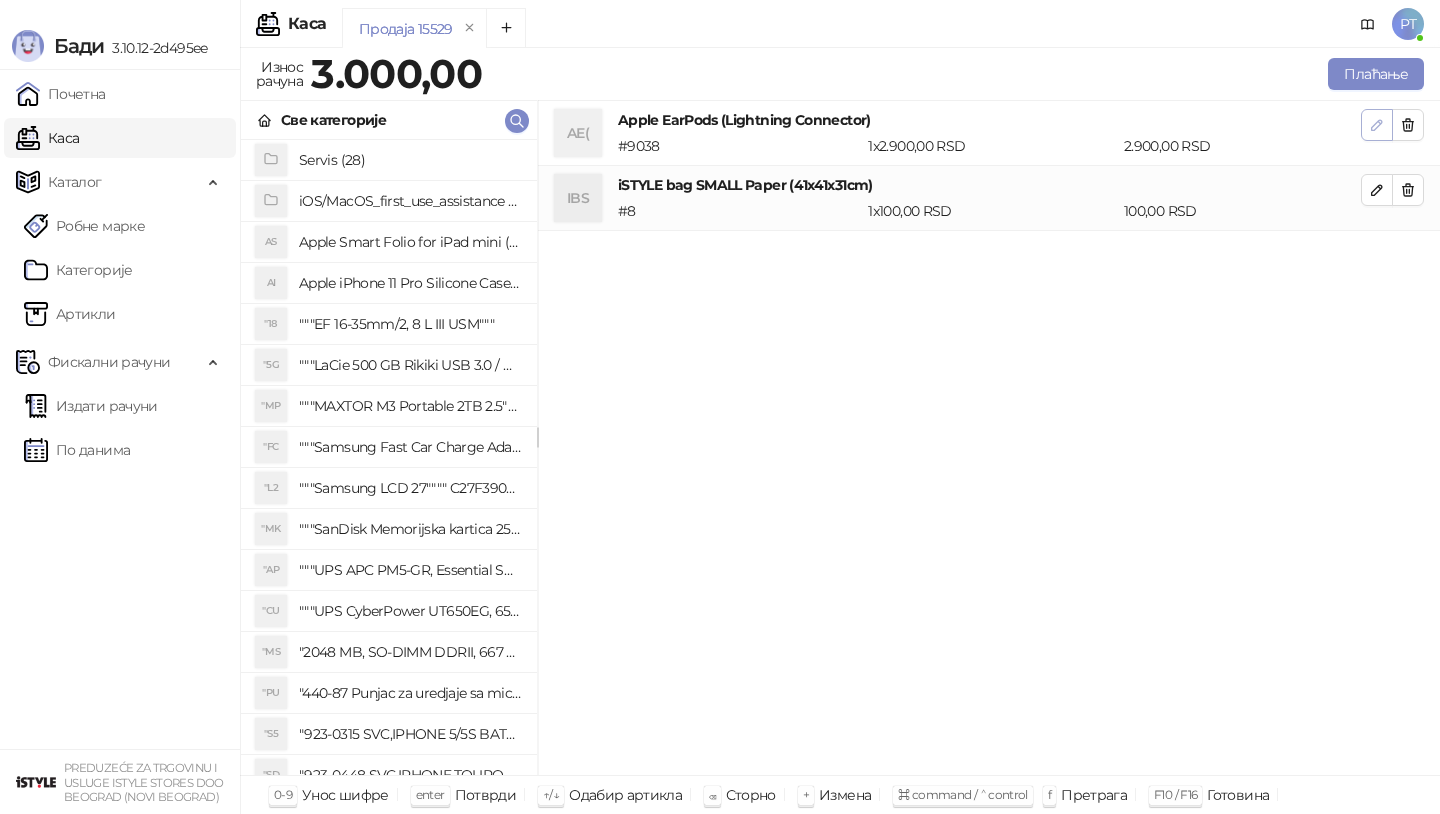 click at bounding box center (1377, 125) 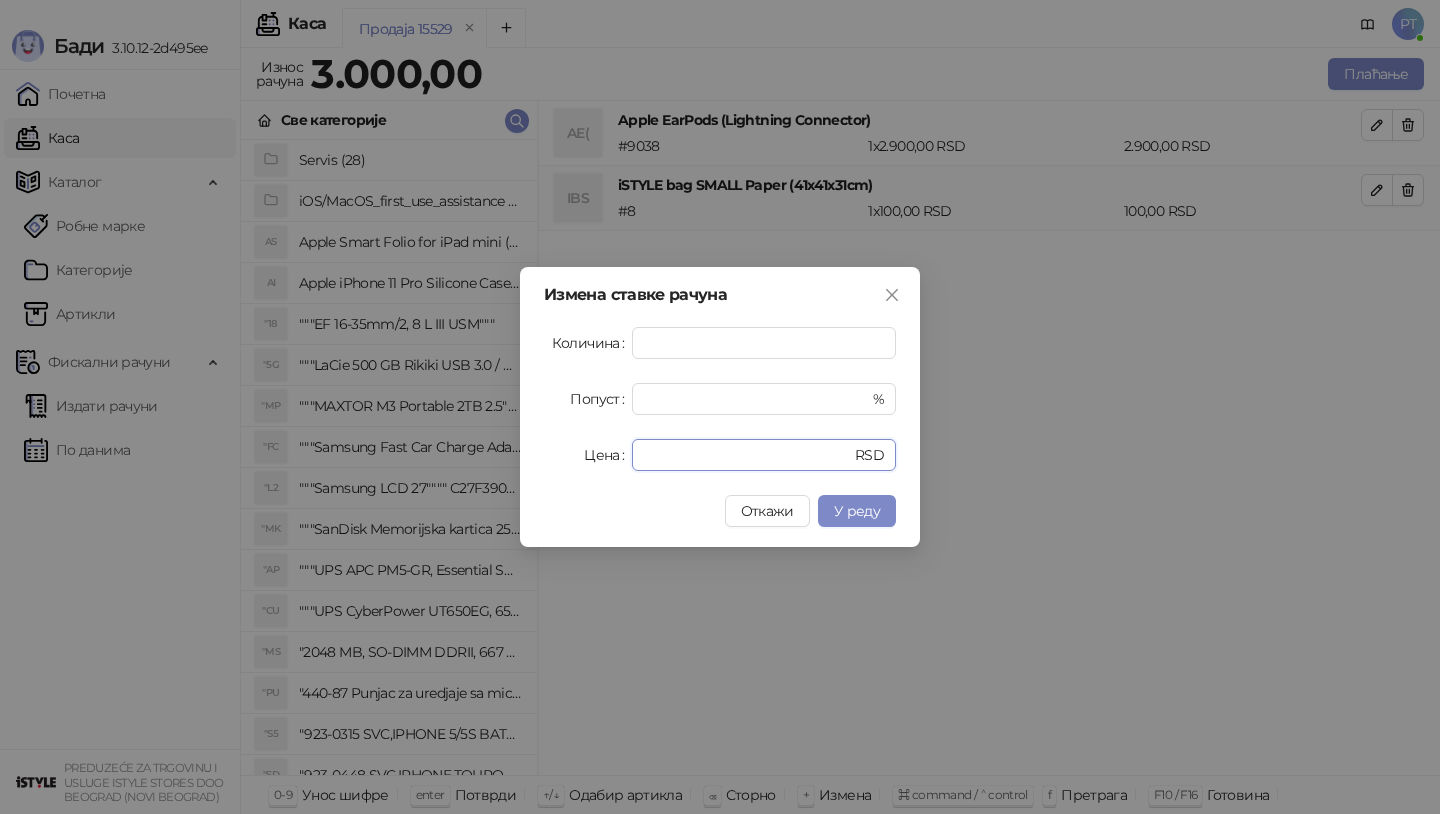 drag, startPoint x: 684, startPoint y: 454, endPoint x: 516, endPoint y: 454, distance: 168 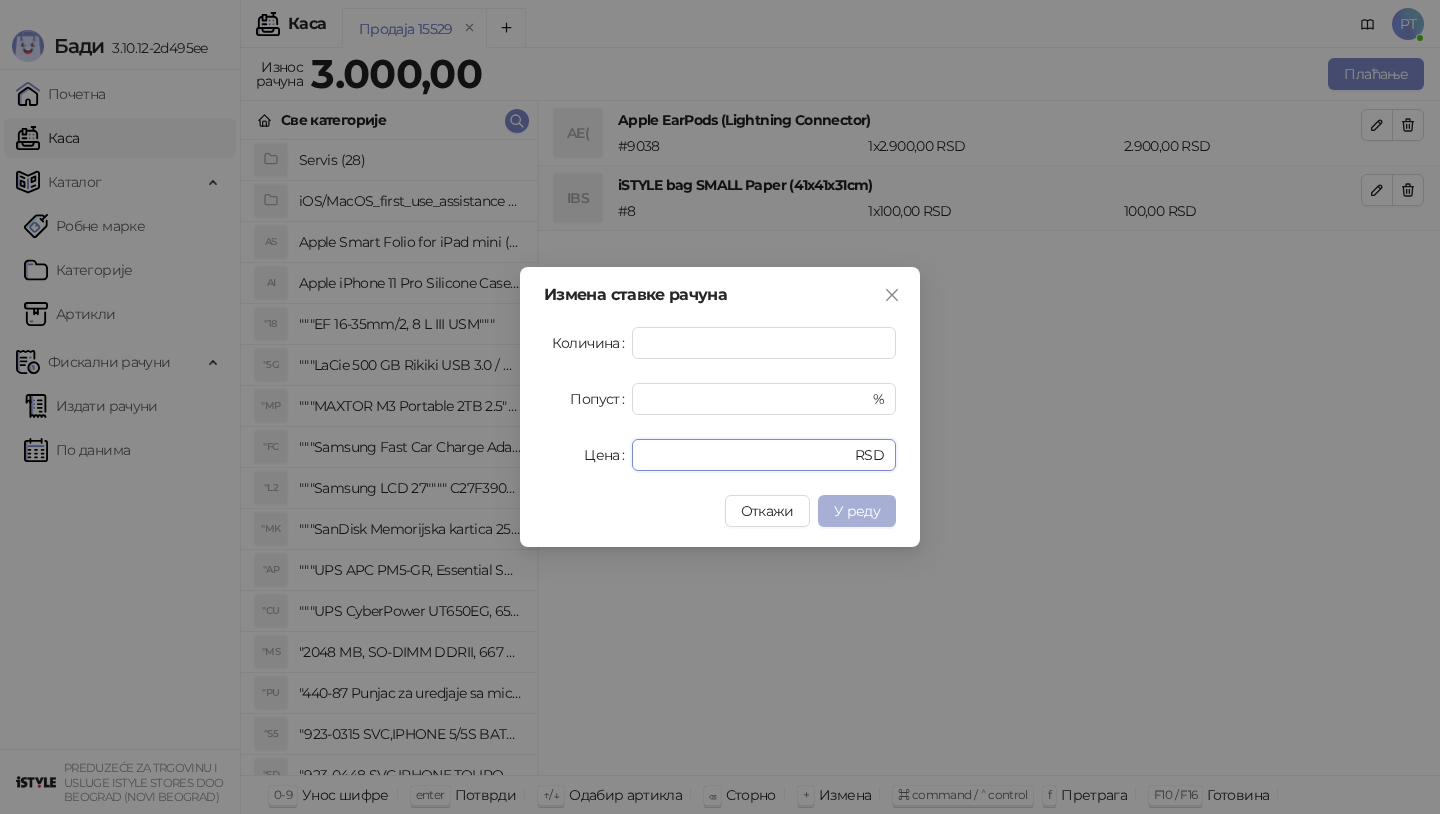type on "****" 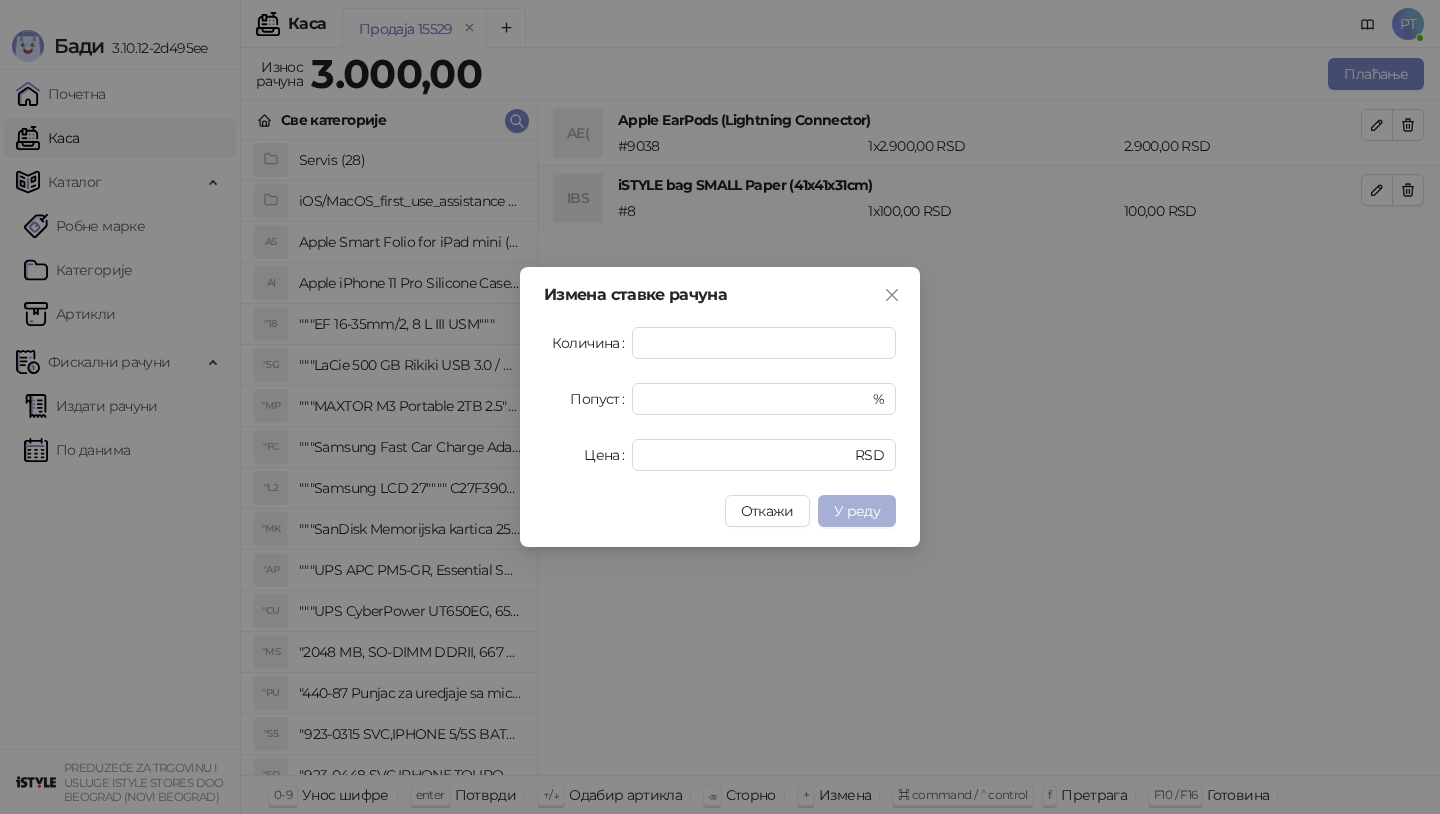 click on "У реду" at bounding box center [857, 511] 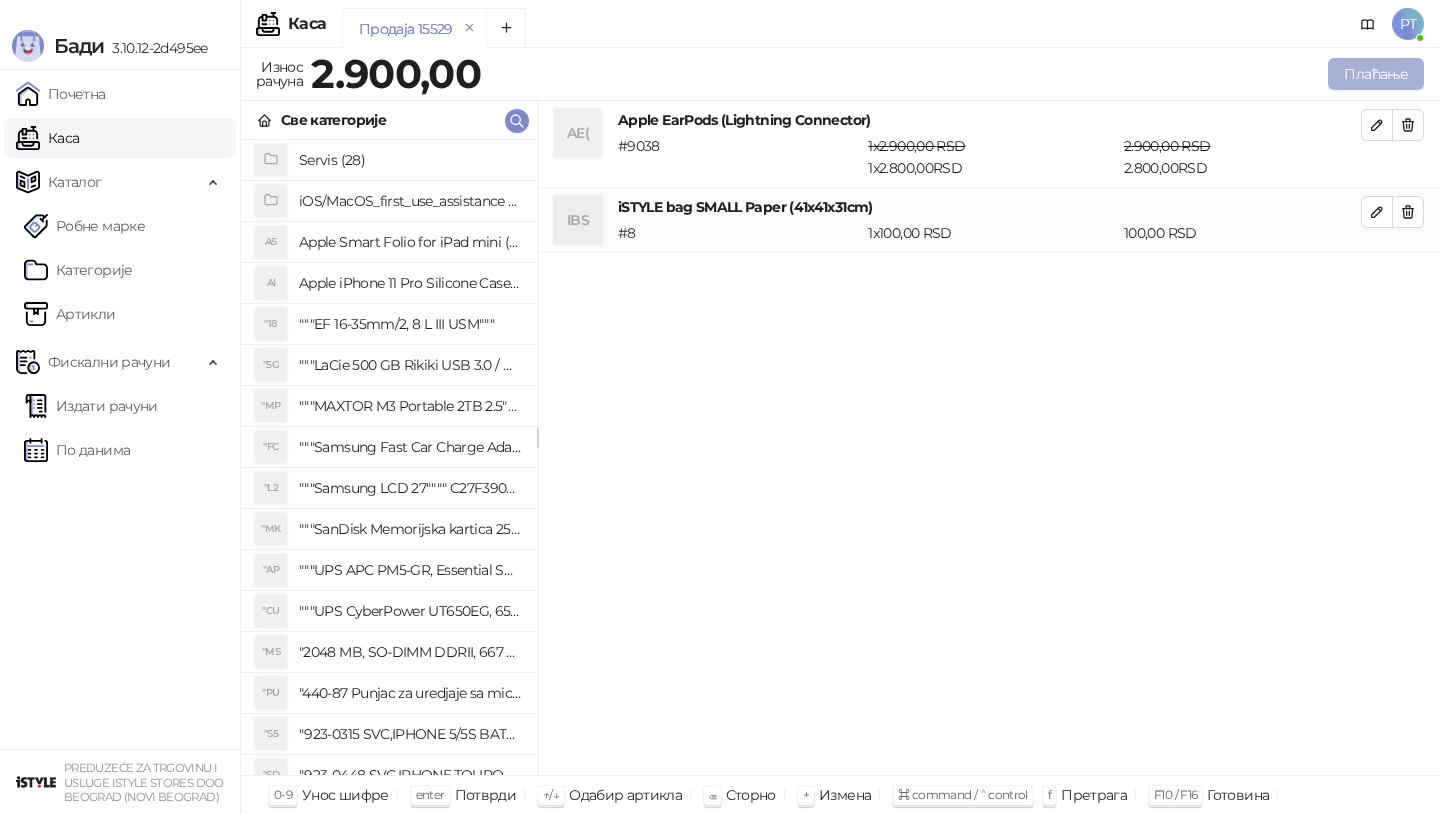 click on "Плаћање" at bounding box center [1376, 74] 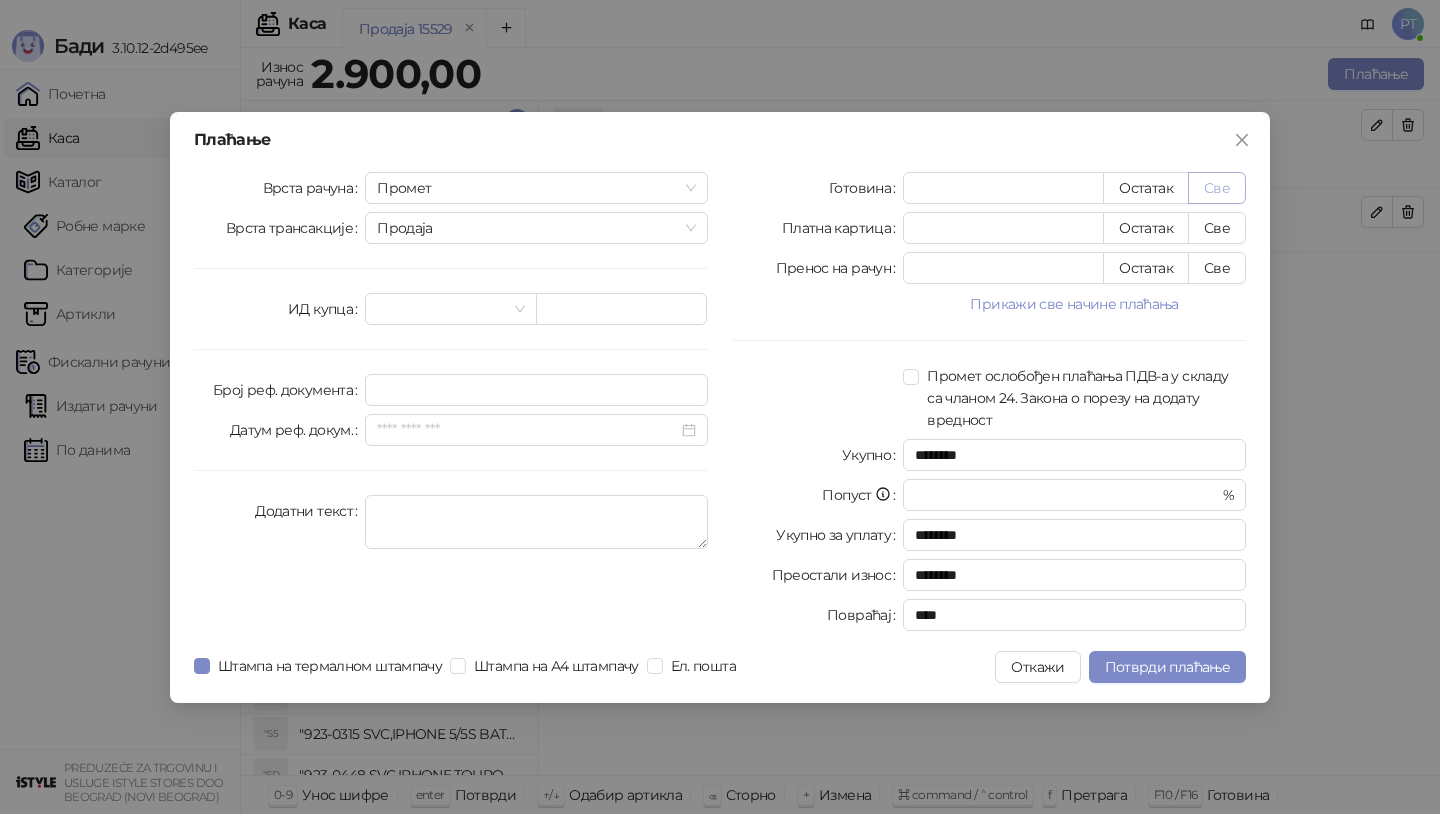 click on "Све" at bounding box center [1217, 188] 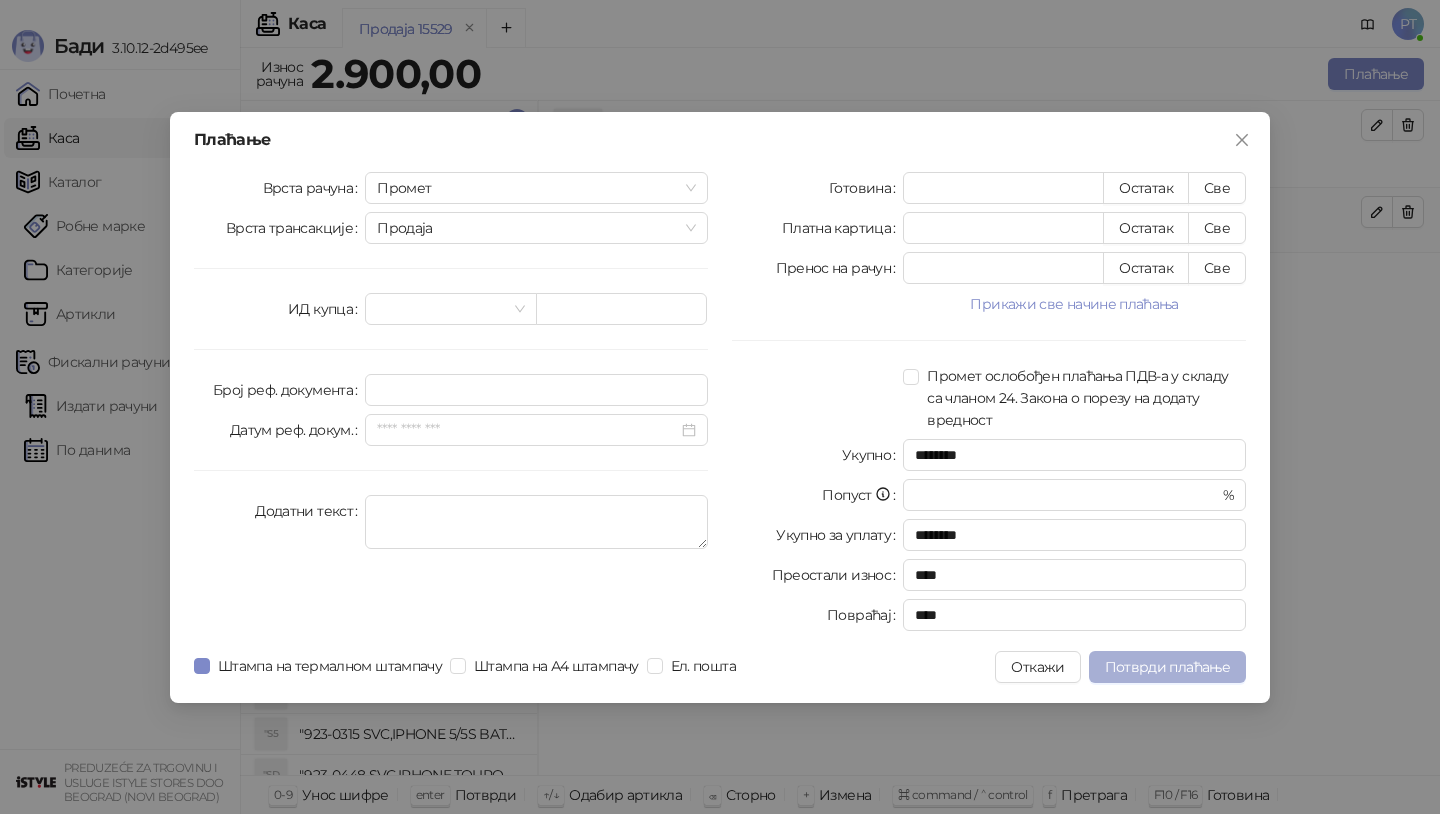 click on "Потврди плаћање" at bounding box center [1167, 667] 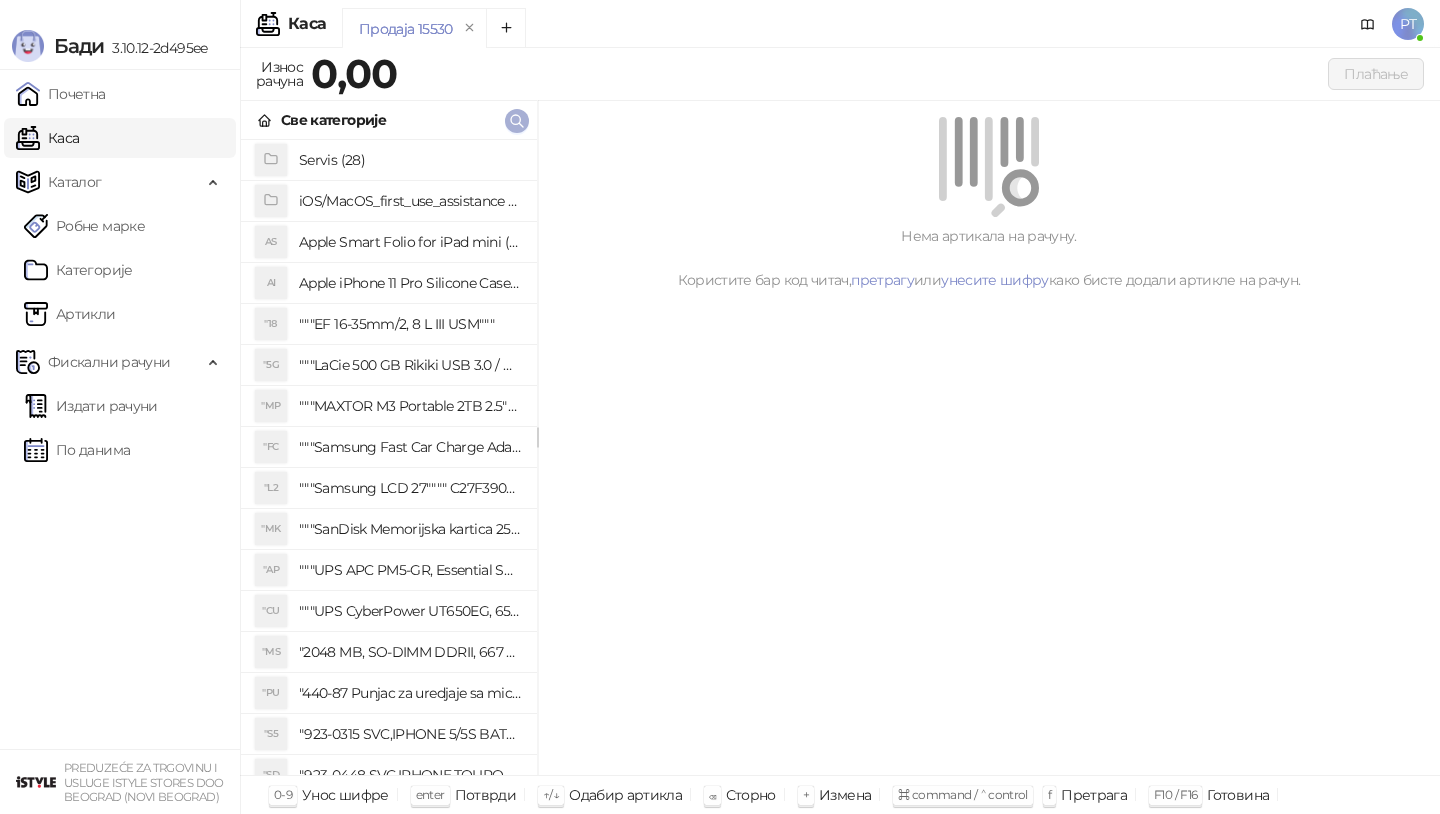 click 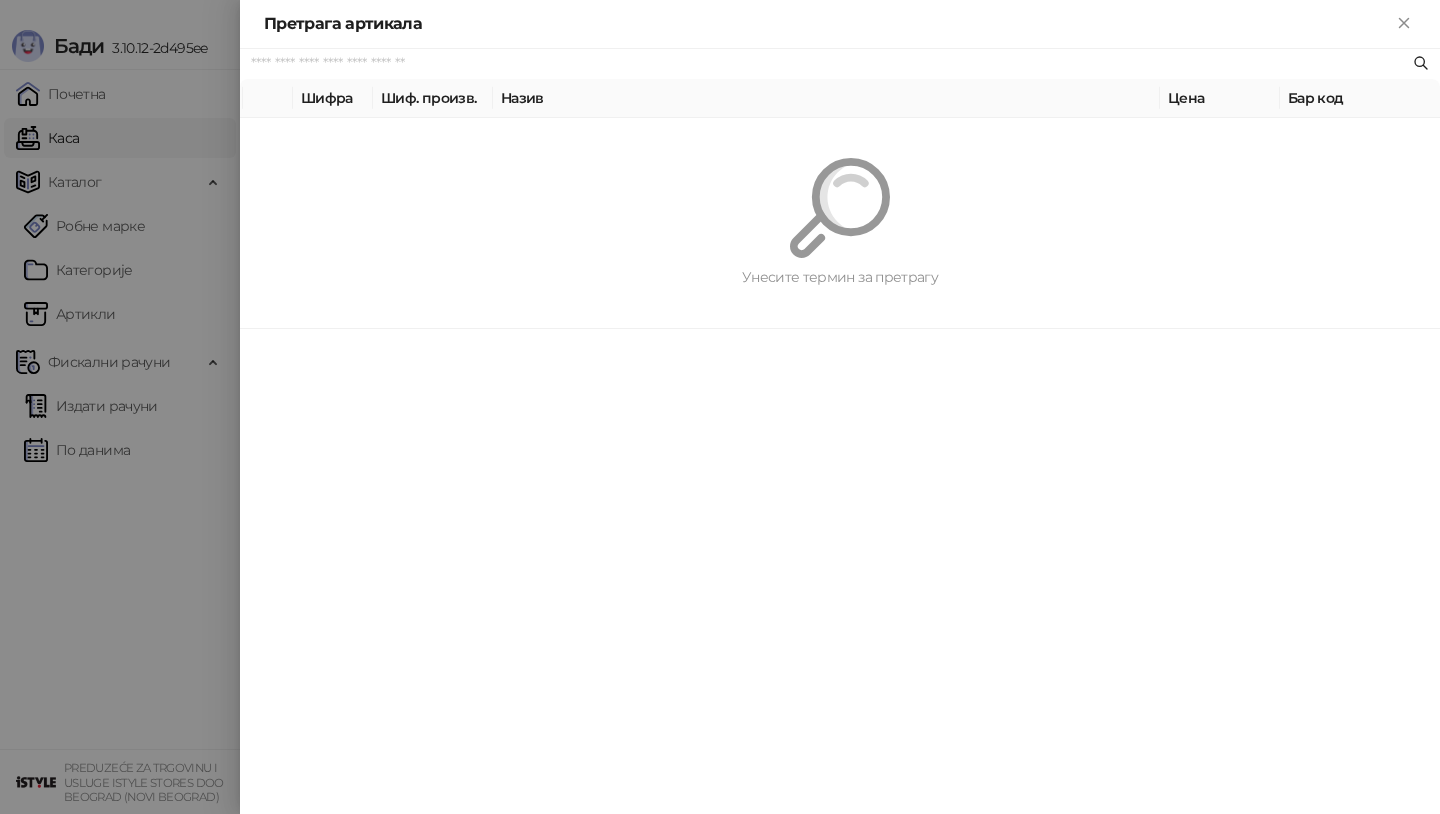 paste on "*********" 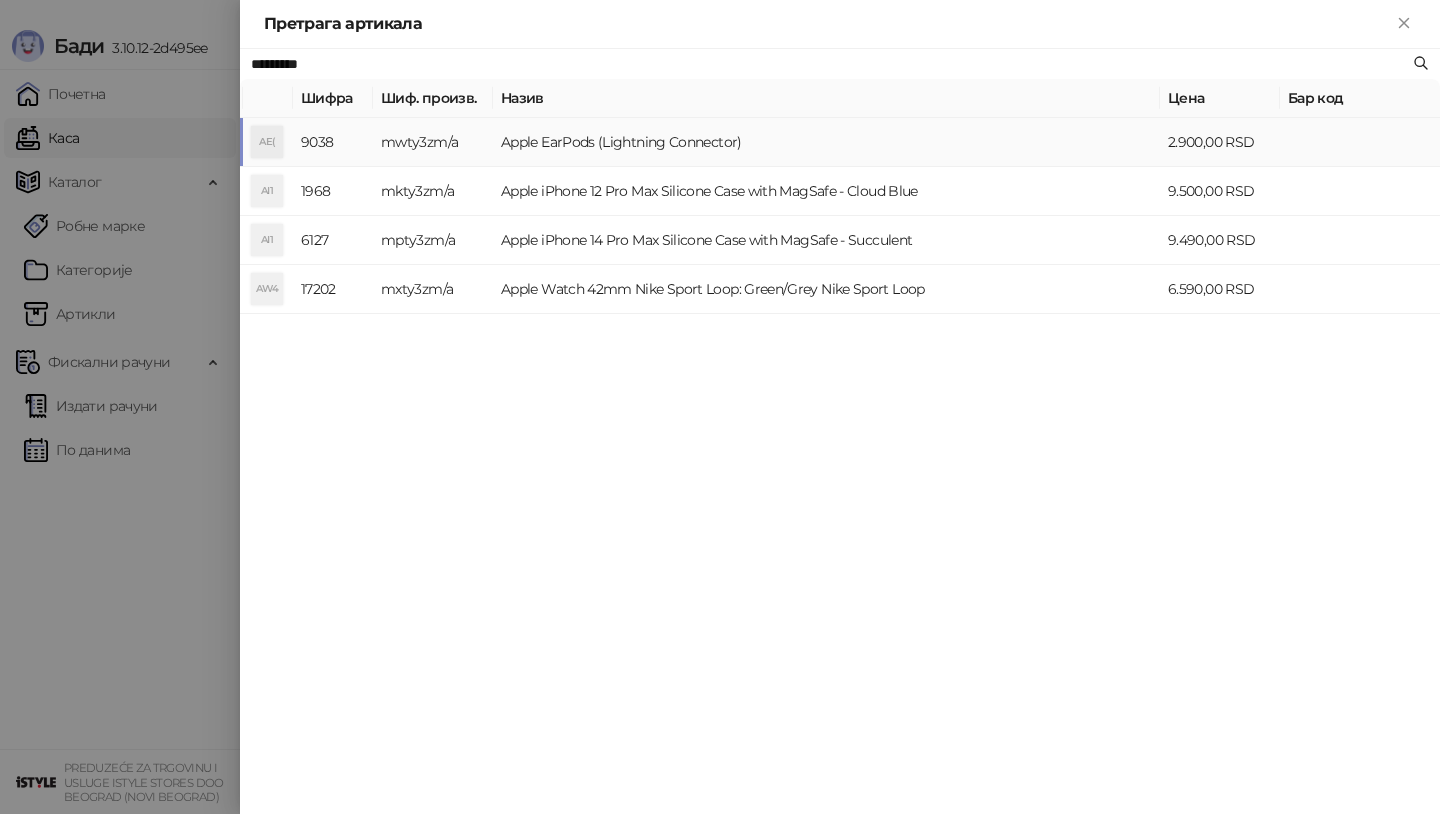 click on "AE(" at bounding box center [267, 142] 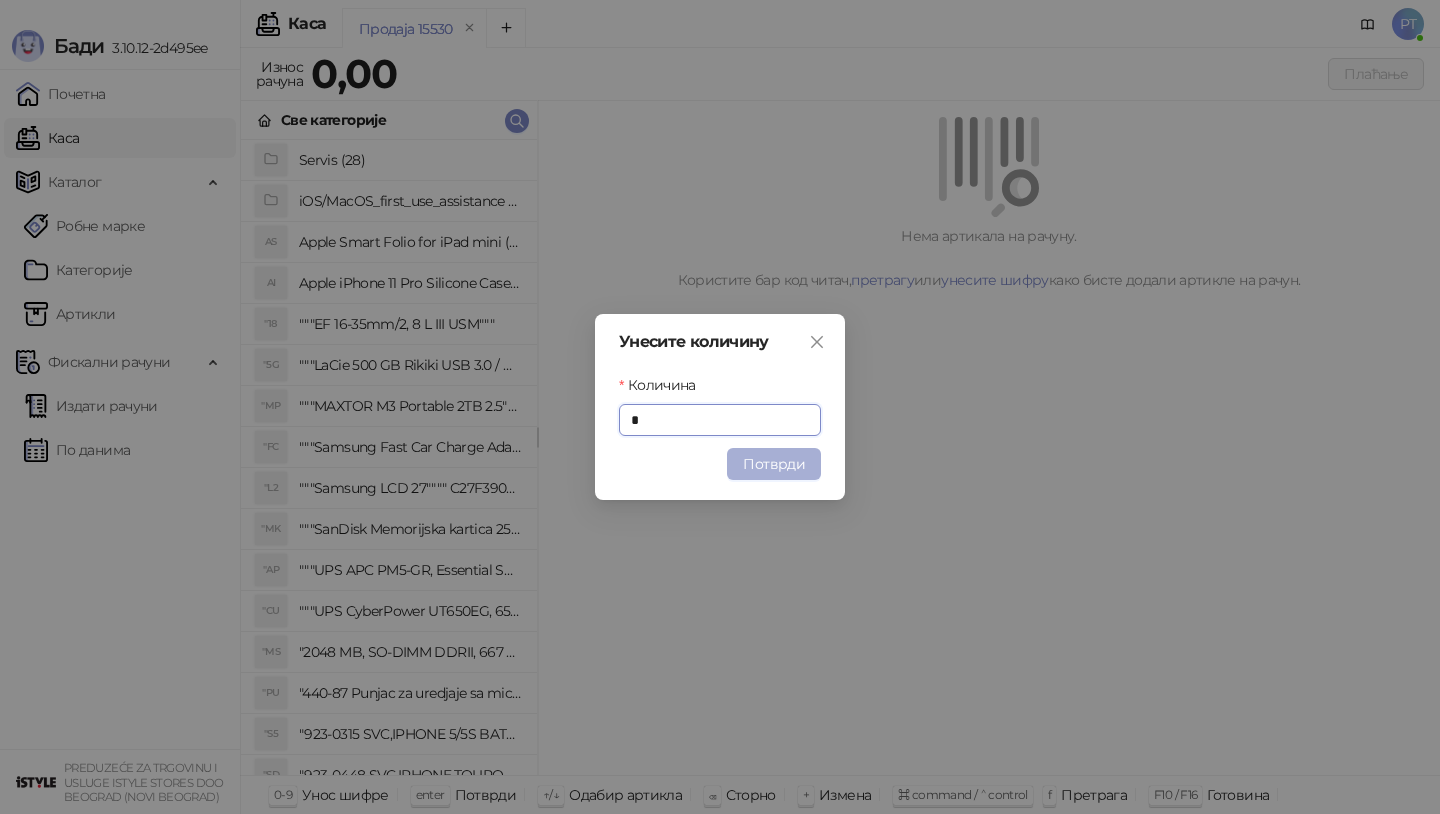 click on "Потврди" at bounding box center (774, 464) 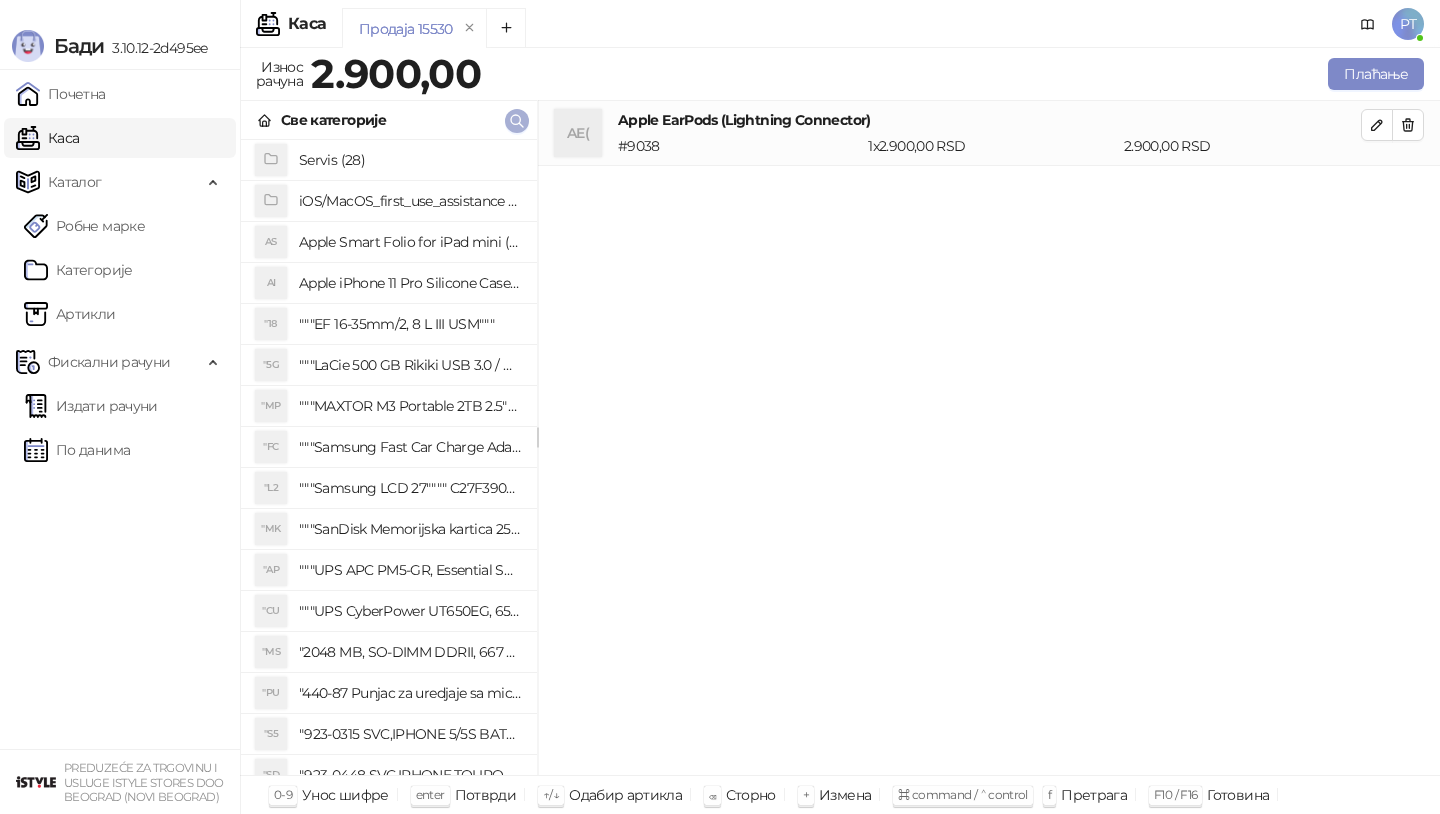click 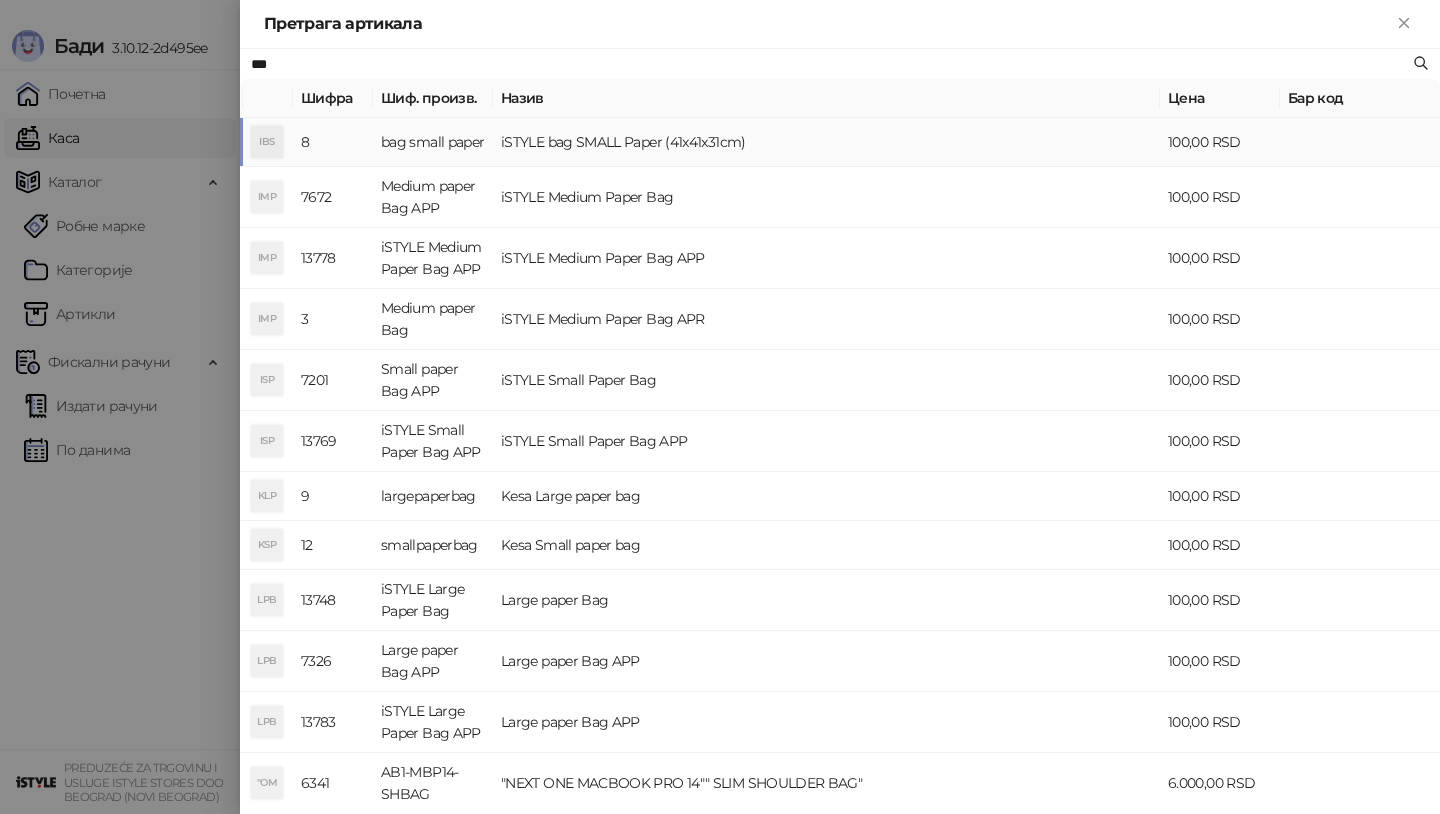 type on "***" 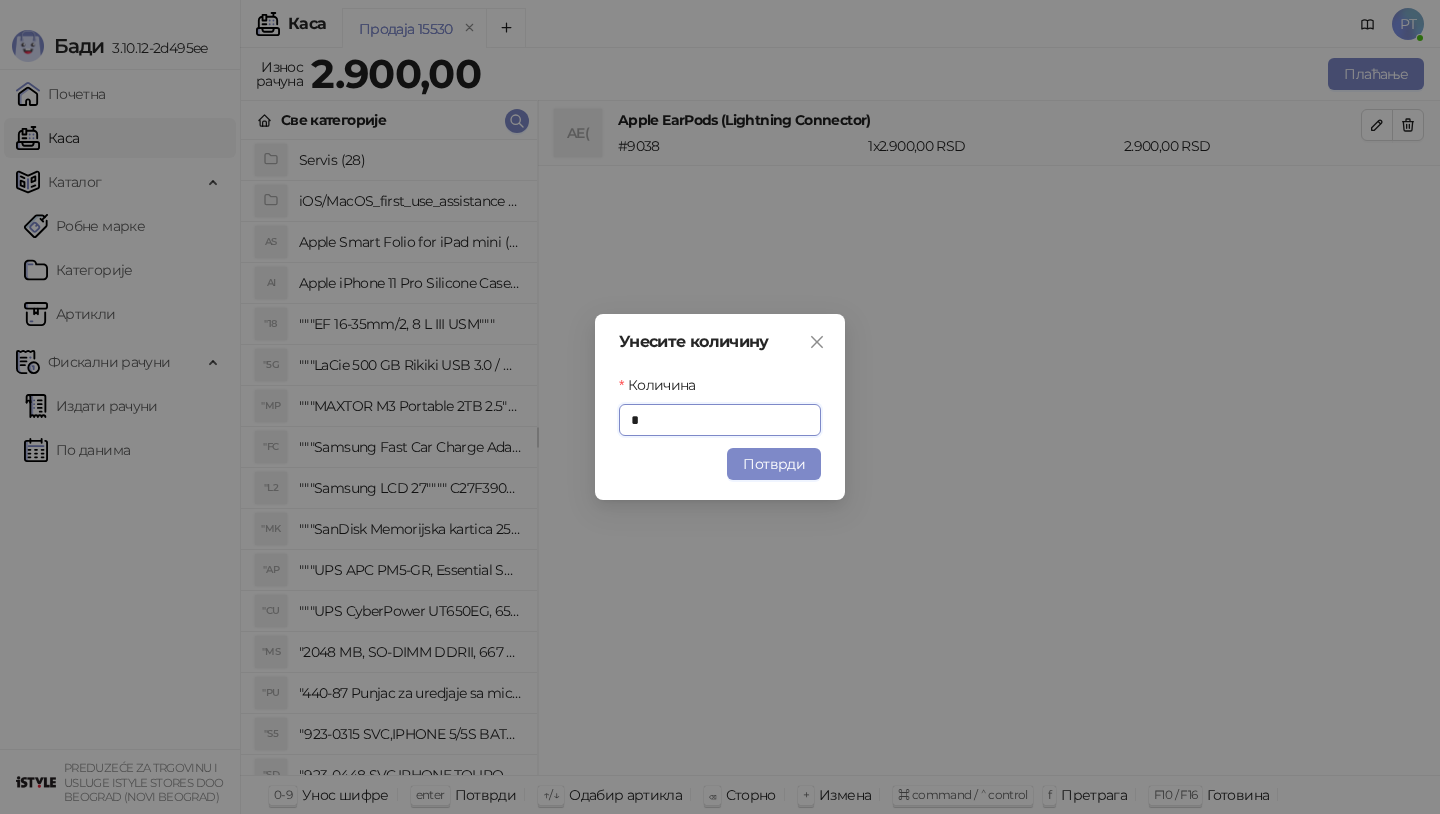 click on "Унесите количину Количина * Потврди" at bounding box center (720, 407) 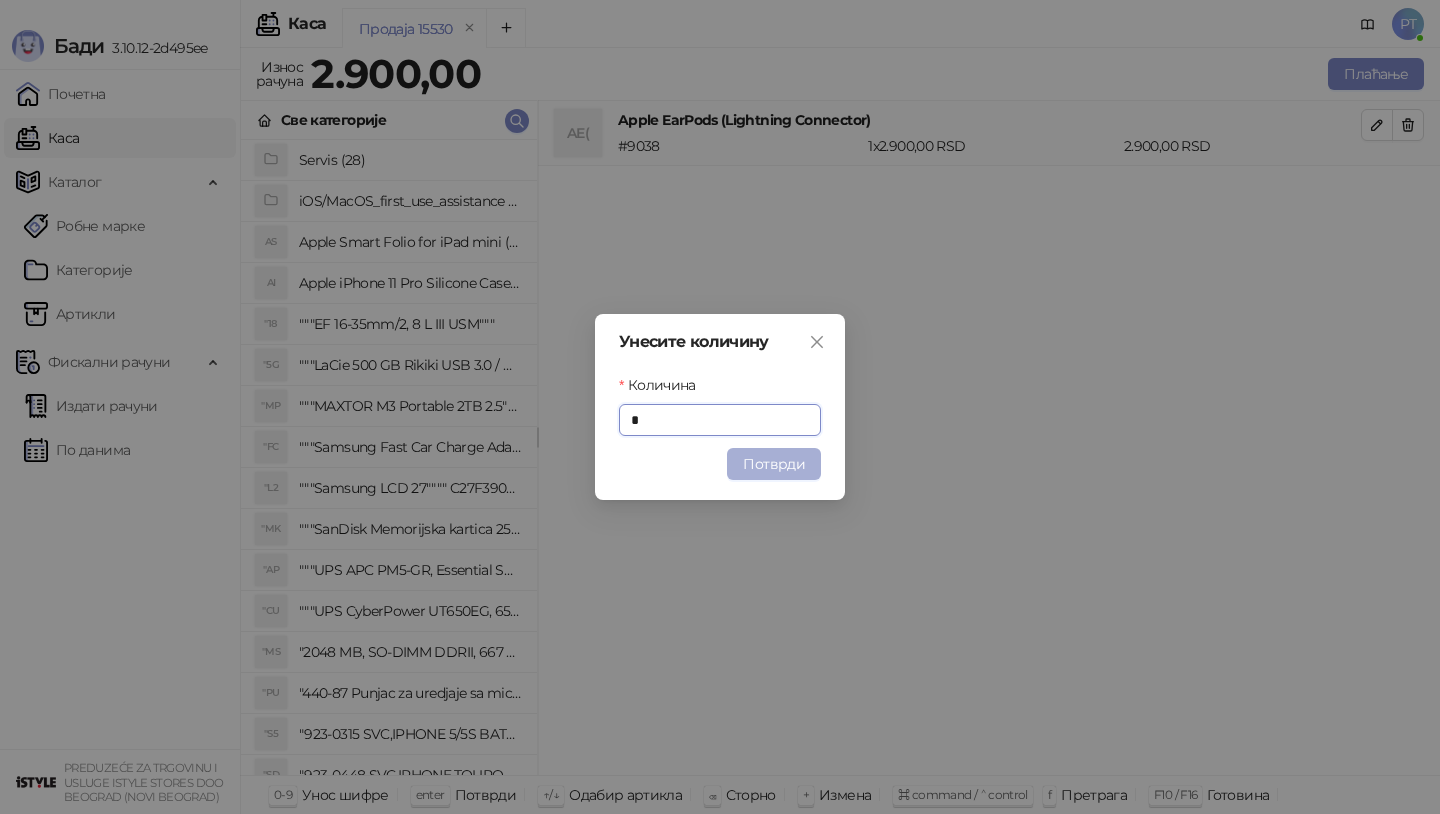 click on "Потврди" at bounding box center [774, 464] 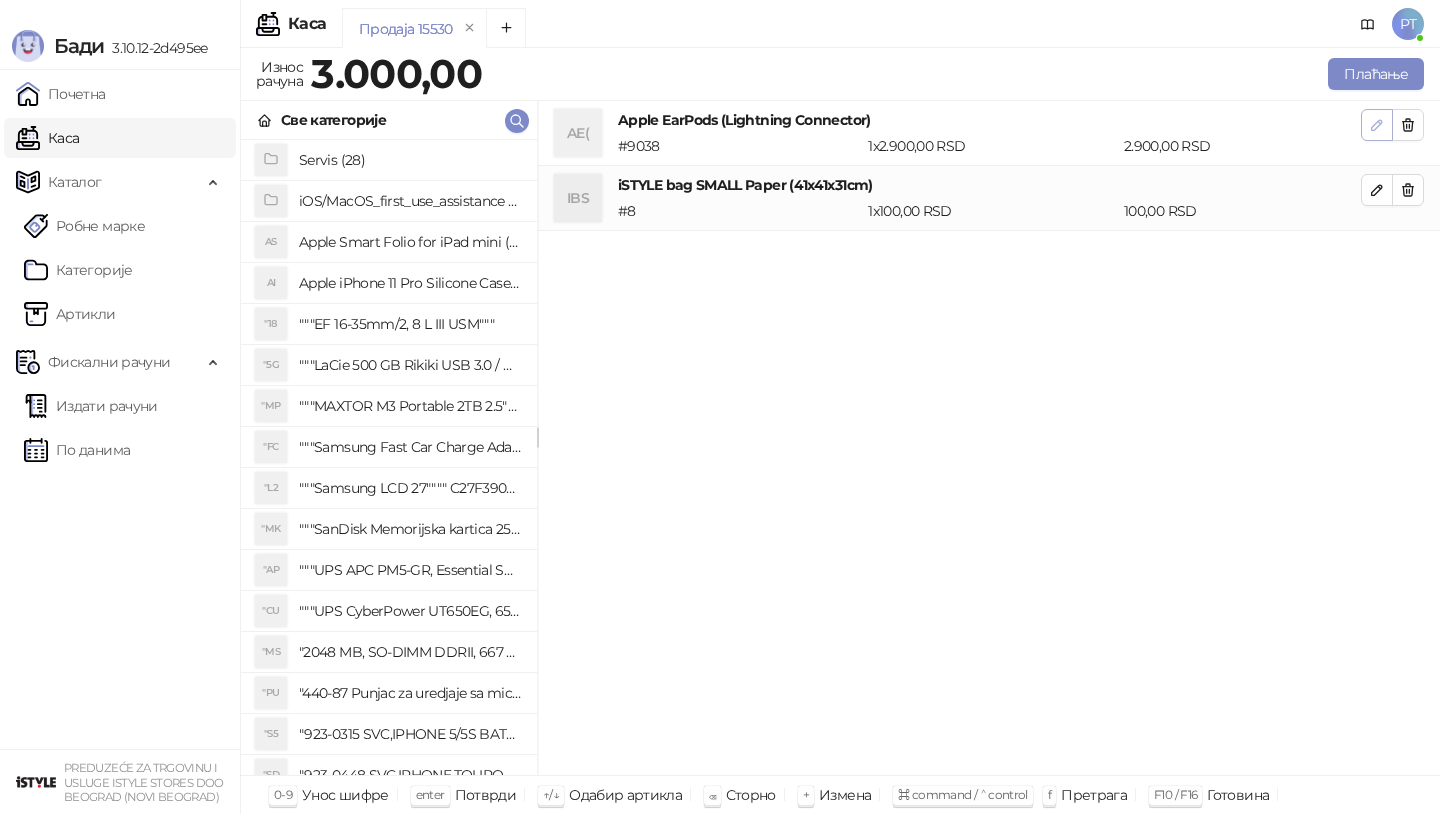 click 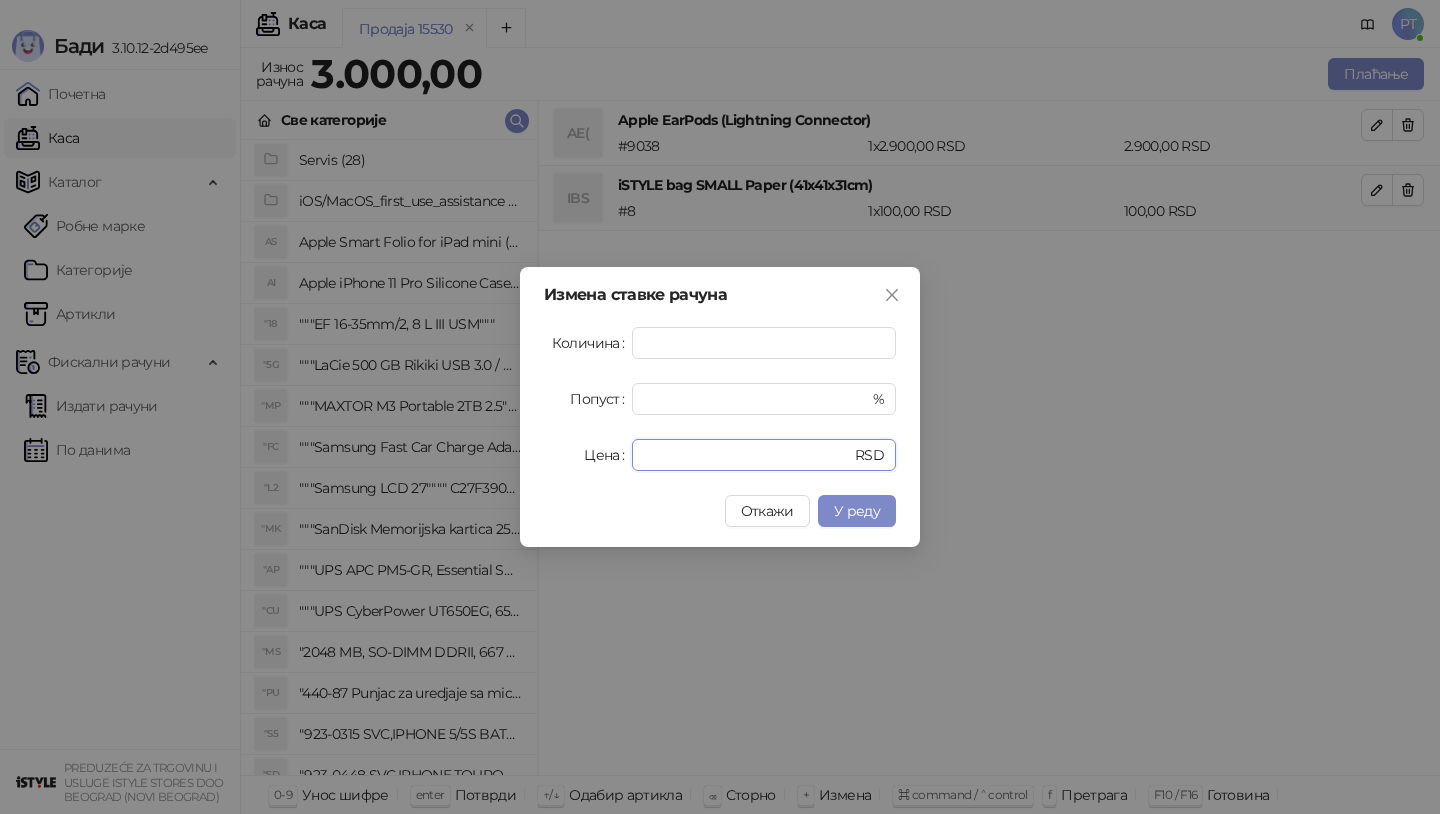 drag, startPoint x: 700, startPoint y: 452, endPoint x: 565, endPoint y: 453, distance: 135.00371 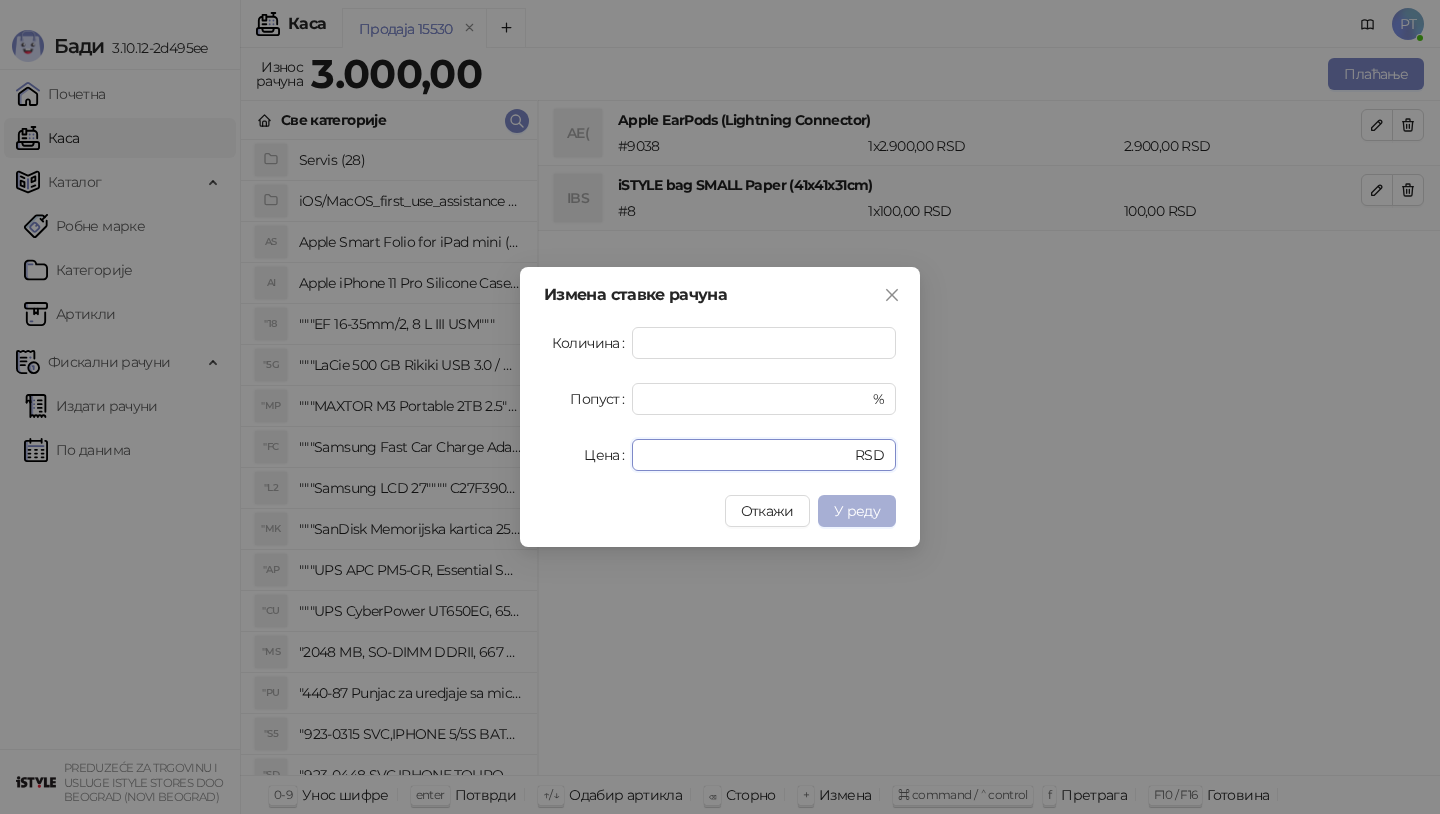 type on "****" 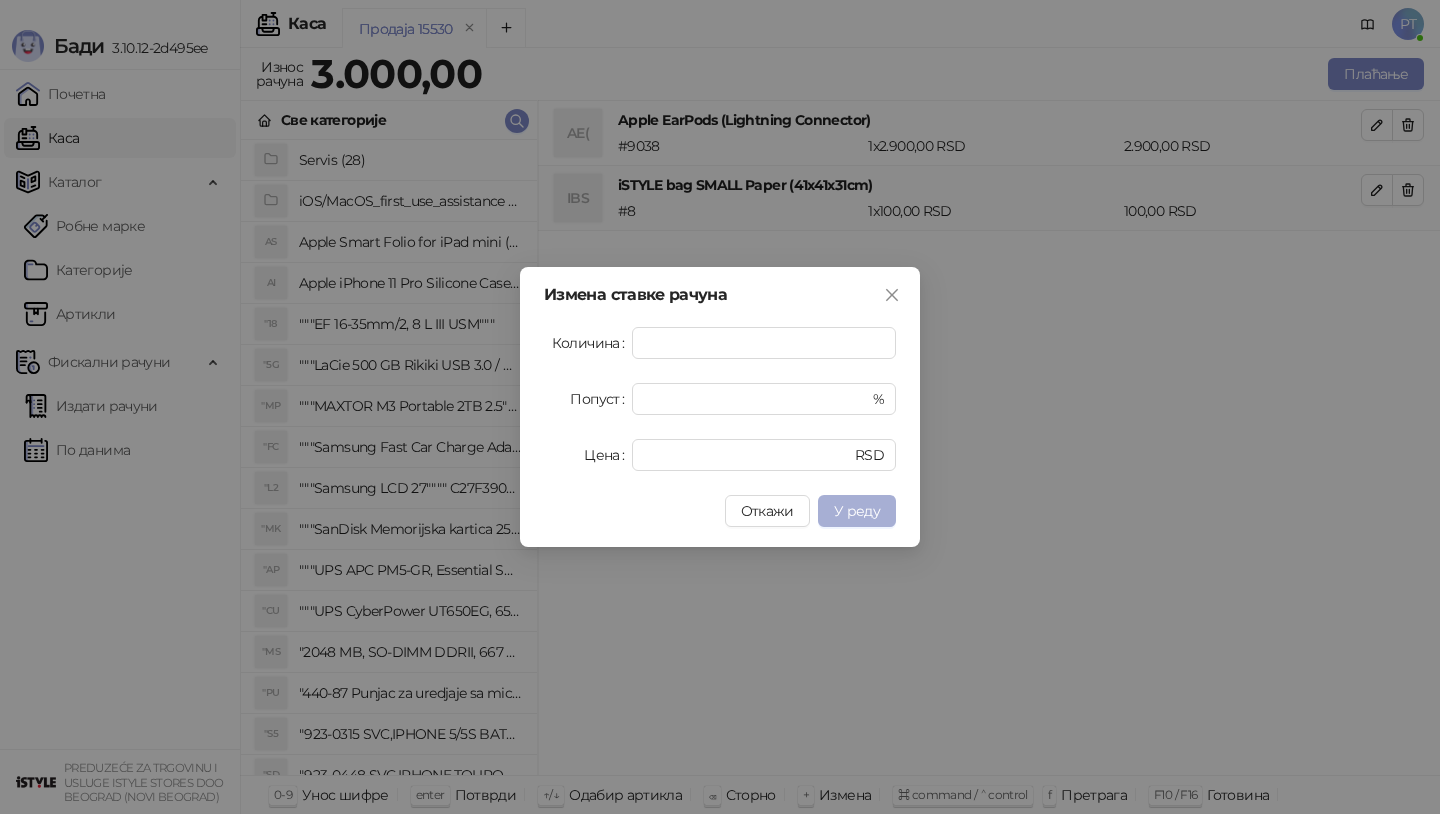 click on "У реду" at bounding box center [857, 511] 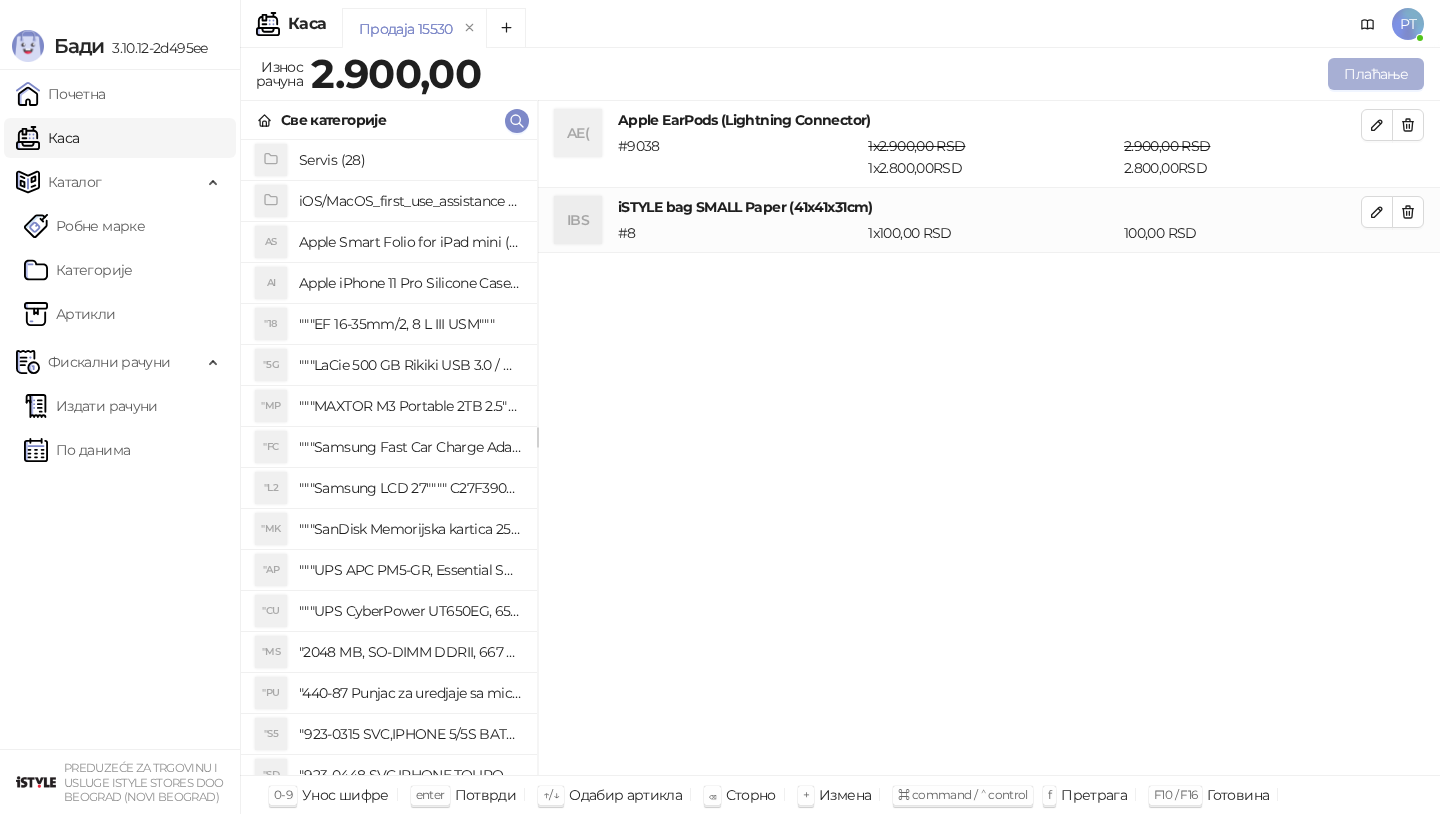 click on "Плаћање" at bounding box center (1376, 74) 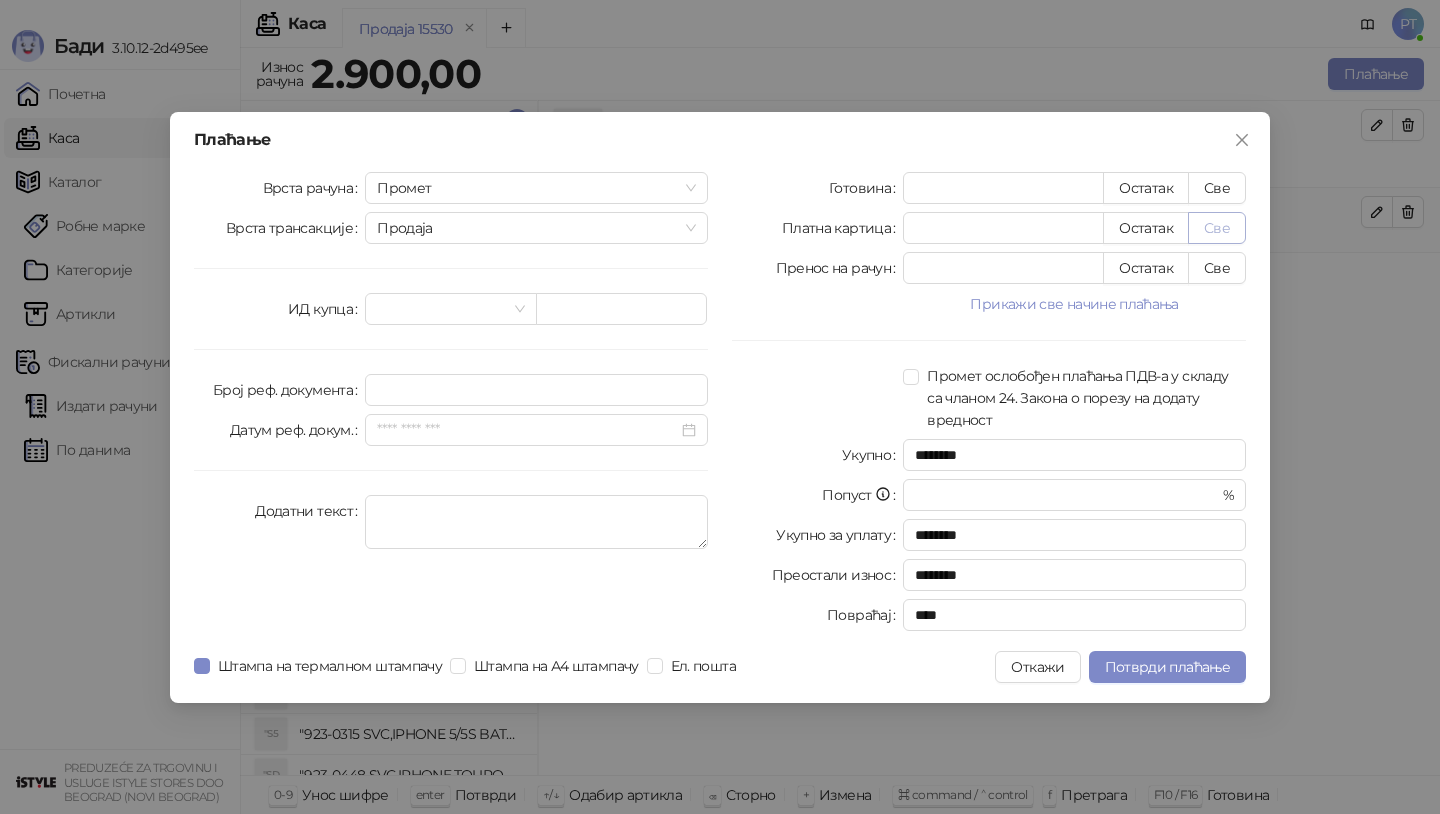 click on "Све" at bounding box center (1217, 228) 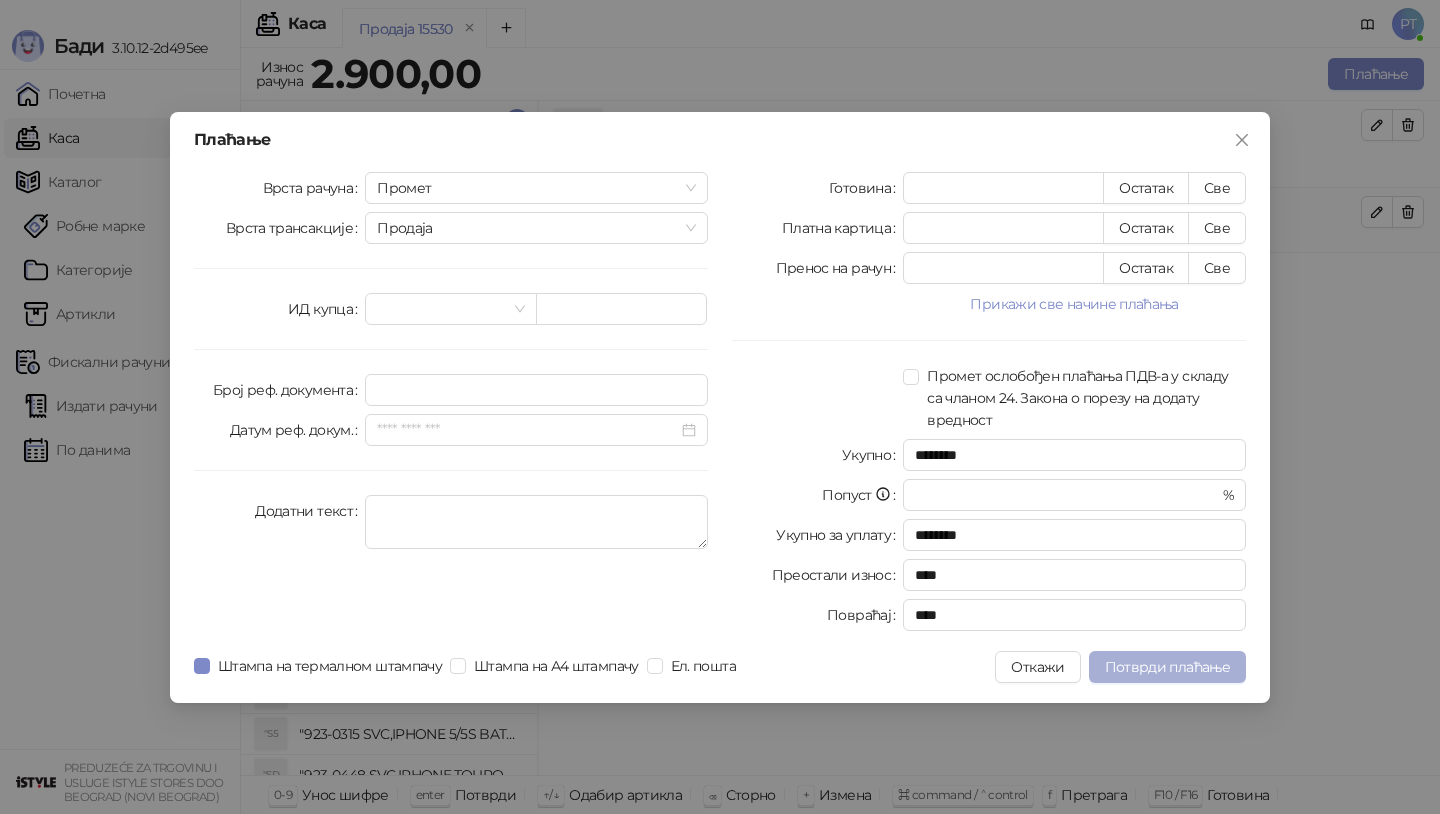 click on "Потврди плаћање" at bounding box center (1167, 667) 